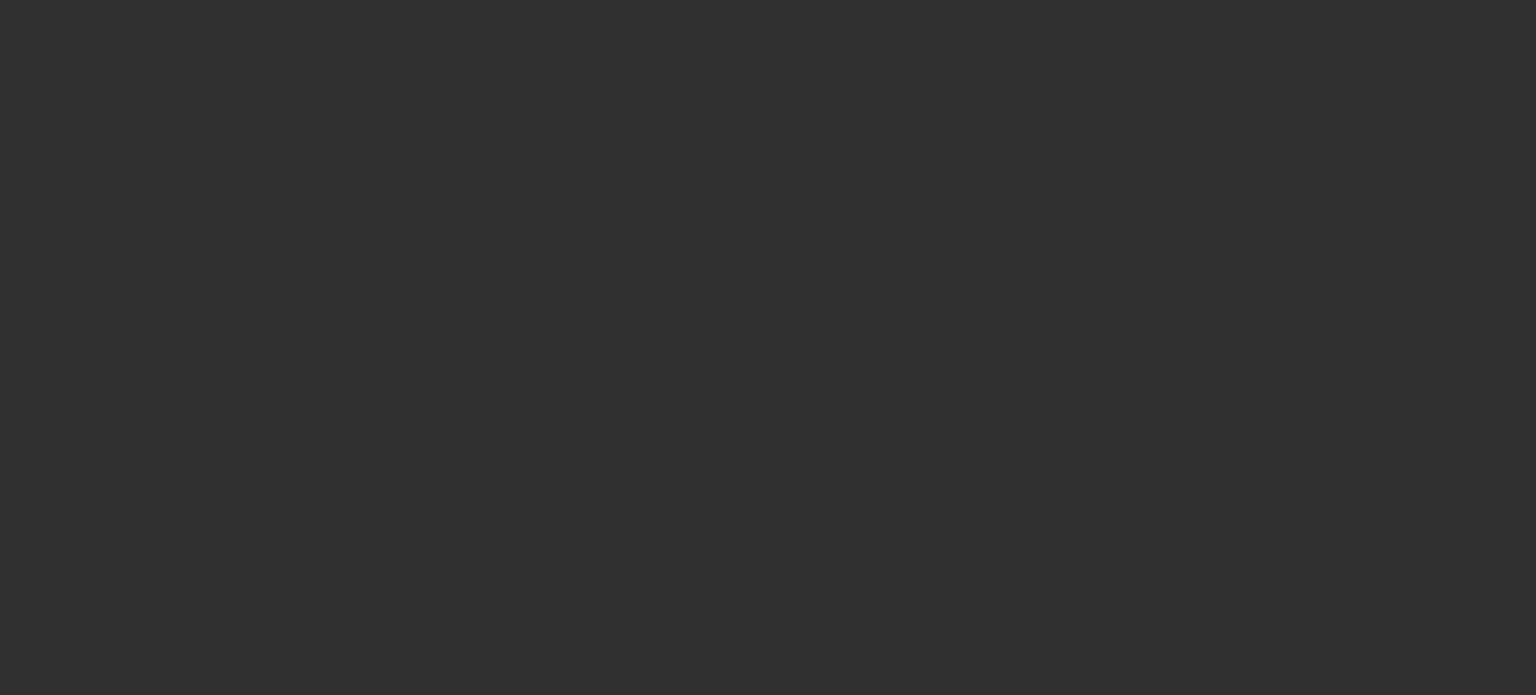 scroll, scrollTop: 0, scrollLeft: 0, axis: both 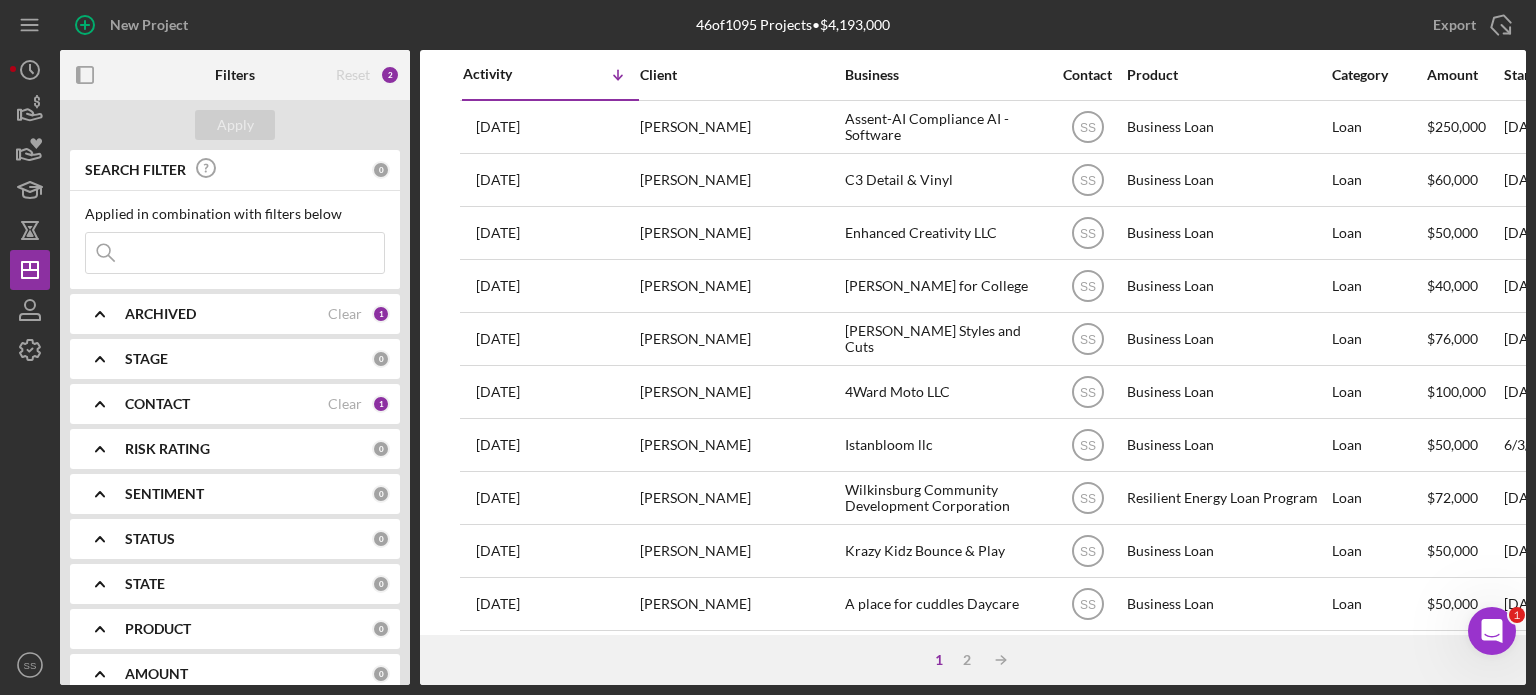 click 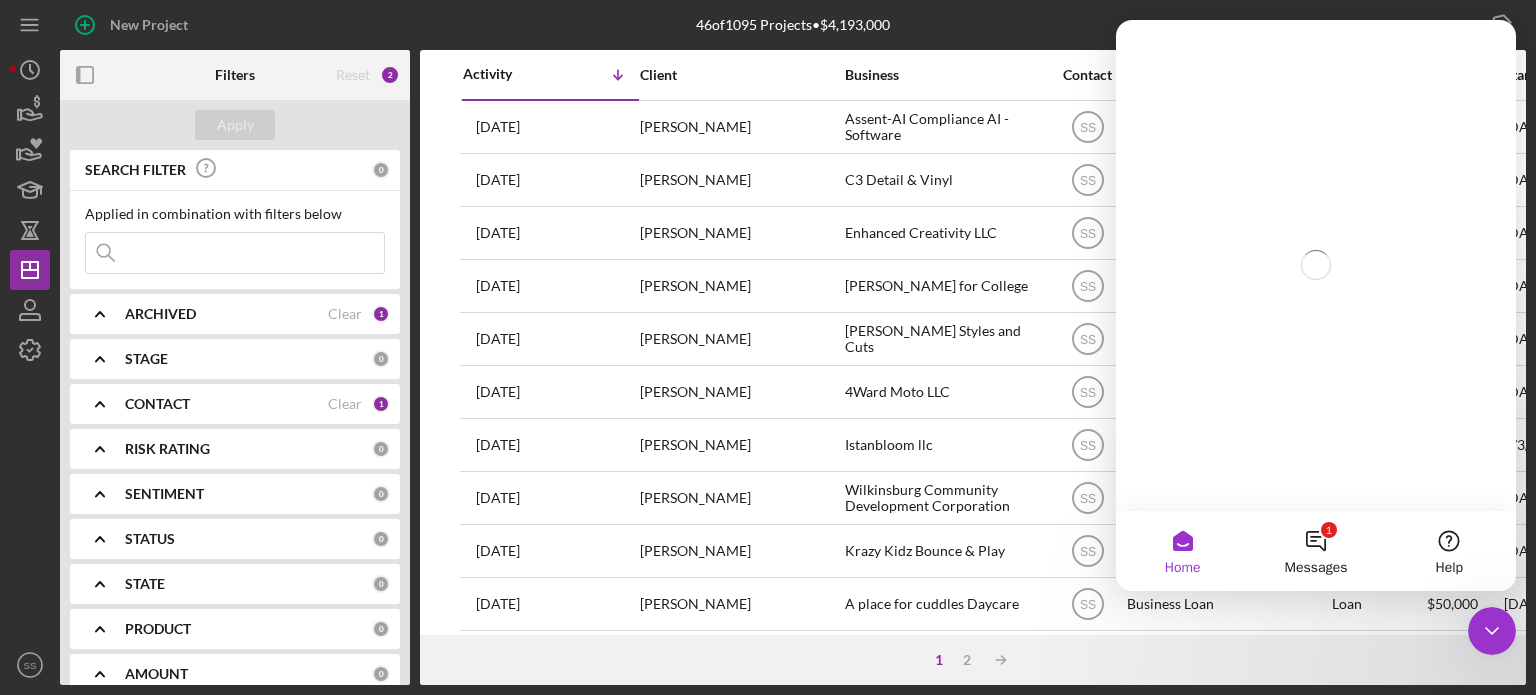 scroll, scrollTop: 0, scrollLeft: 0, axis: both 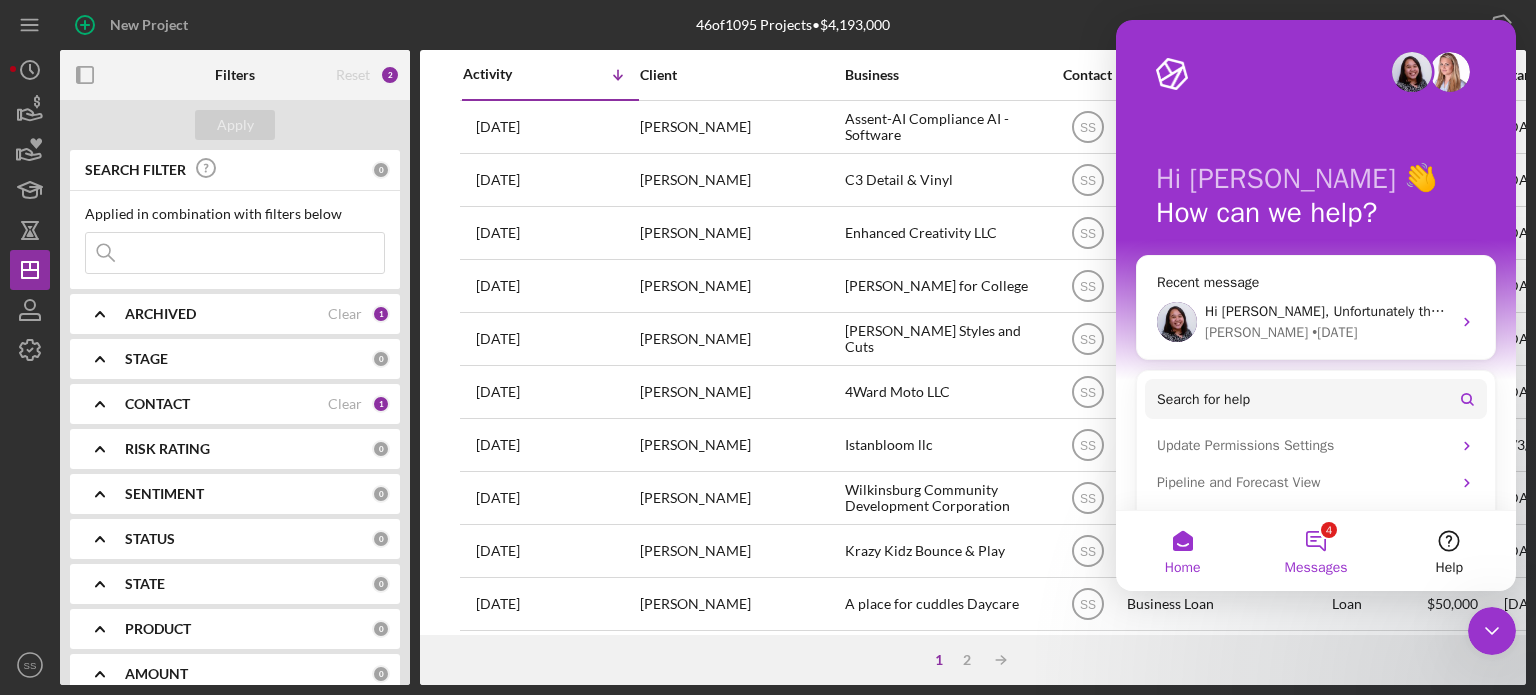 click on "4 Messages" at bounding box center (1315, 551) 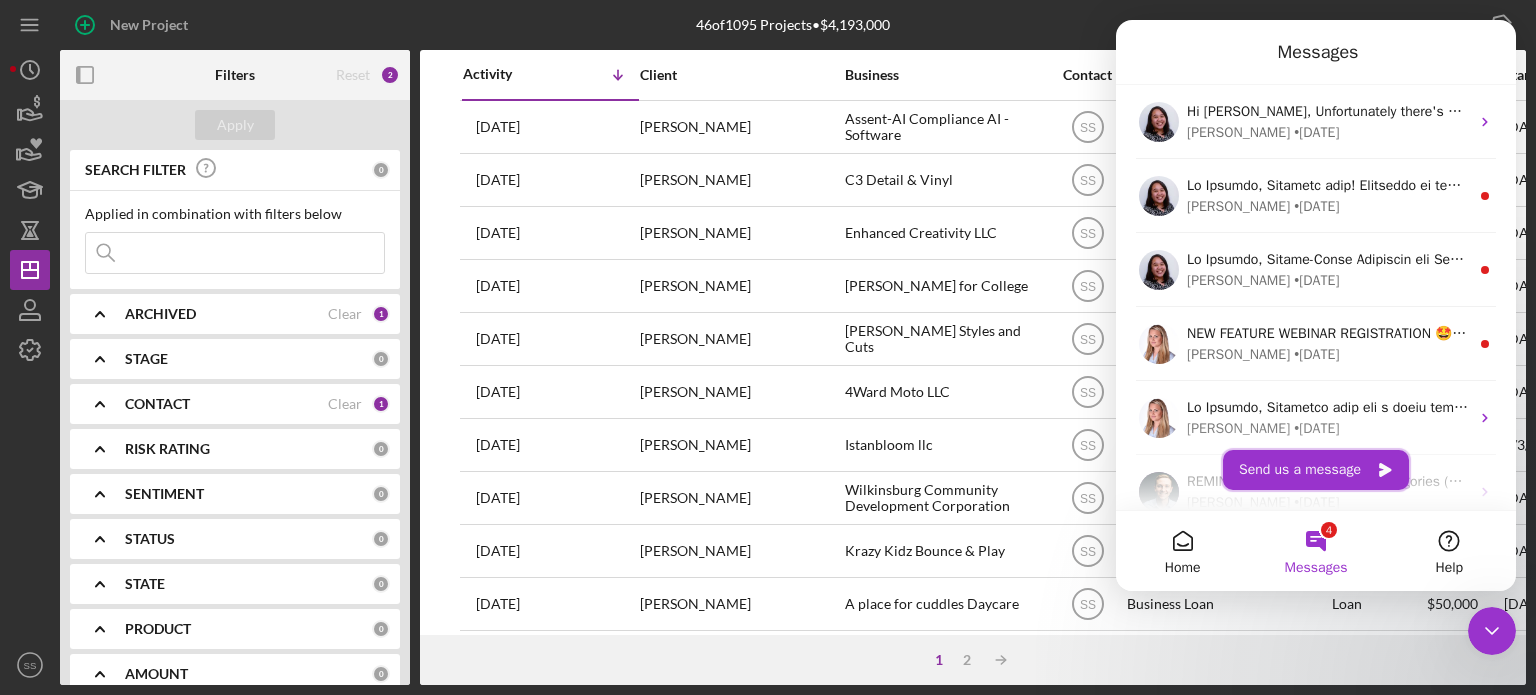 click on "Send us a message" at bounding box center [1316, 470] 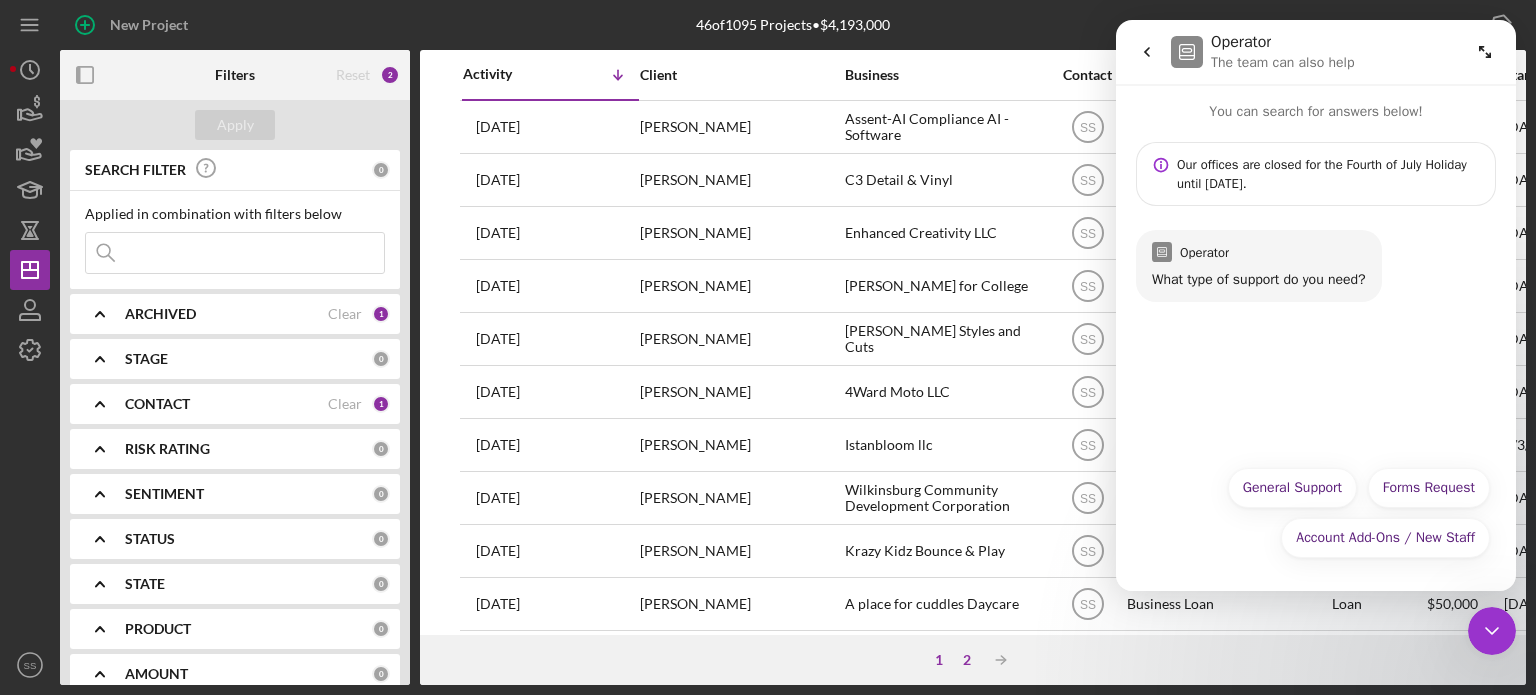 click on "2" at bounding box center [967, 660] 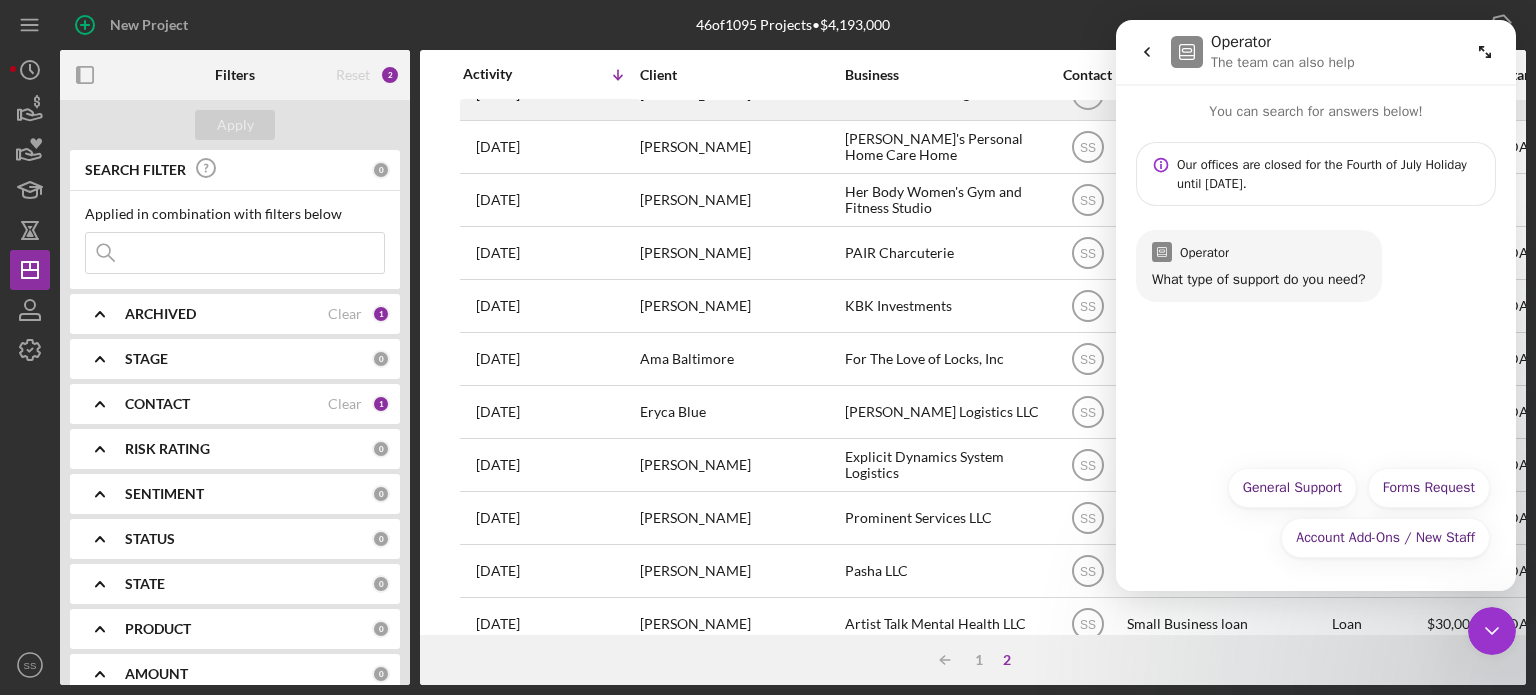 scroll, scrollTop: 352, scrollLeft: 0, axis: vertical 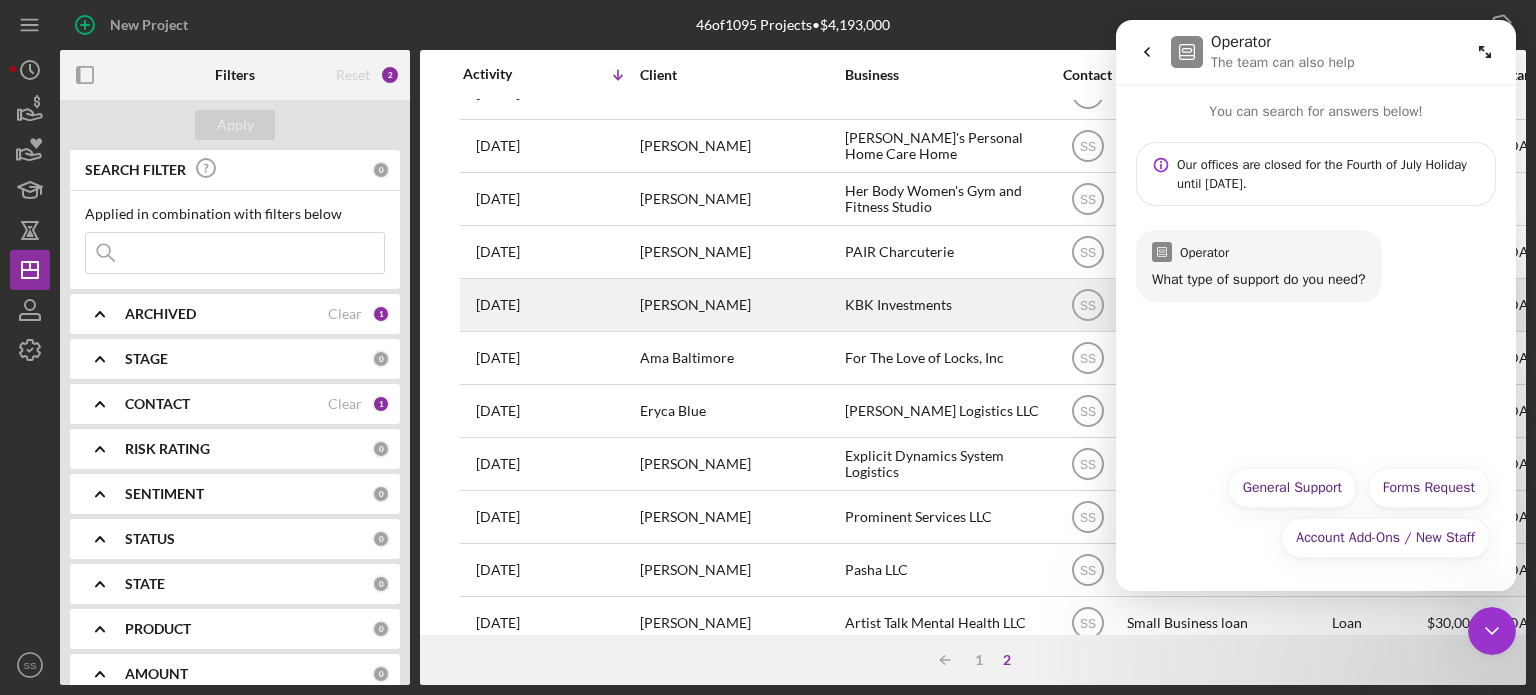 click on "KBK Investments" at bounding box center [945, 305] 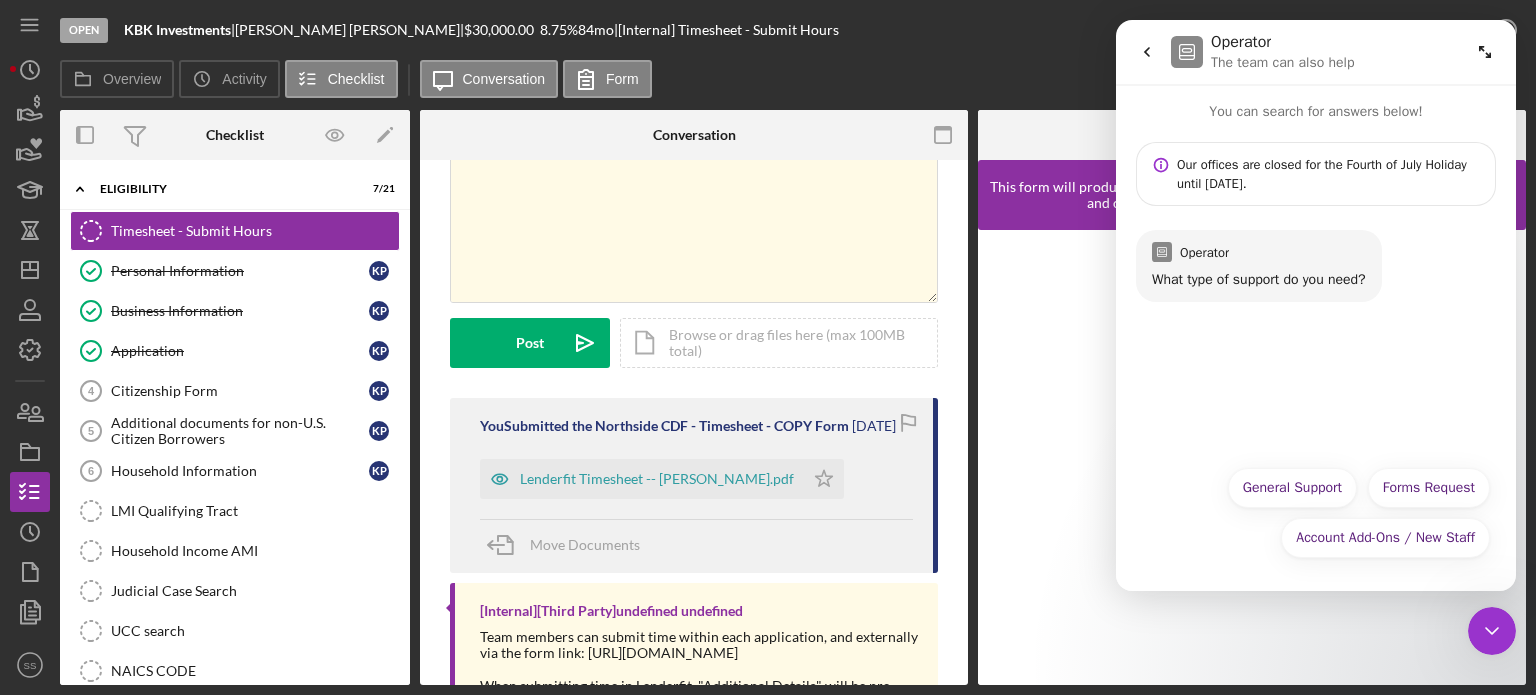 scroll, scrollTop: 294, scrollLeft: 0, axis: vertical 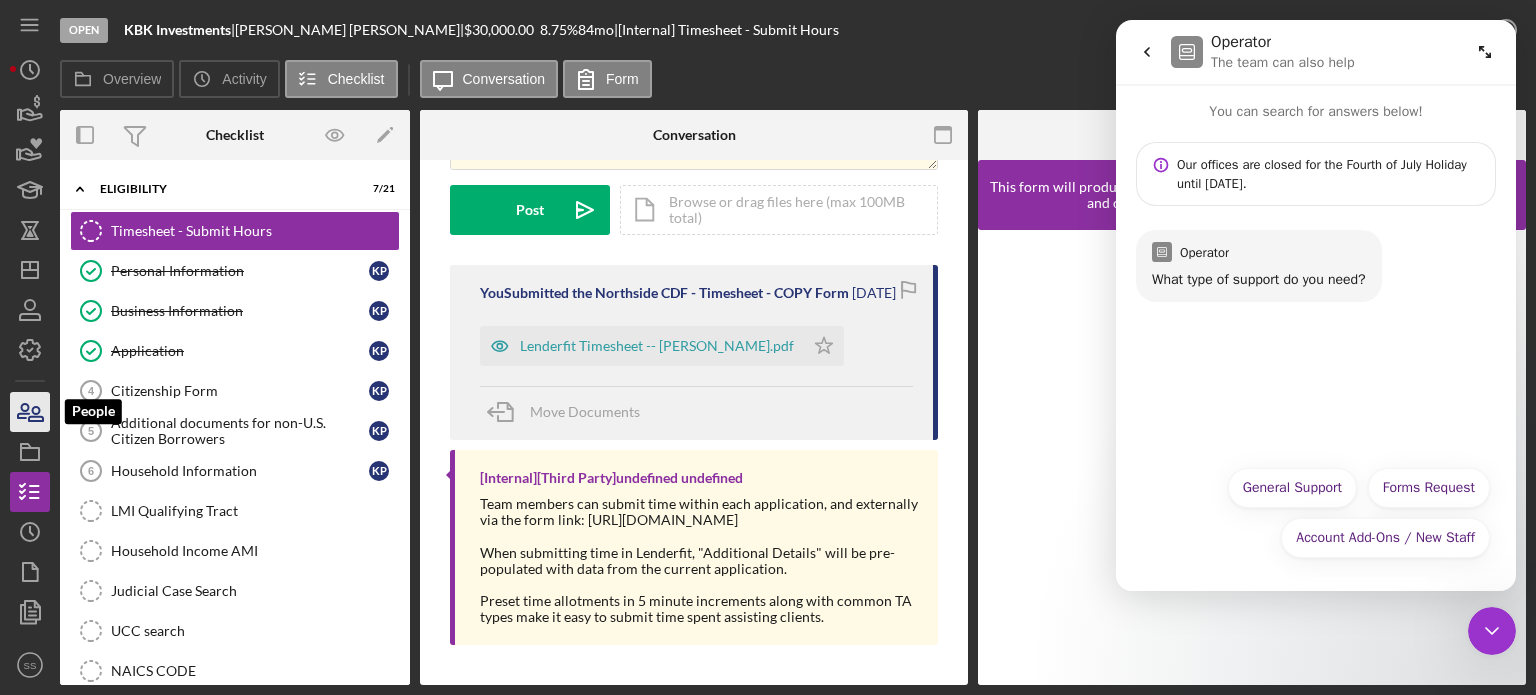 click 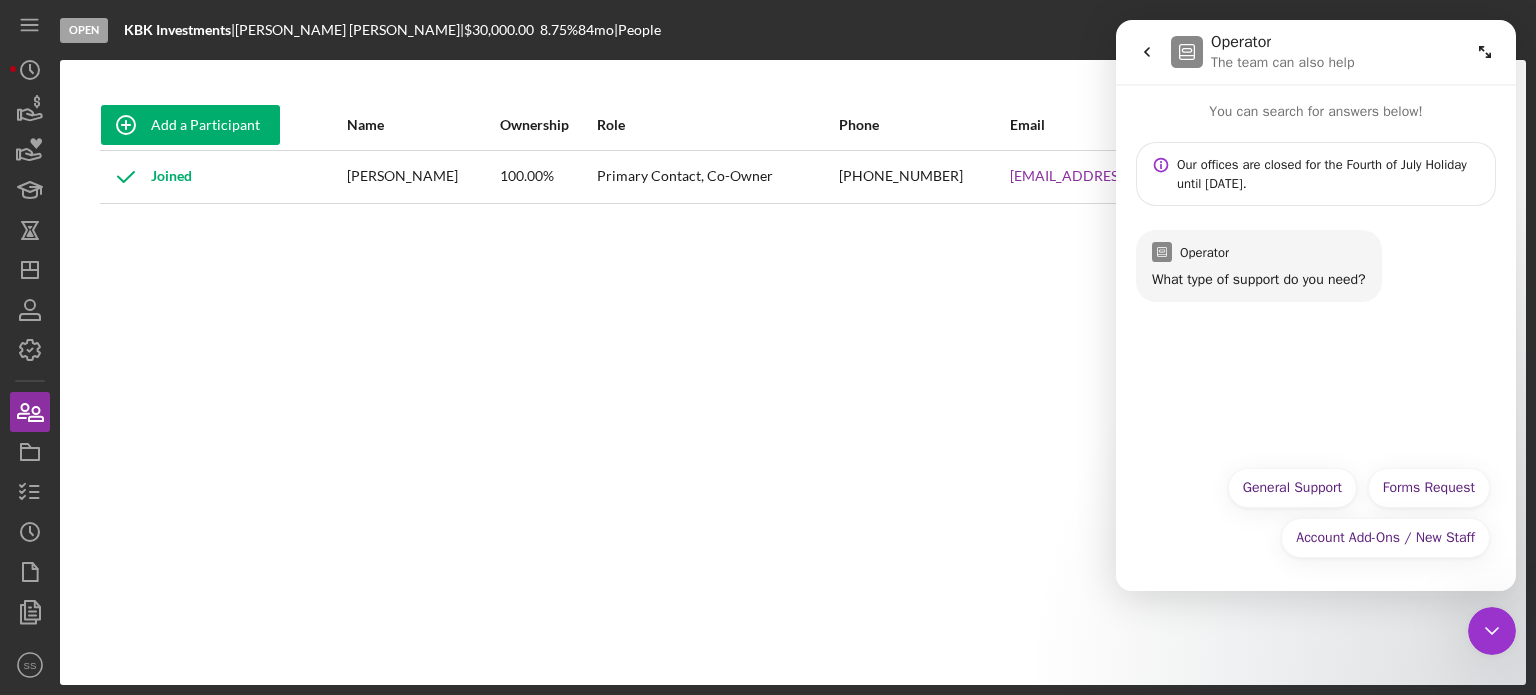 click on "Add a Participant Name Ownership Role Phone Email Checklist Actions  Joined Keyona Proctor 100.00% Primary Contact, Co-Owner (888) 308-8089 info@knkinvestments.com Icon/Overflow Icon/Edit  Edit" at bounding box center [793, 372] 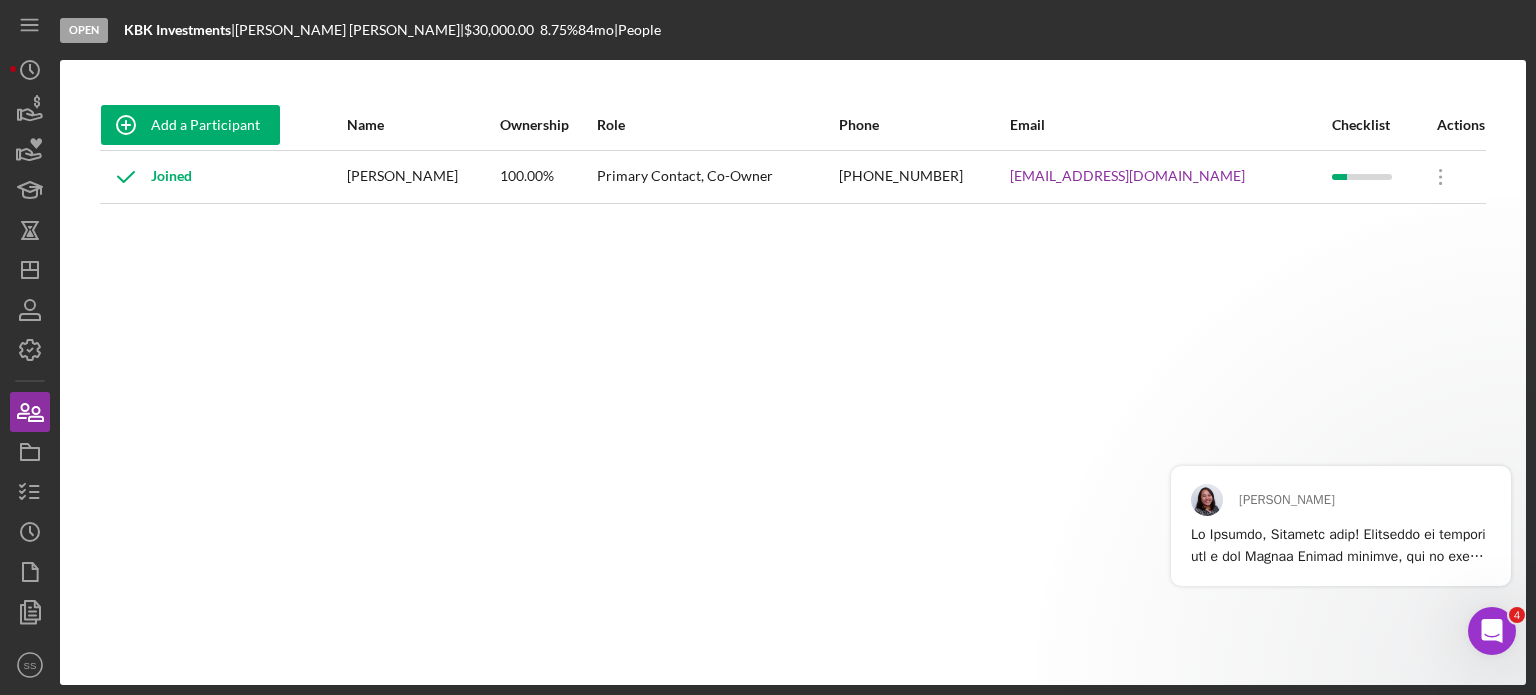 scroll, scrollTop: 0, scrollLeft: 0, axis: both 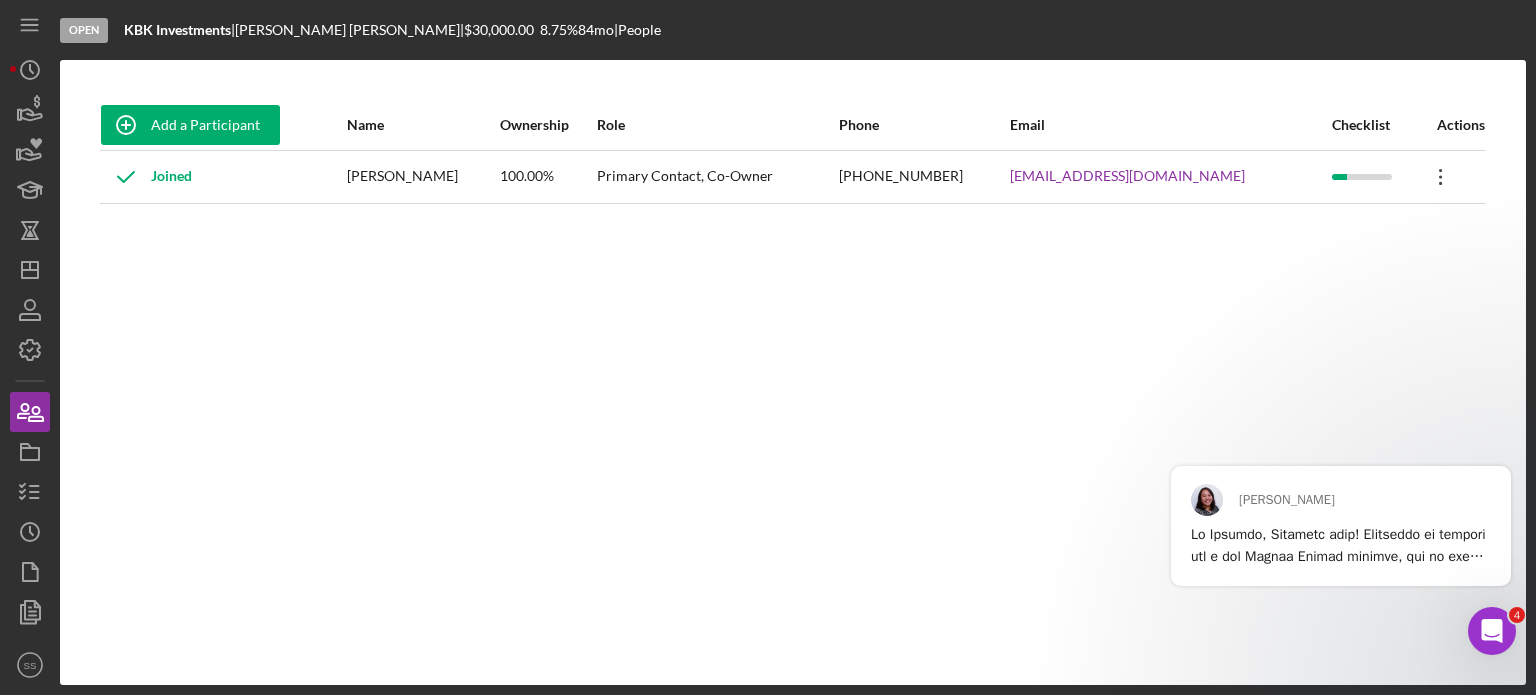 click on "Icon/Overflow" 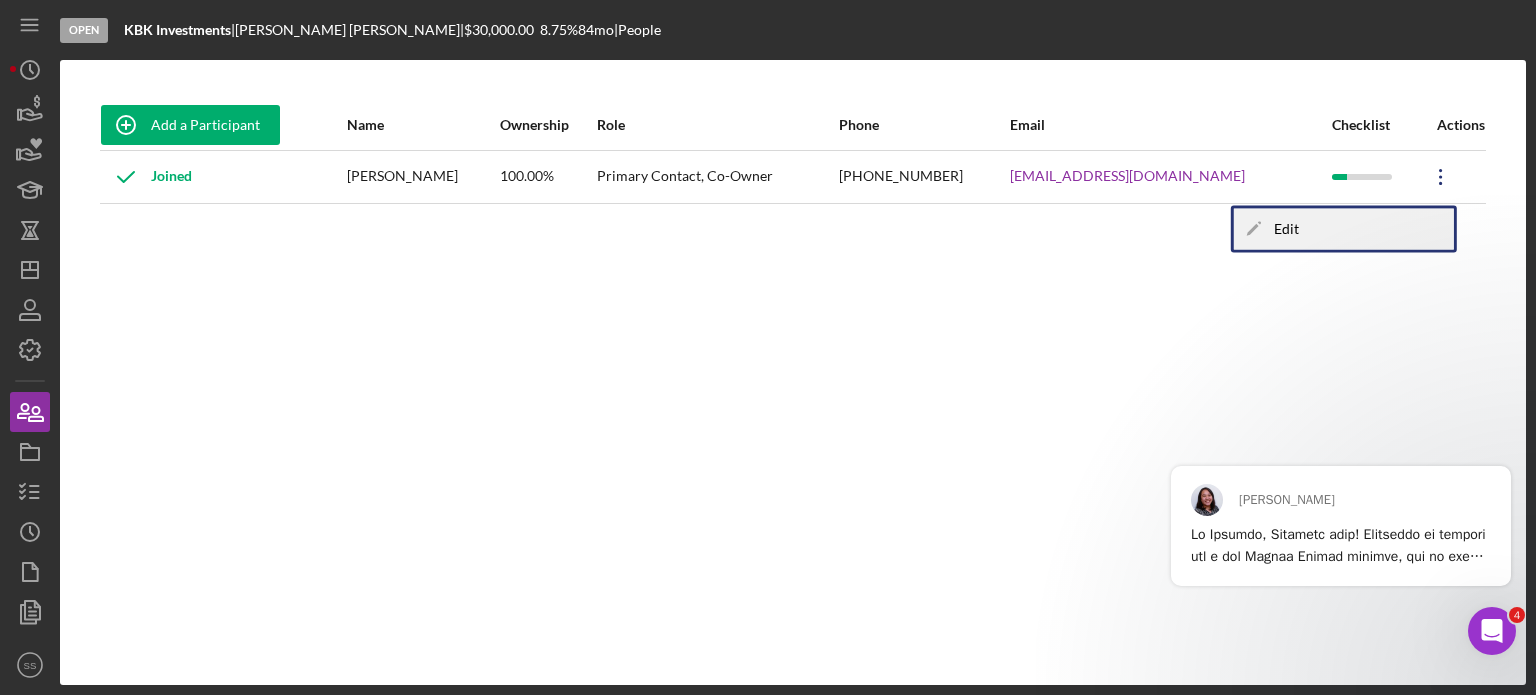 click on "Icon/Edit" 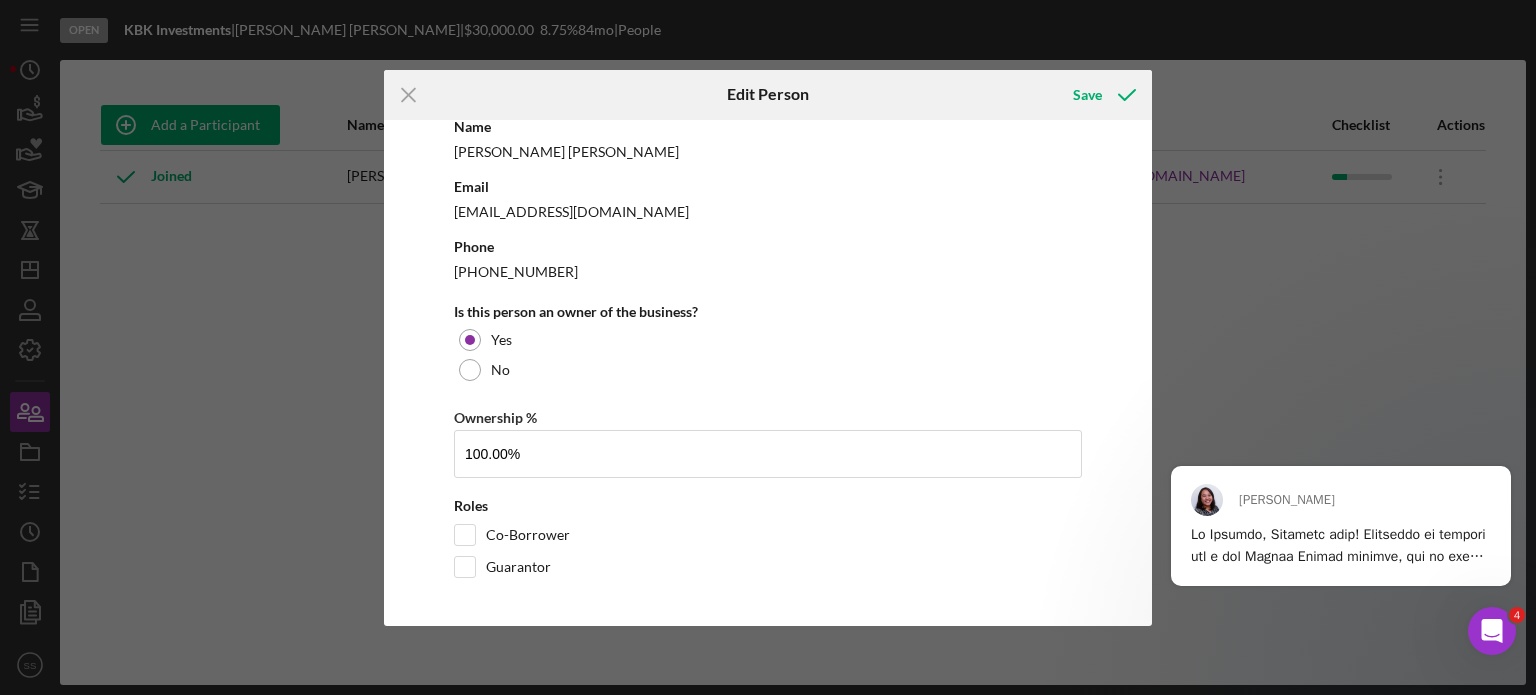 scroll, scrollTop: 0, scrollLeft: 0, axis: both 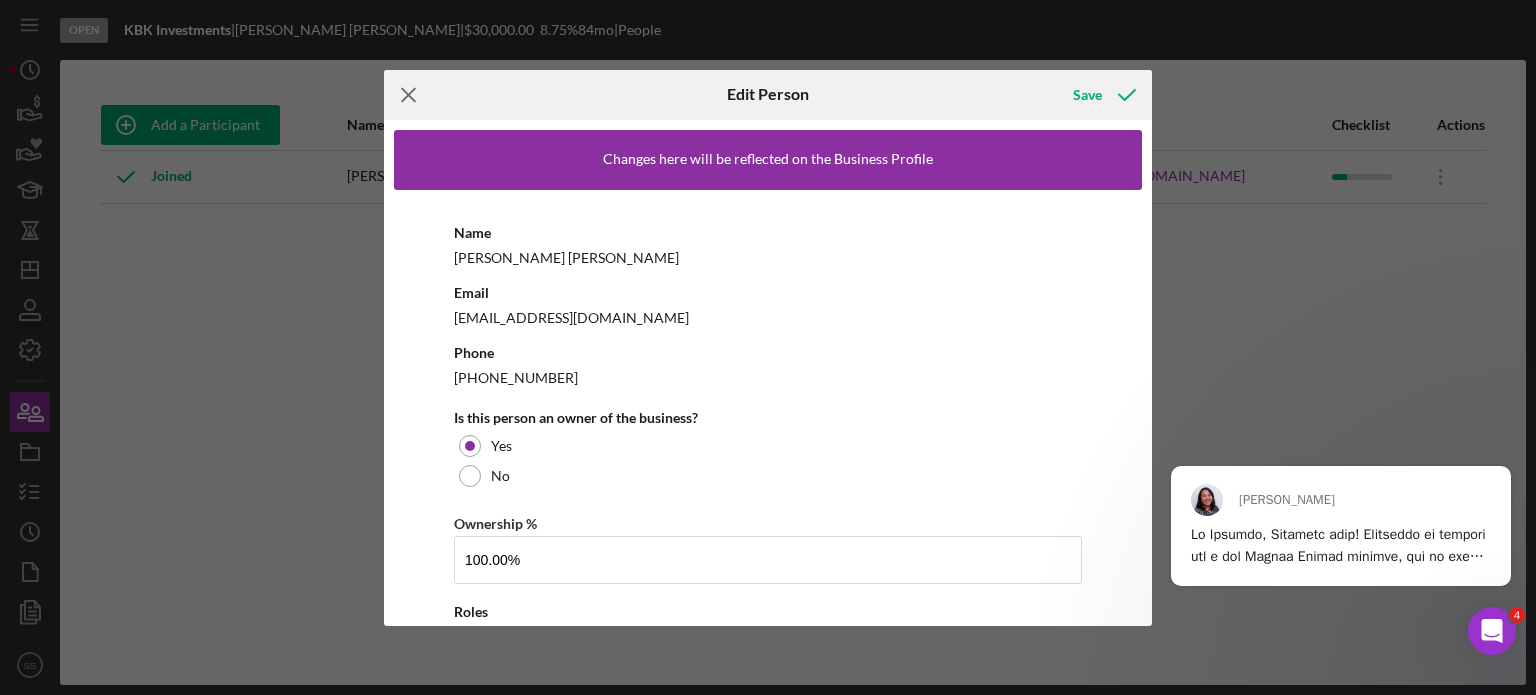 click on "Icon/Menu Close" 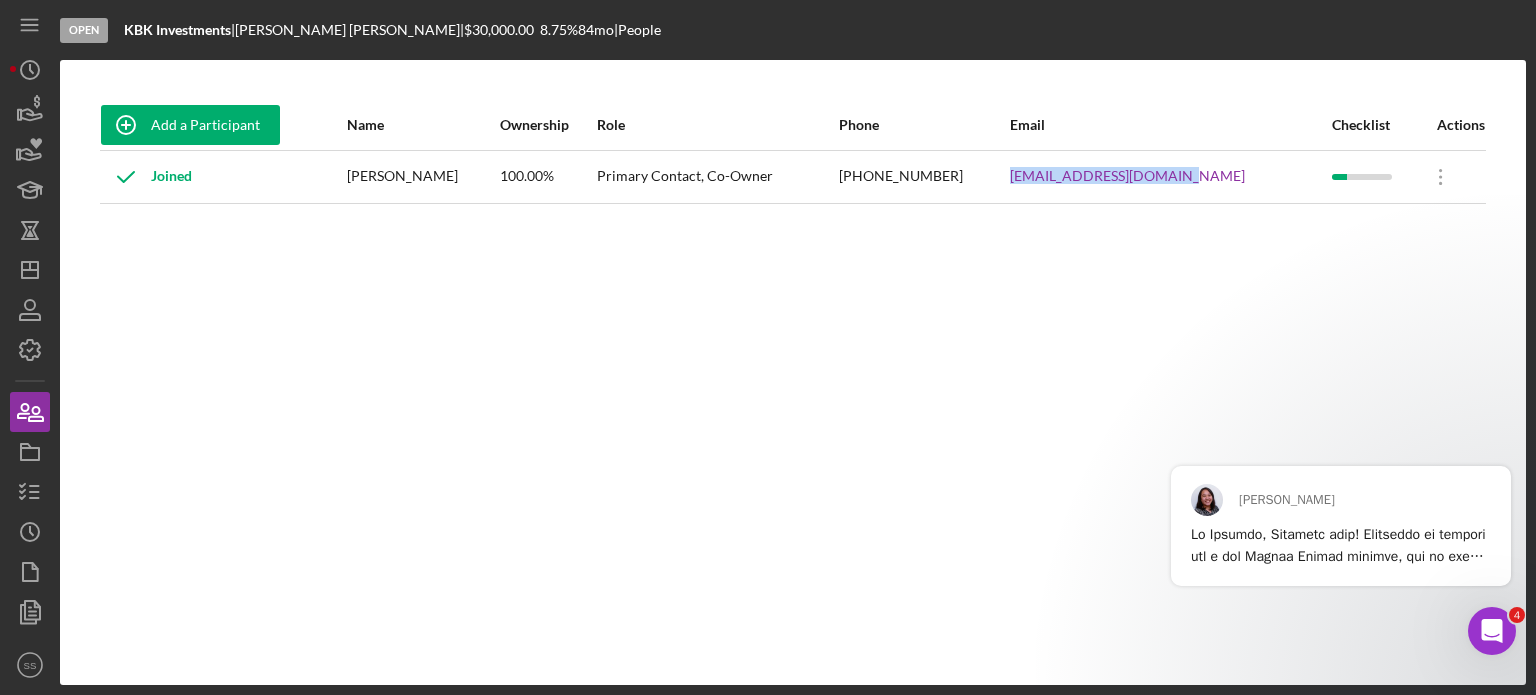 drag, startPoint x: 1236, startPoint y: 173, endPoint x: 1040, endPoint y: 171, distance: 196.01021 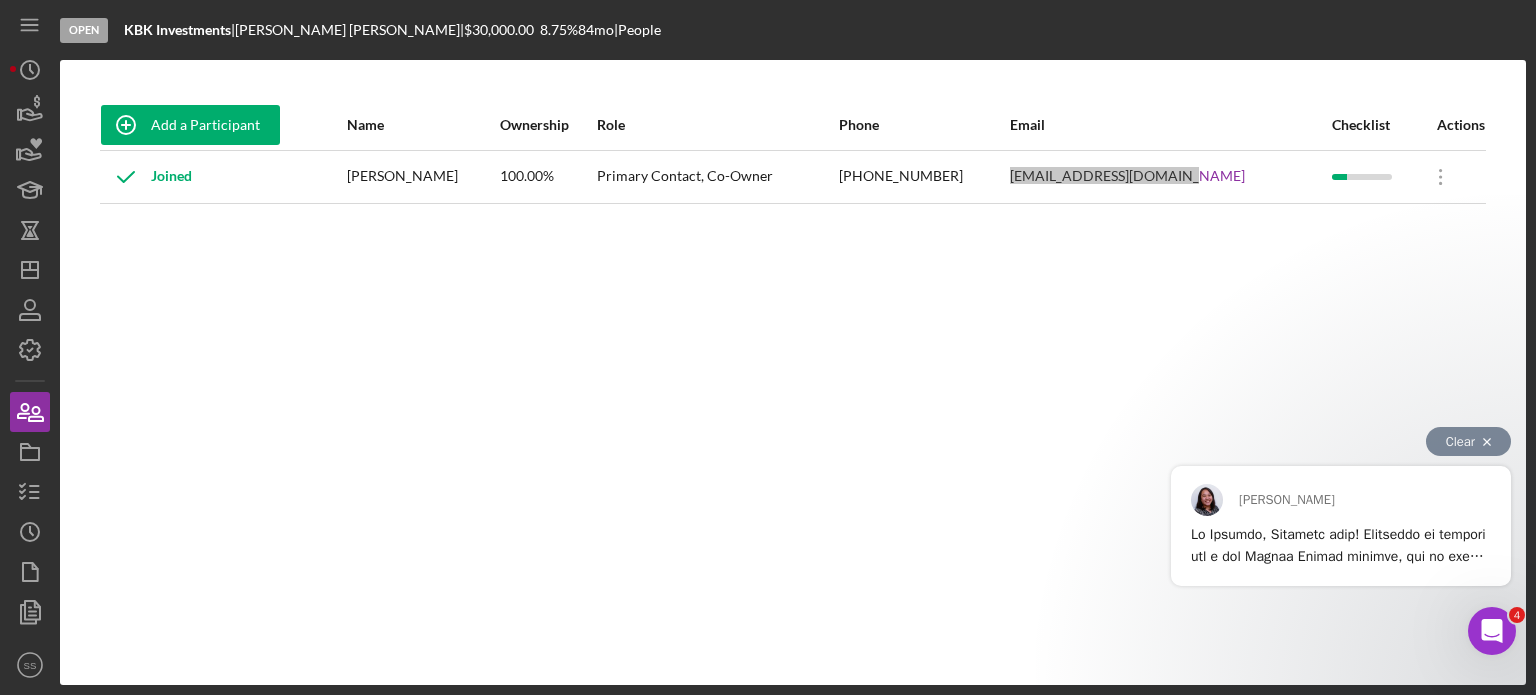 click at bounding box center [1339, 798] 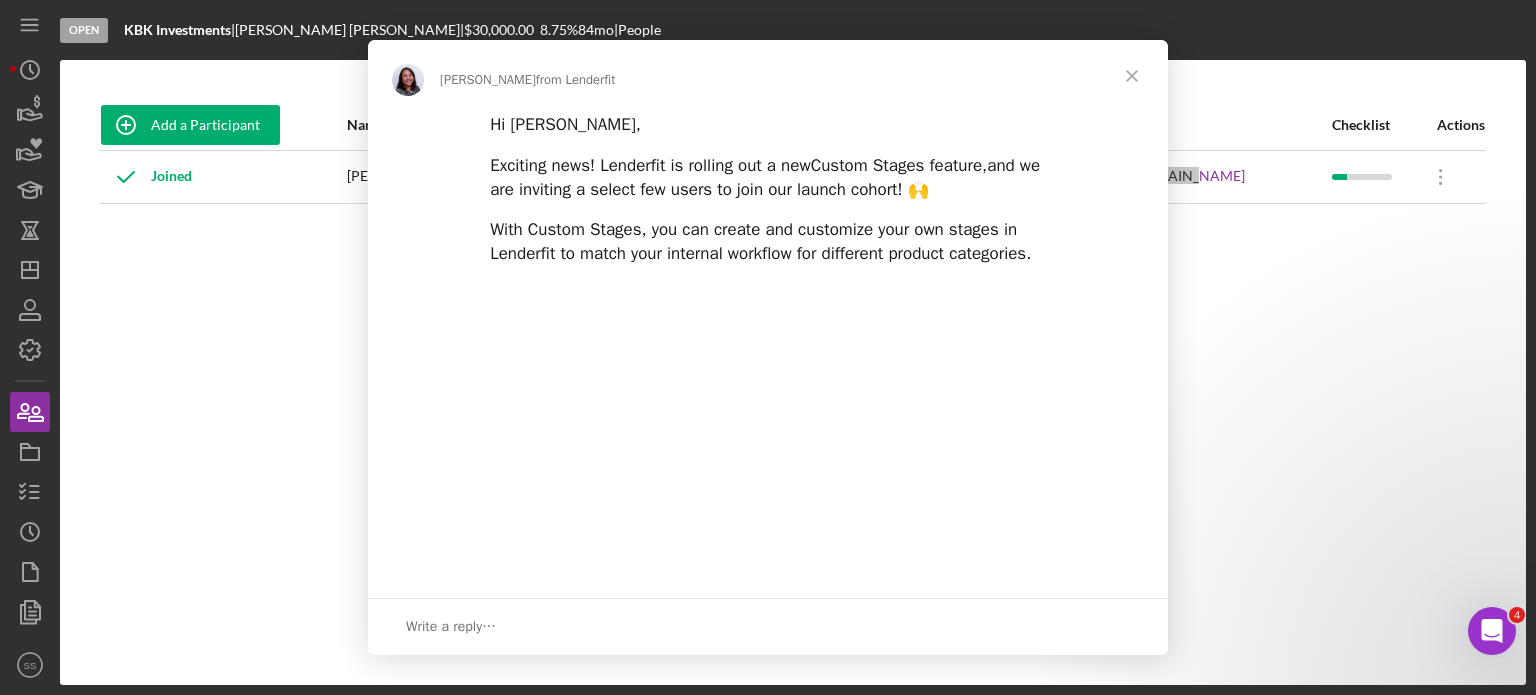 scroll, scrollTop: 0, scrollLeft: 0, axis: both 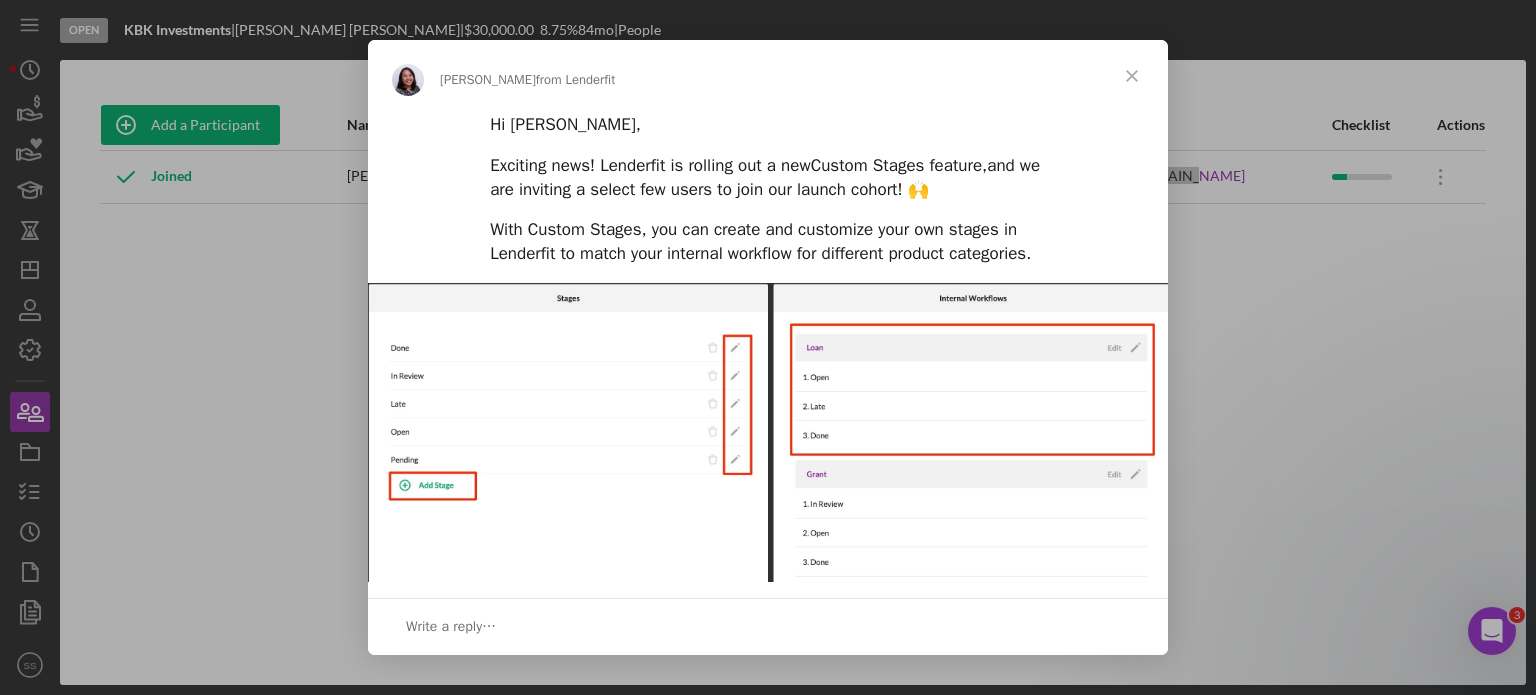 click at bounding box center [1132, 76] 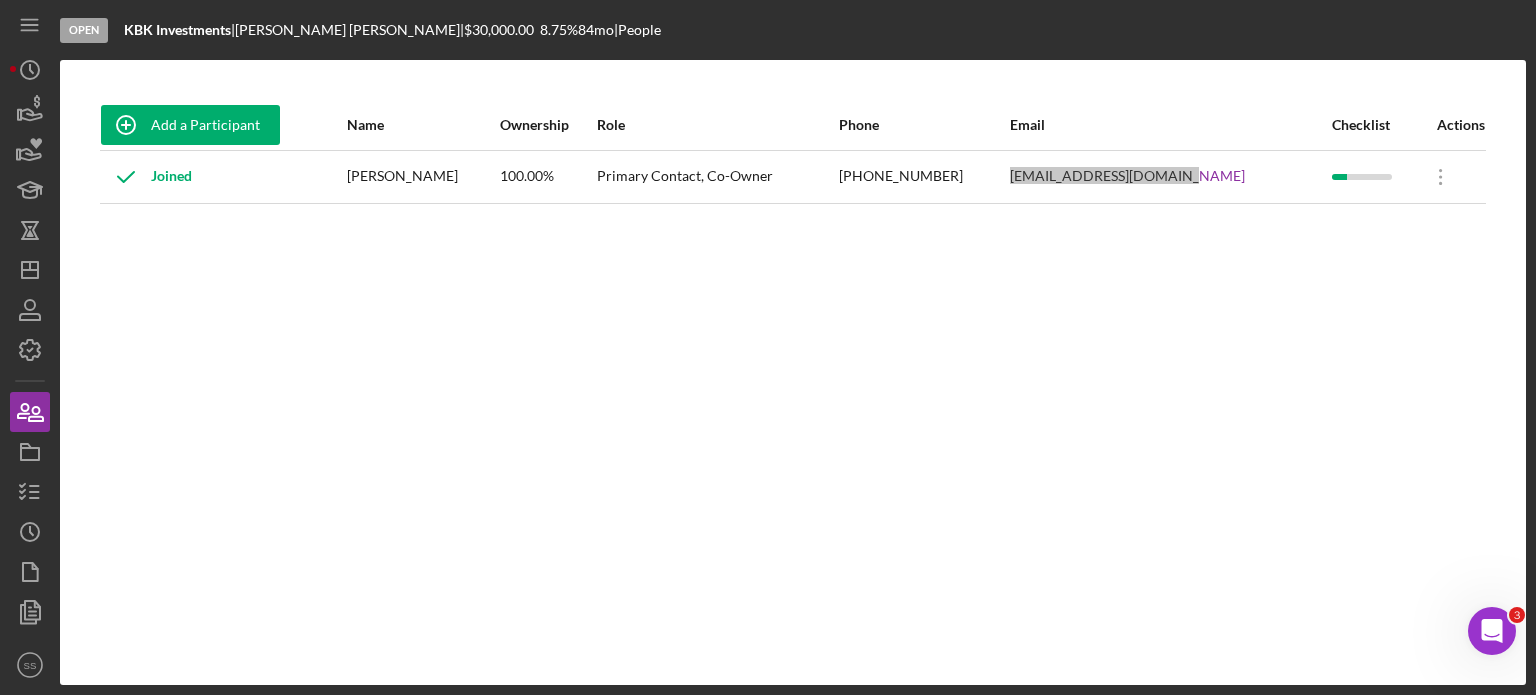 click 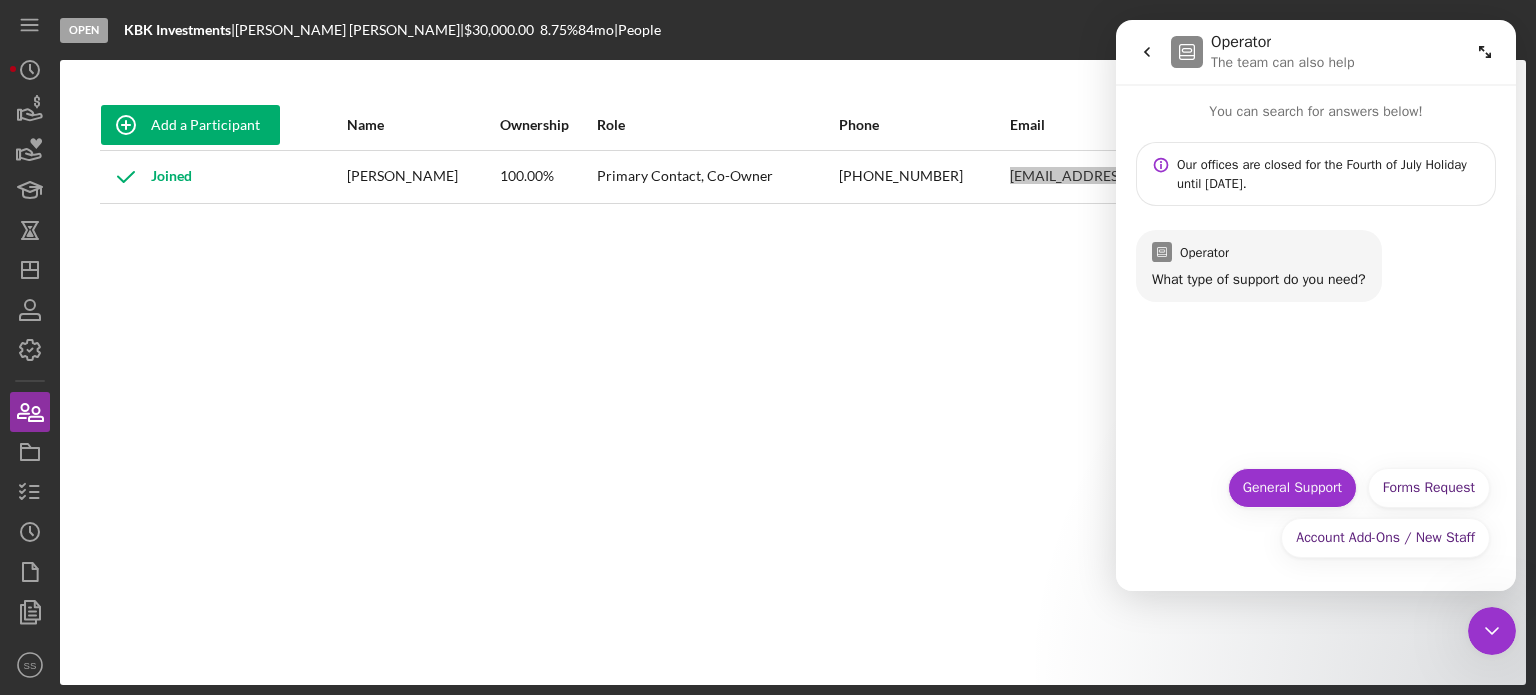 click on "General Support" at bounding box center [1292, 488] 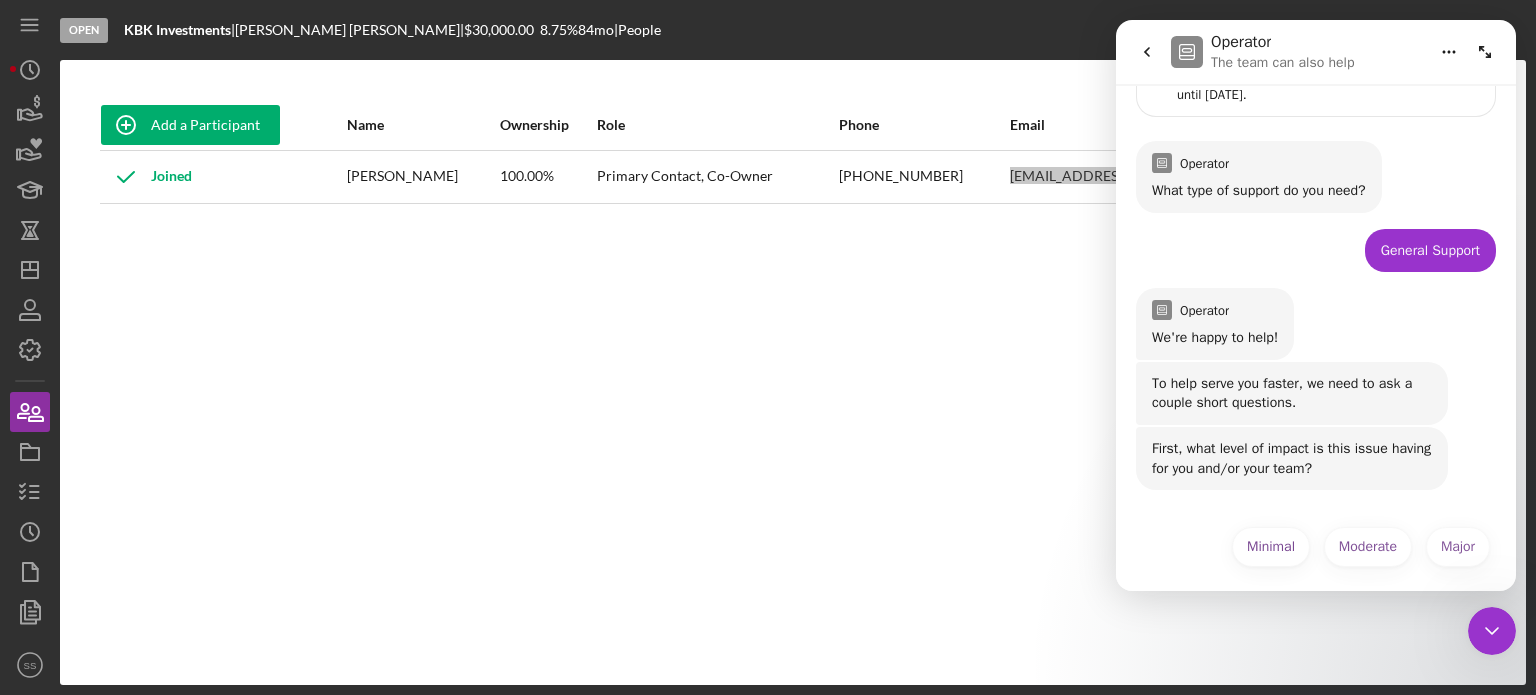 scroll, scrollTop: 99, scrollLeft: 0, axis: vertical 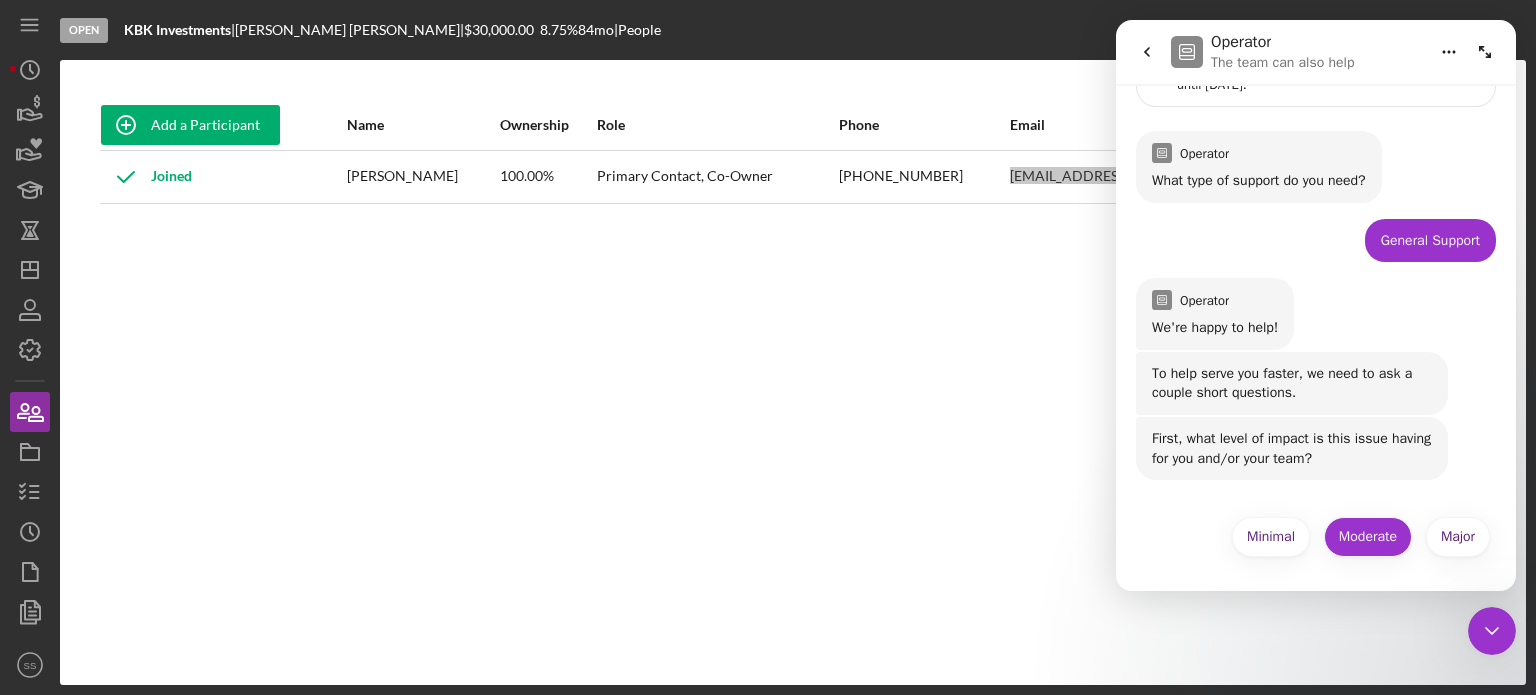 click on "Moderate" at bounding box center [1368, 537] 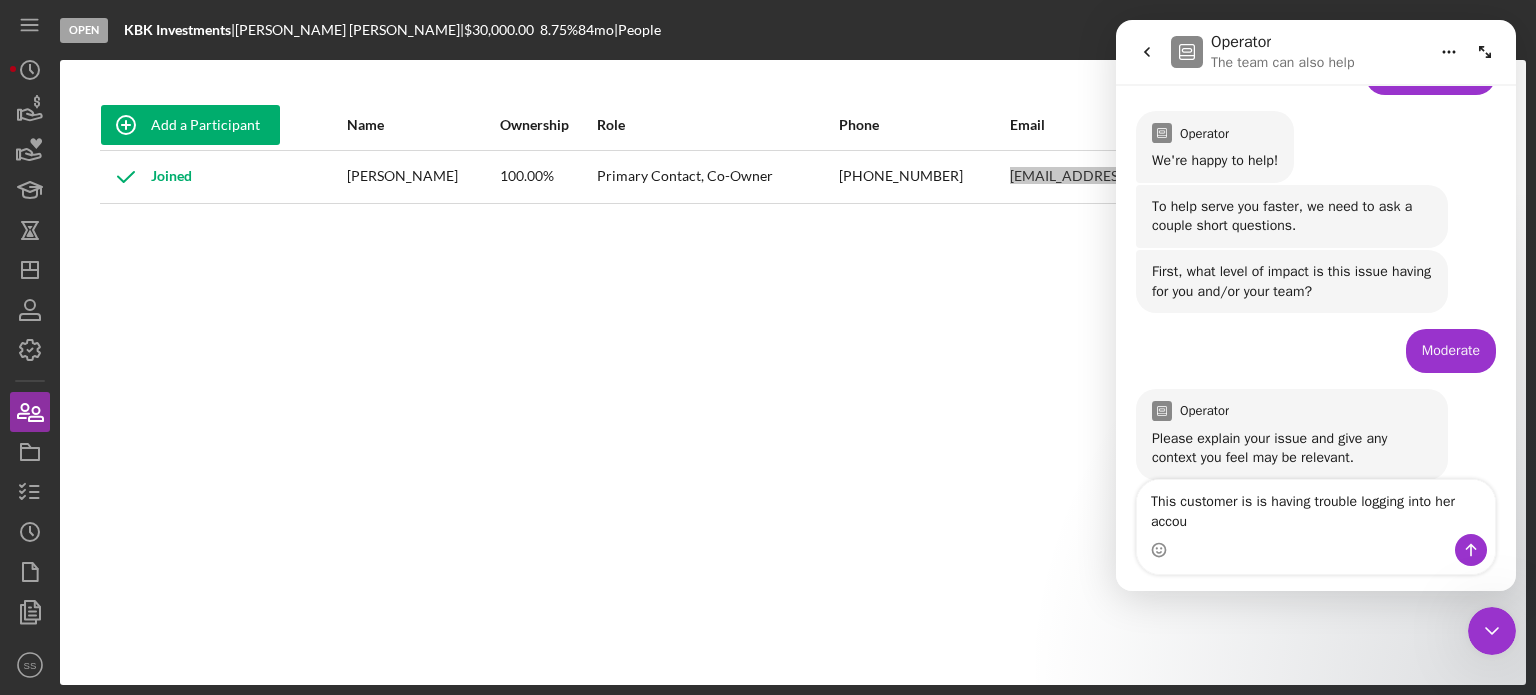 scroll, scrollTop: 286, scrollLeft: 0, axis: vertical 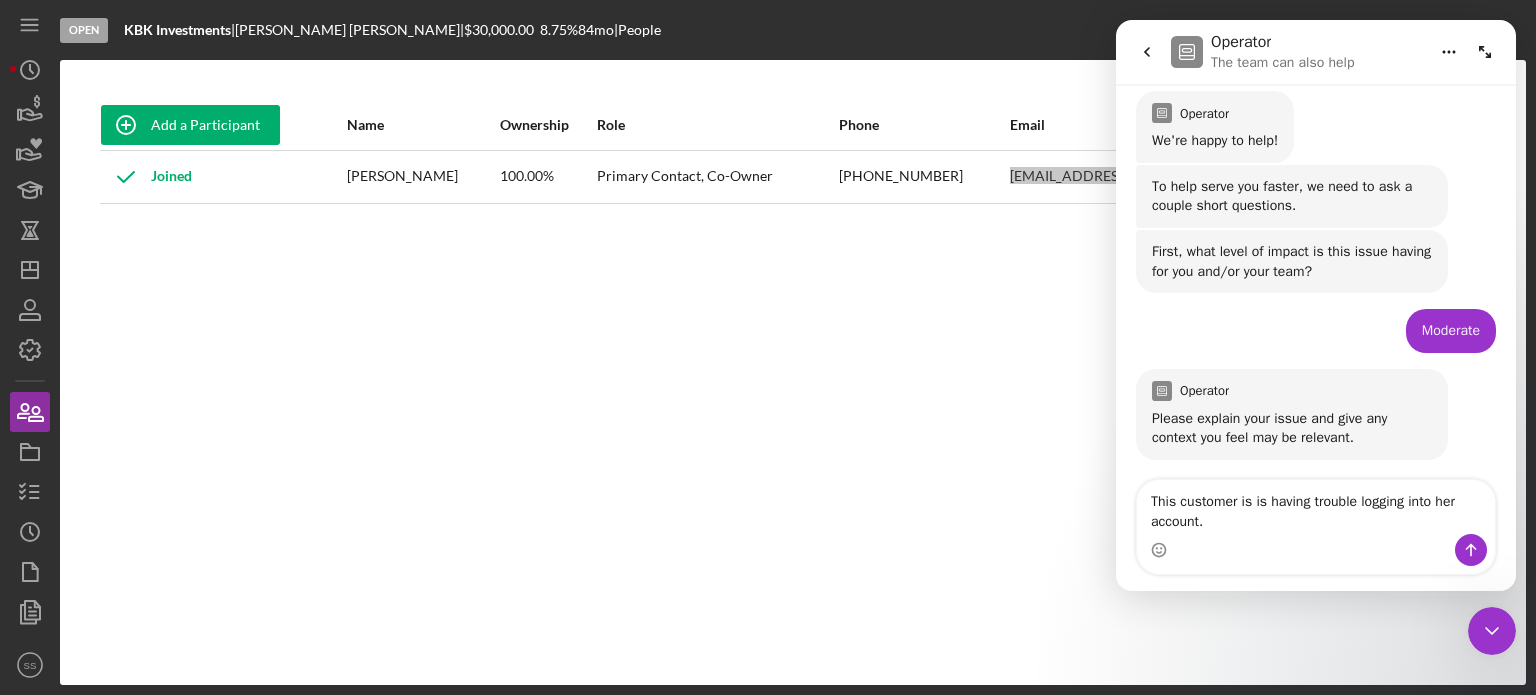 type on "This customer is is having trouble logging into her account." 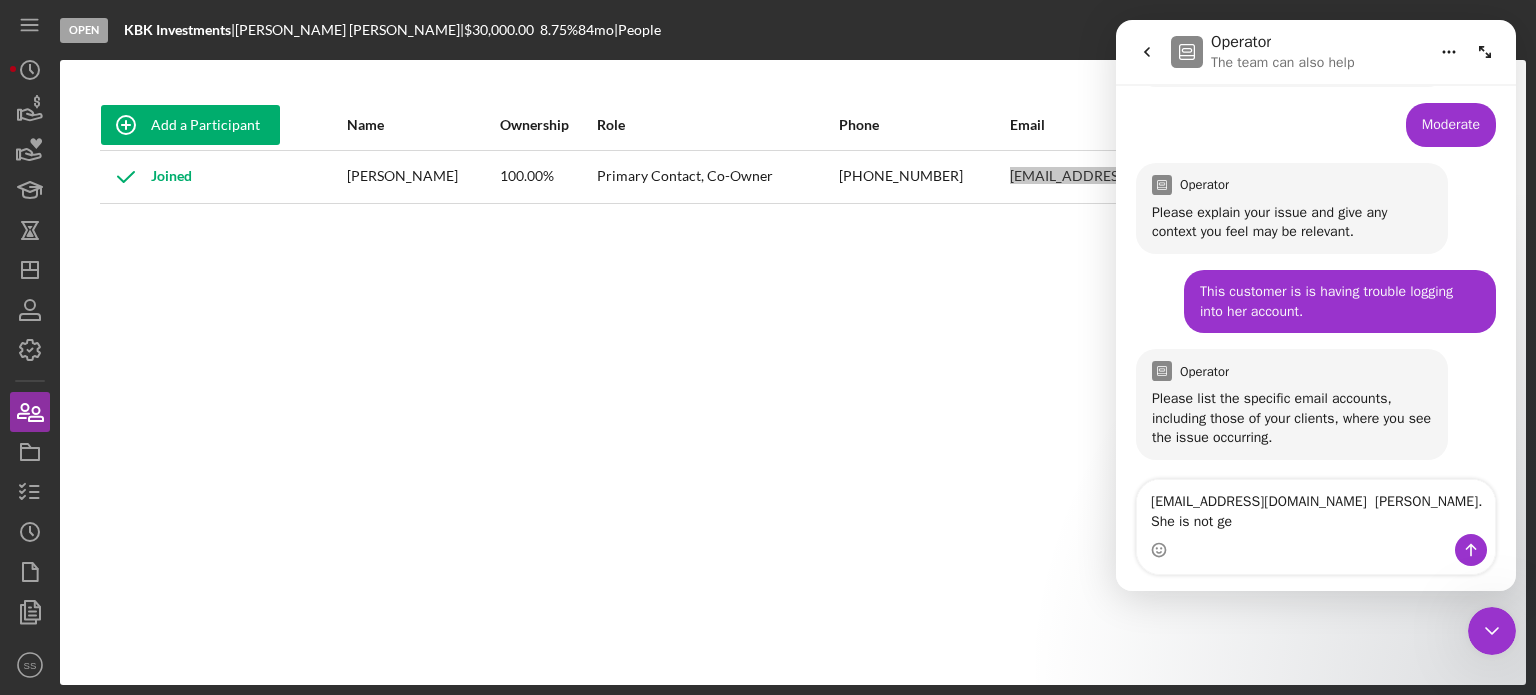 scroll, scrollTop: 512, scrollLeft: 0, axis: vertical 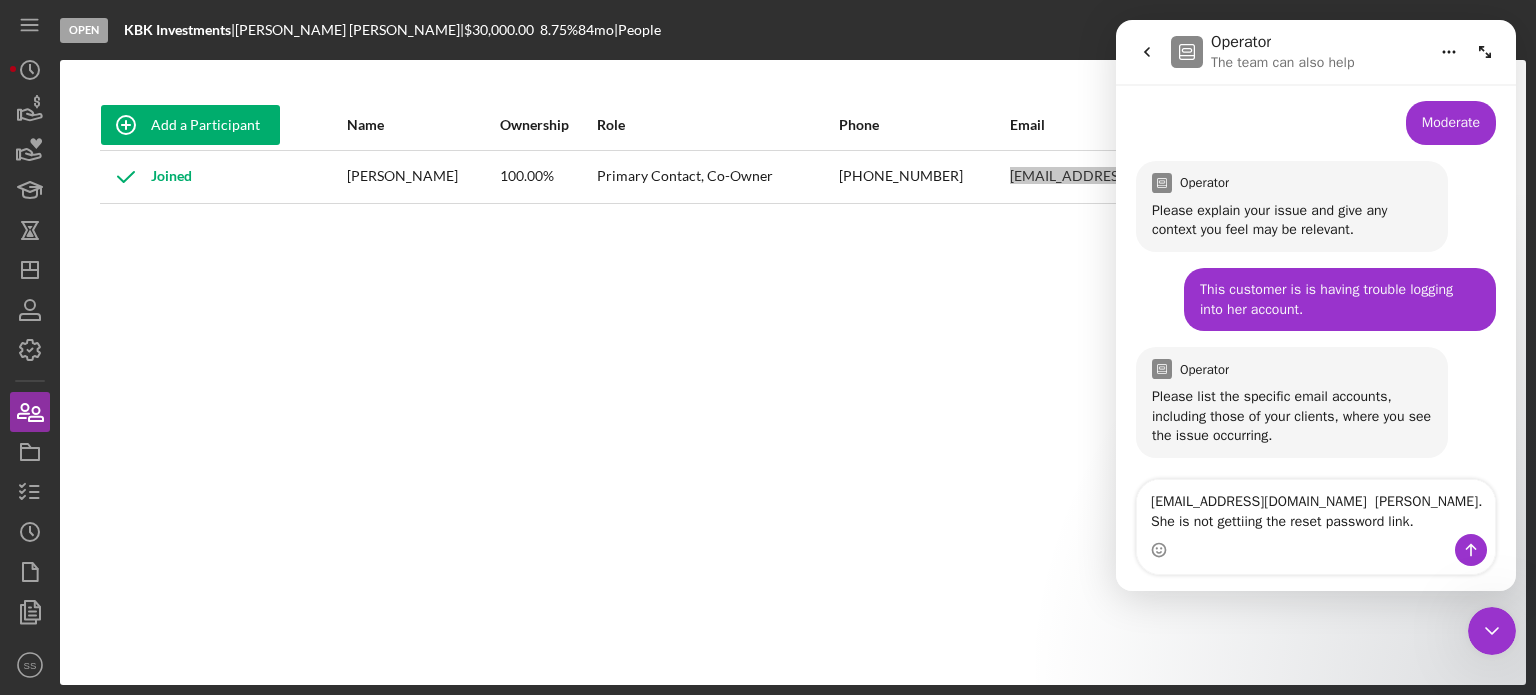 type on "info@knkinvestments.com  Keyona Proctor.  She is not gettiing the reset password link." 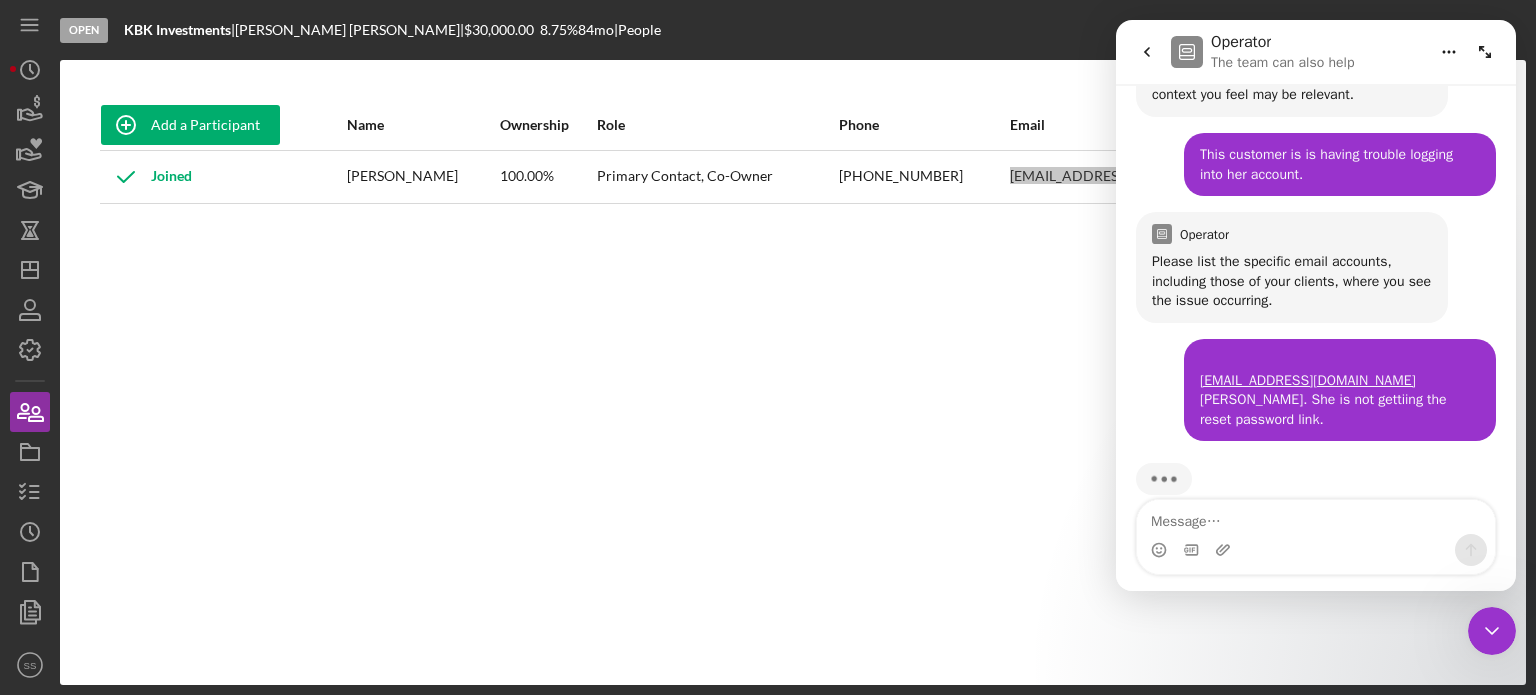 scroll, scrollTop: 636, scrollLeft: 0, axis: vertical 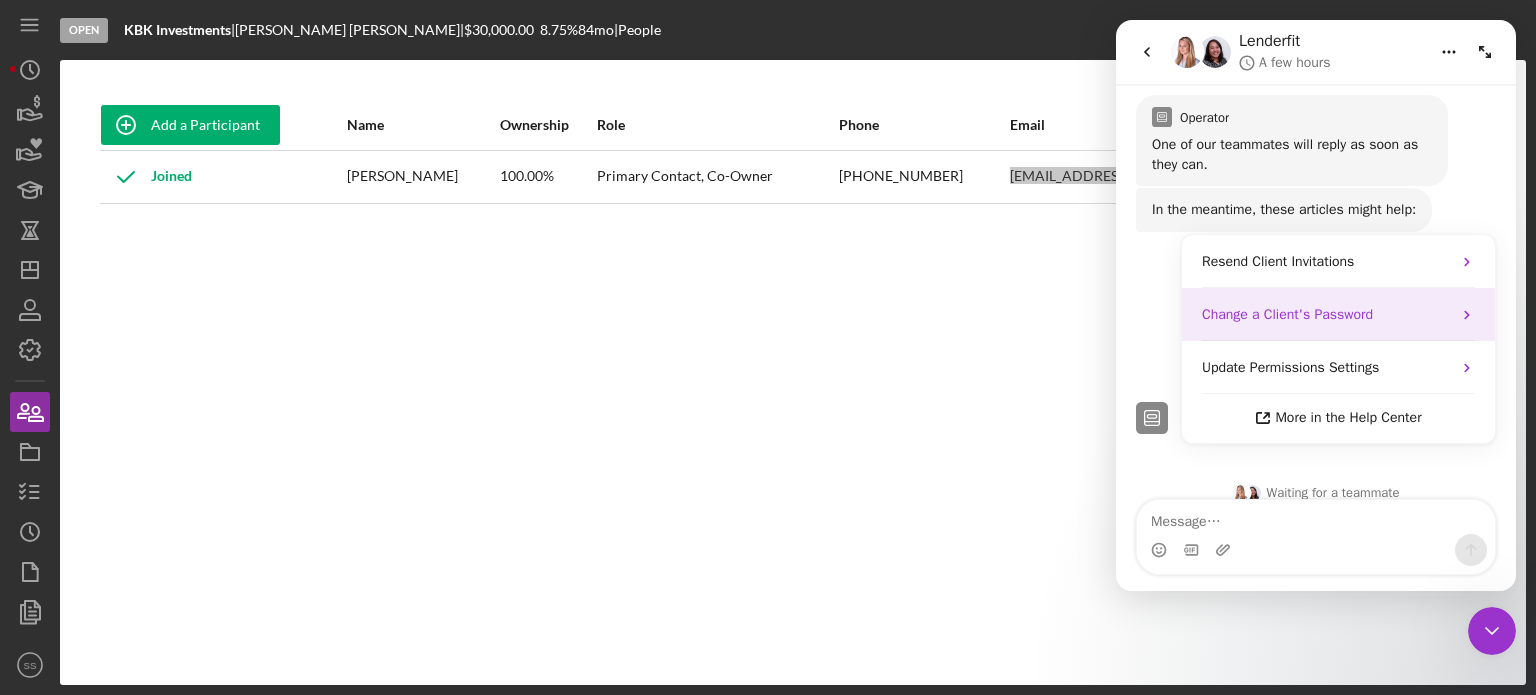click on "Change a Client's Password" at bounding box center (1287, 314) 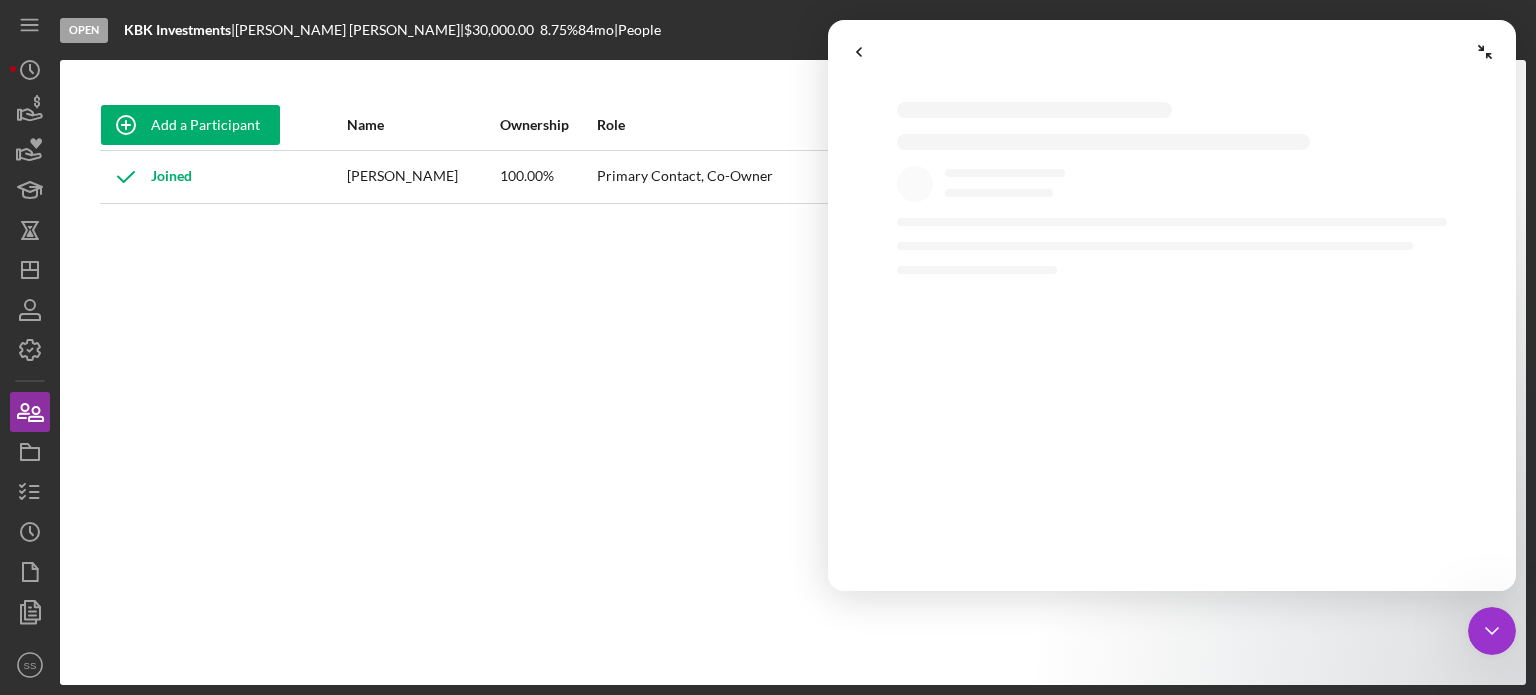 scroll, scrollTop: 0, scrollLeft: 0, axis: both 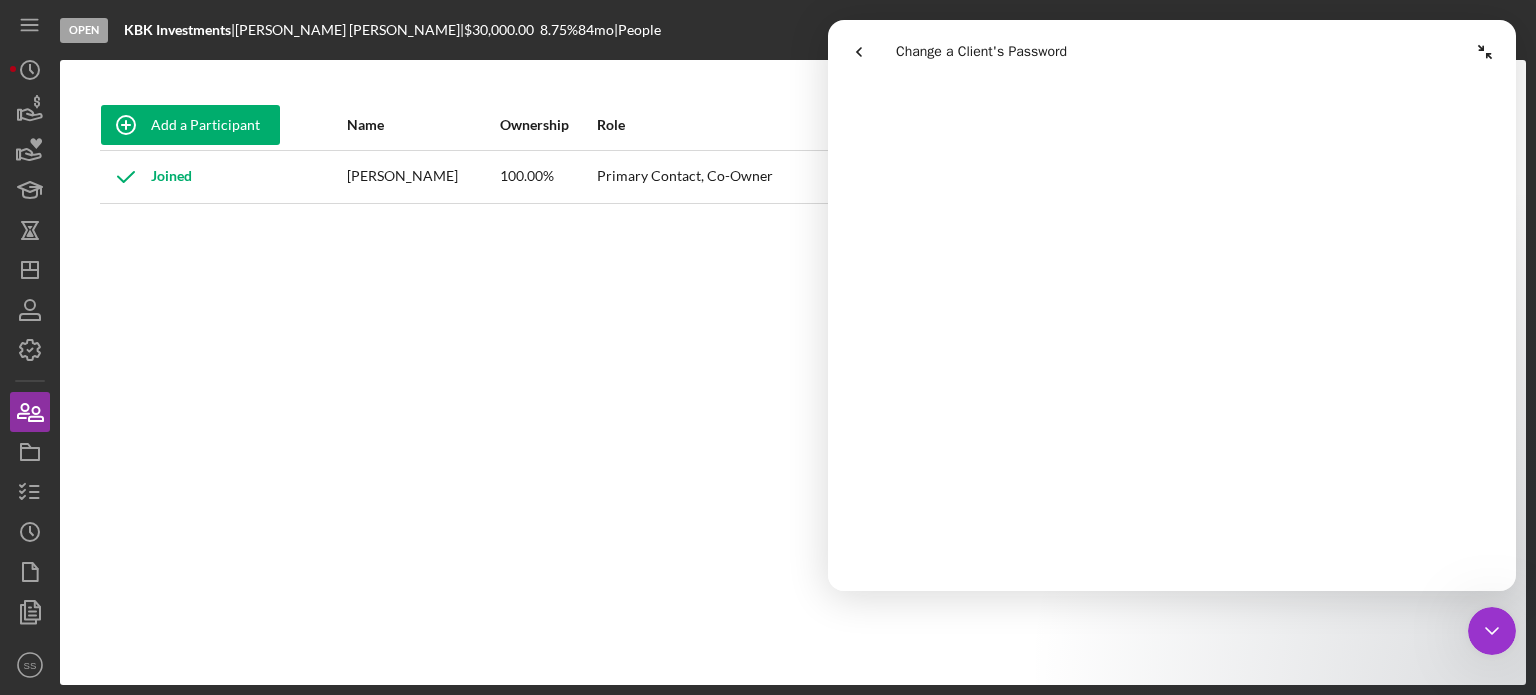 click on "Add a Participant Name Ownership Role Phone Email Checklist Actions  Joined Keyona Proctor 100.00% Primary Contact, Co-Owner (888) 308-8089 info@knkinvestments.com Icon/Overflow Icon/Edit  Edit" at bounding box center [793, 372] 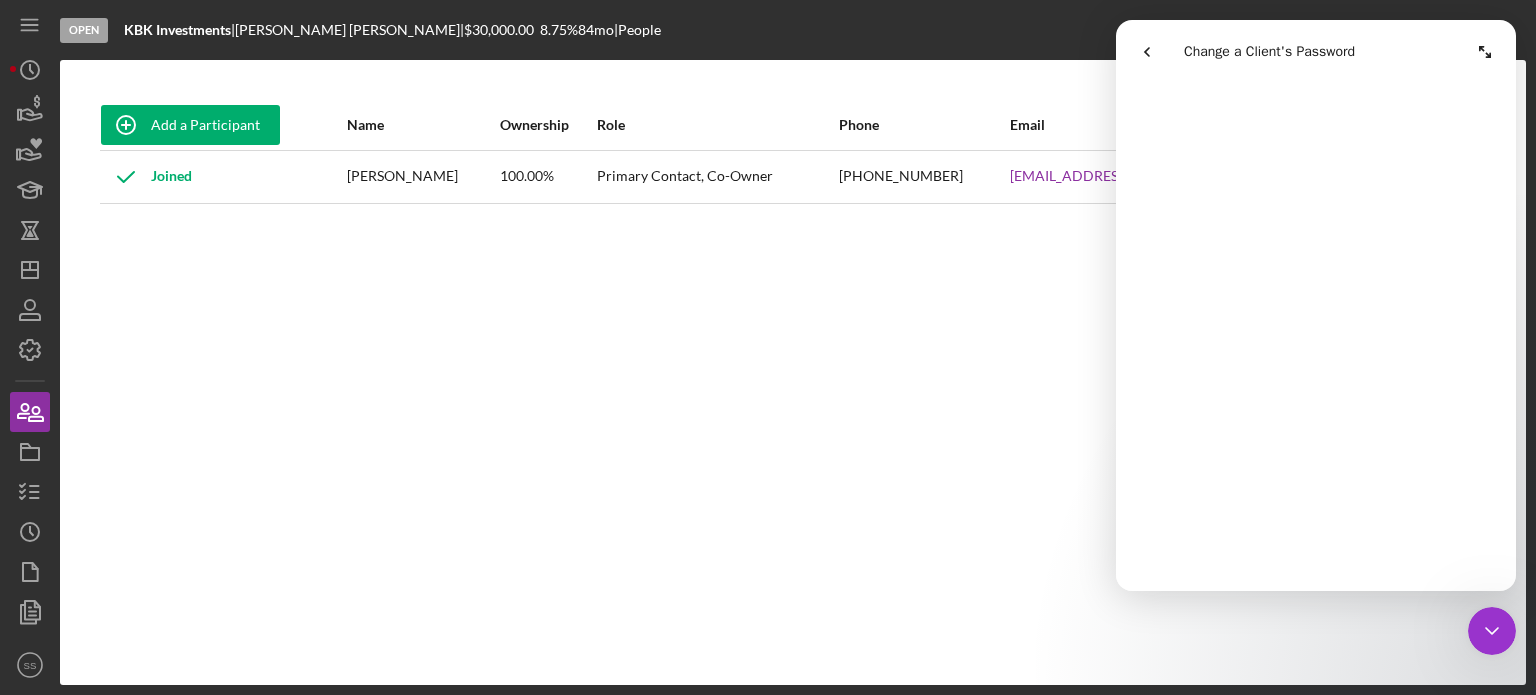 scroll, scrollTop: 137, scrollLeft: 0, axis: vertical 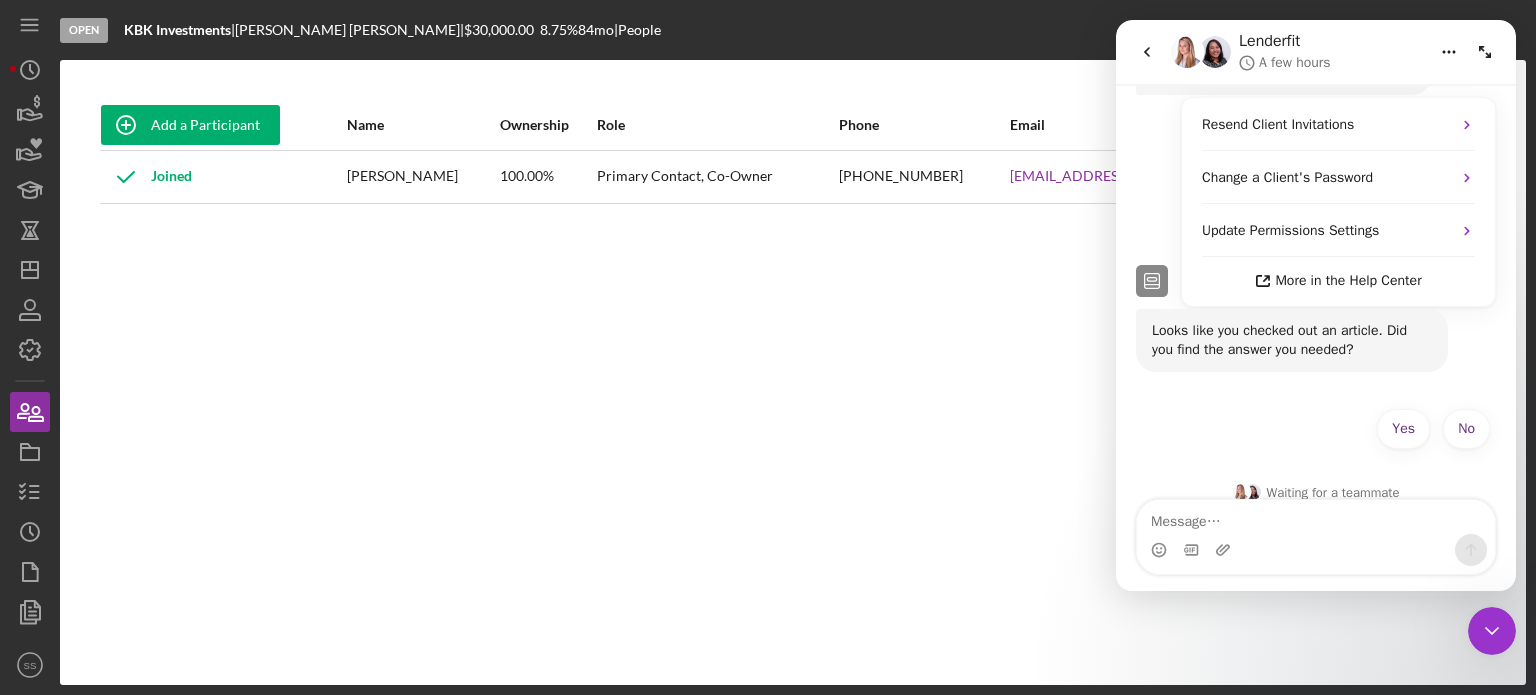 click 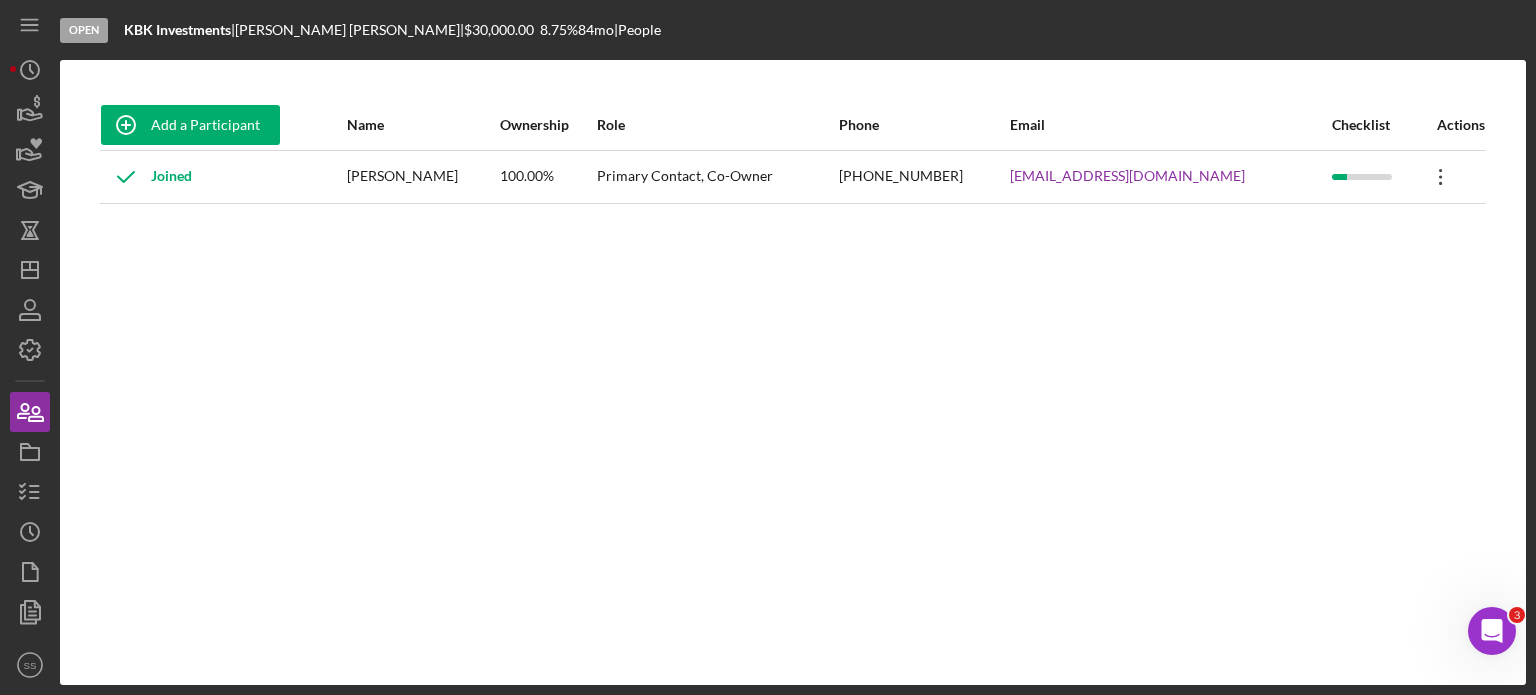 click on "Icon/Overflow" 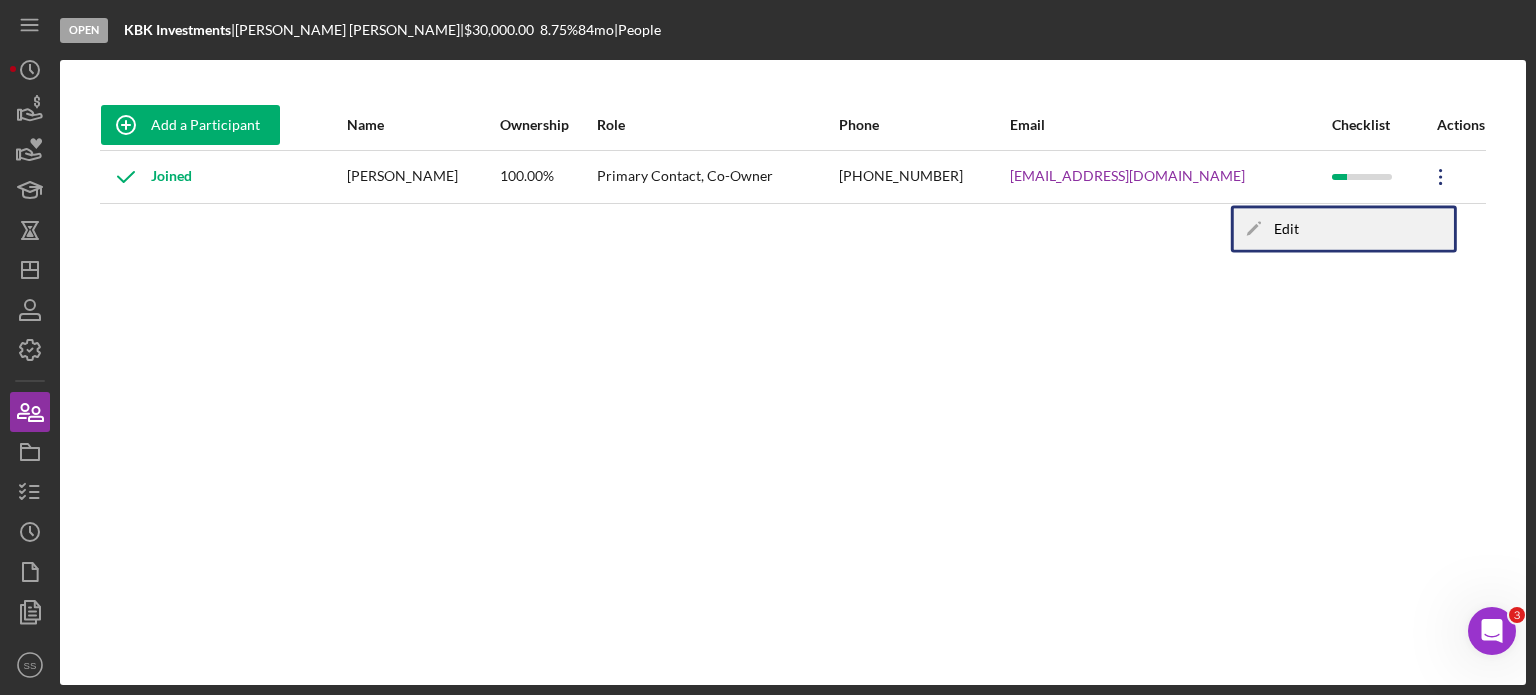 click on "Icon/Edit  Edit" at bounding box center [1344, 229] 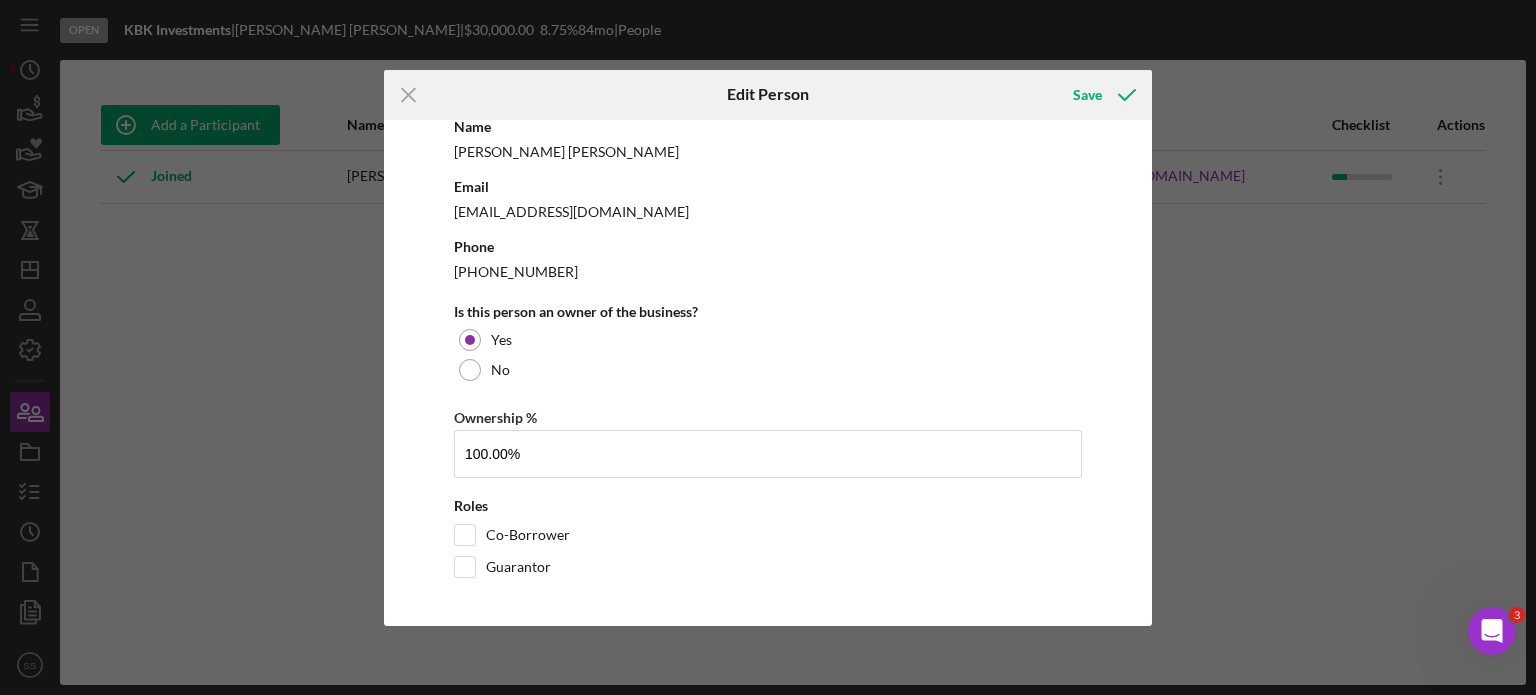 scroll, scrollTop: 0, scrollLeft: 0, axis: both 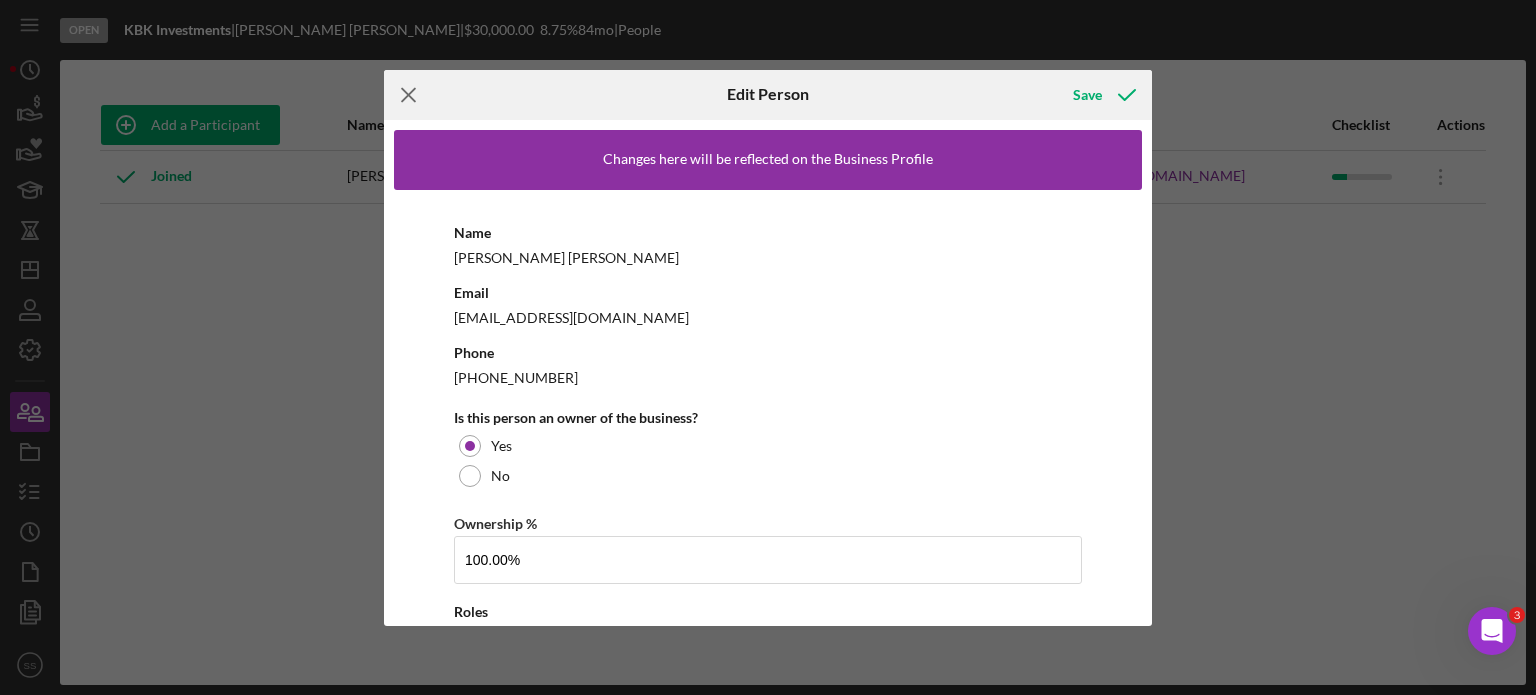 click on "Icon/Menu Close" 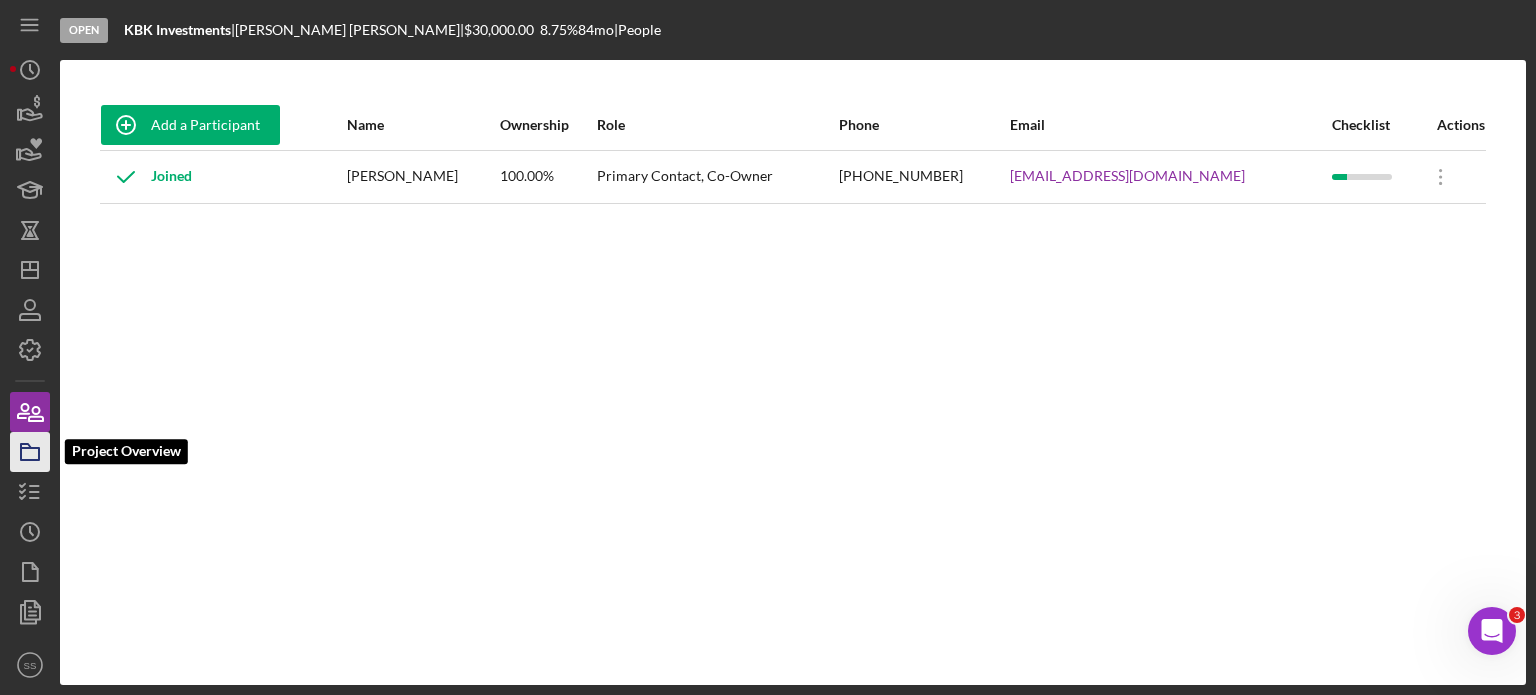 click 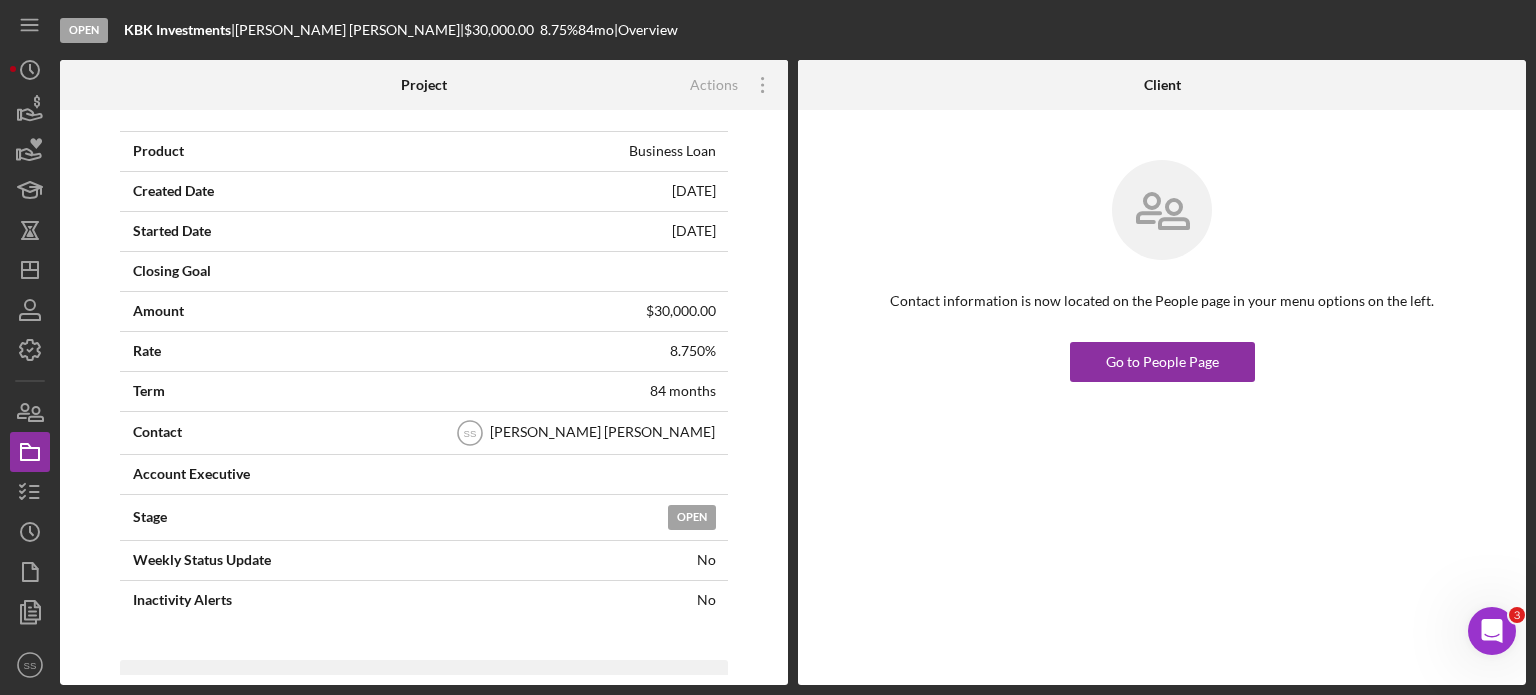 scroll, scrollTop: 0, scrollLeft: 0, axis: both 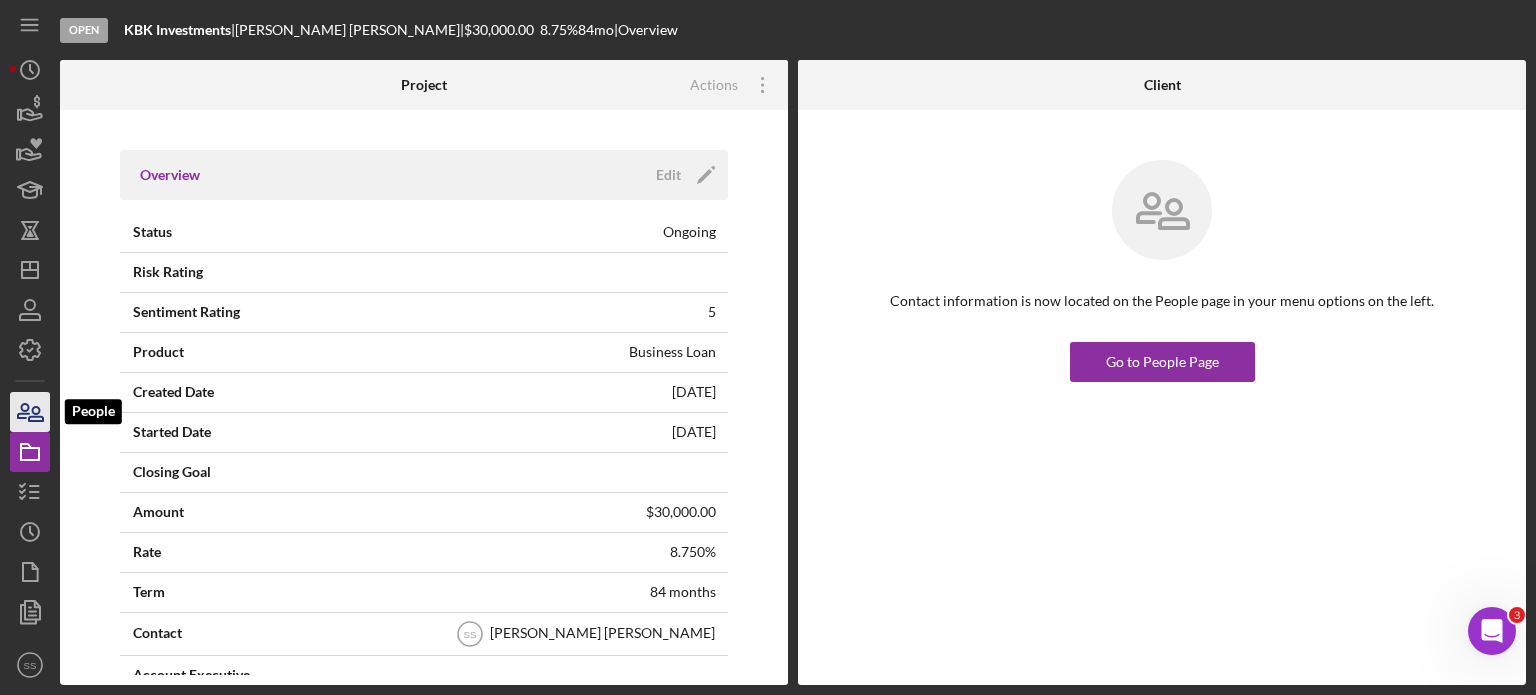 click 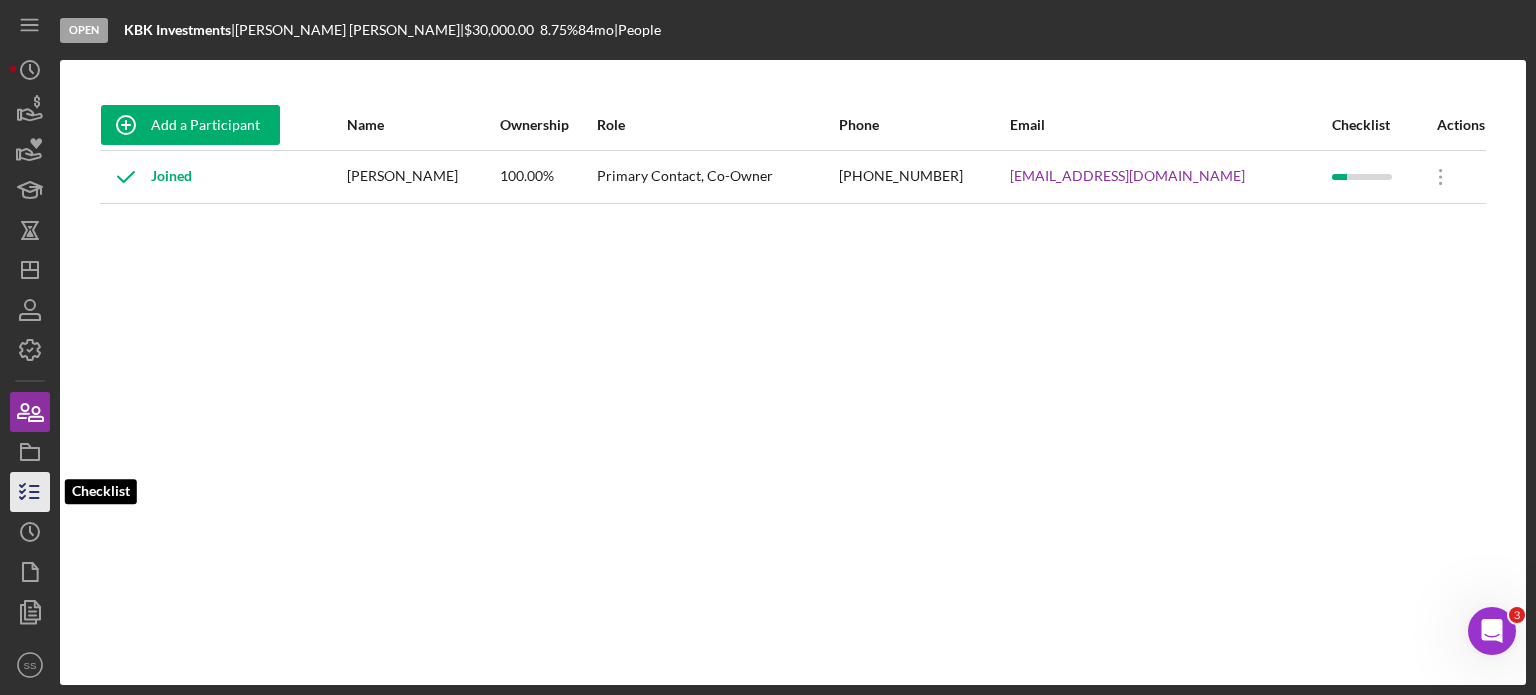 click 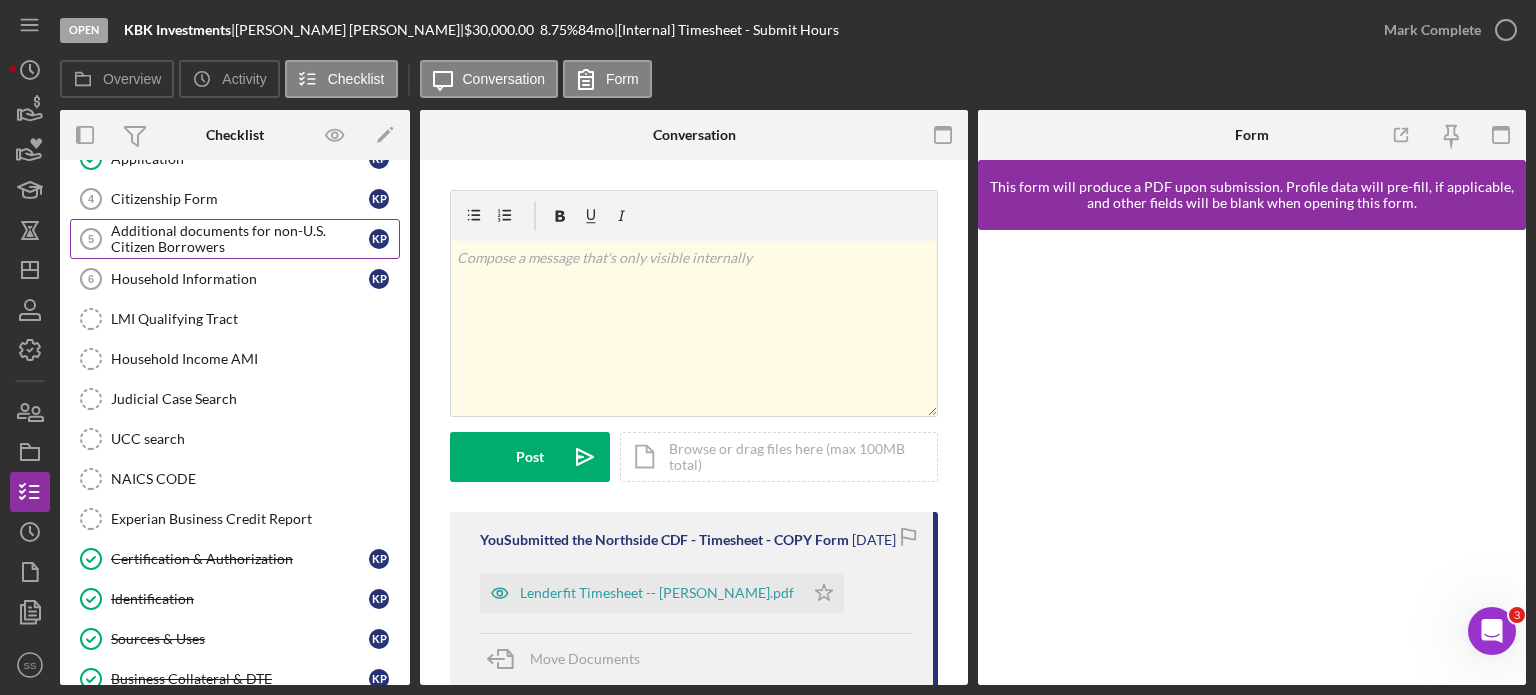 scroll, scrollTop: 0, scrollLeft: 0, axis: both 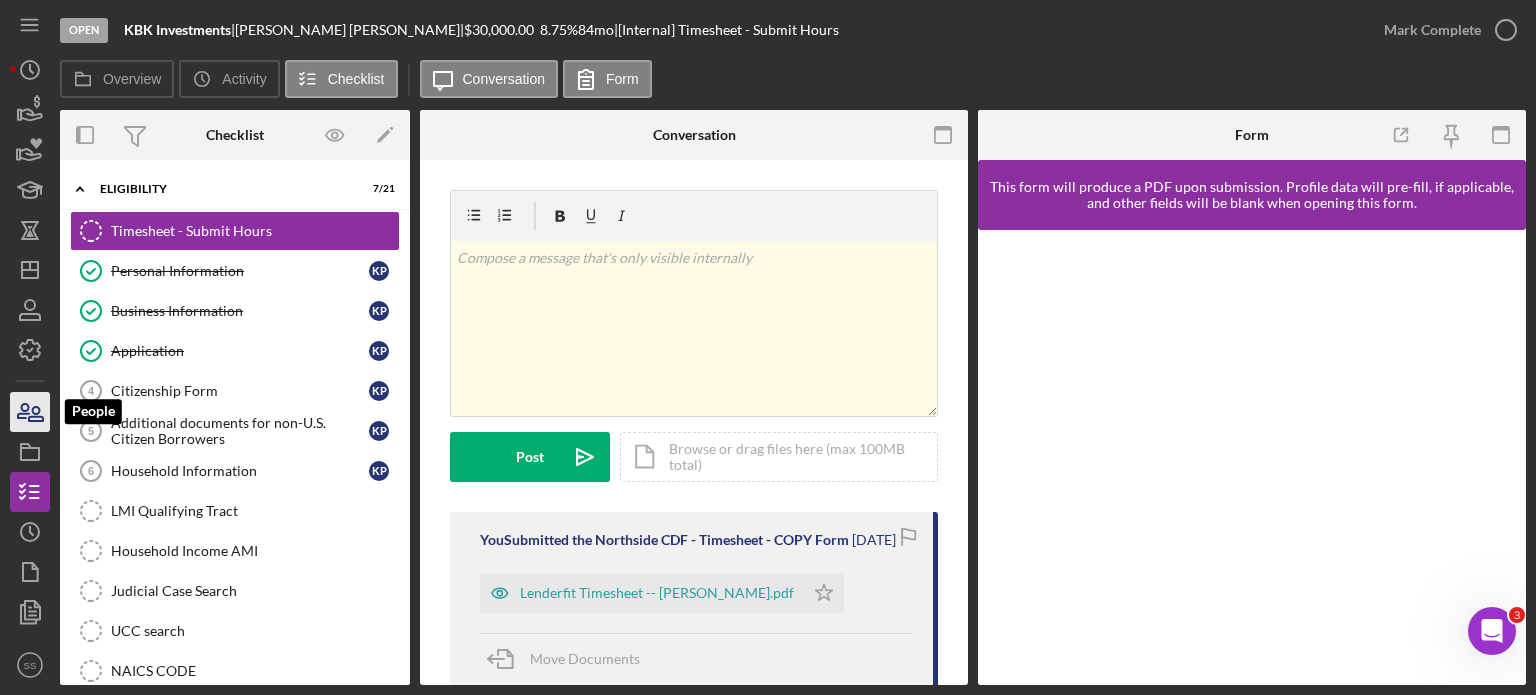 click 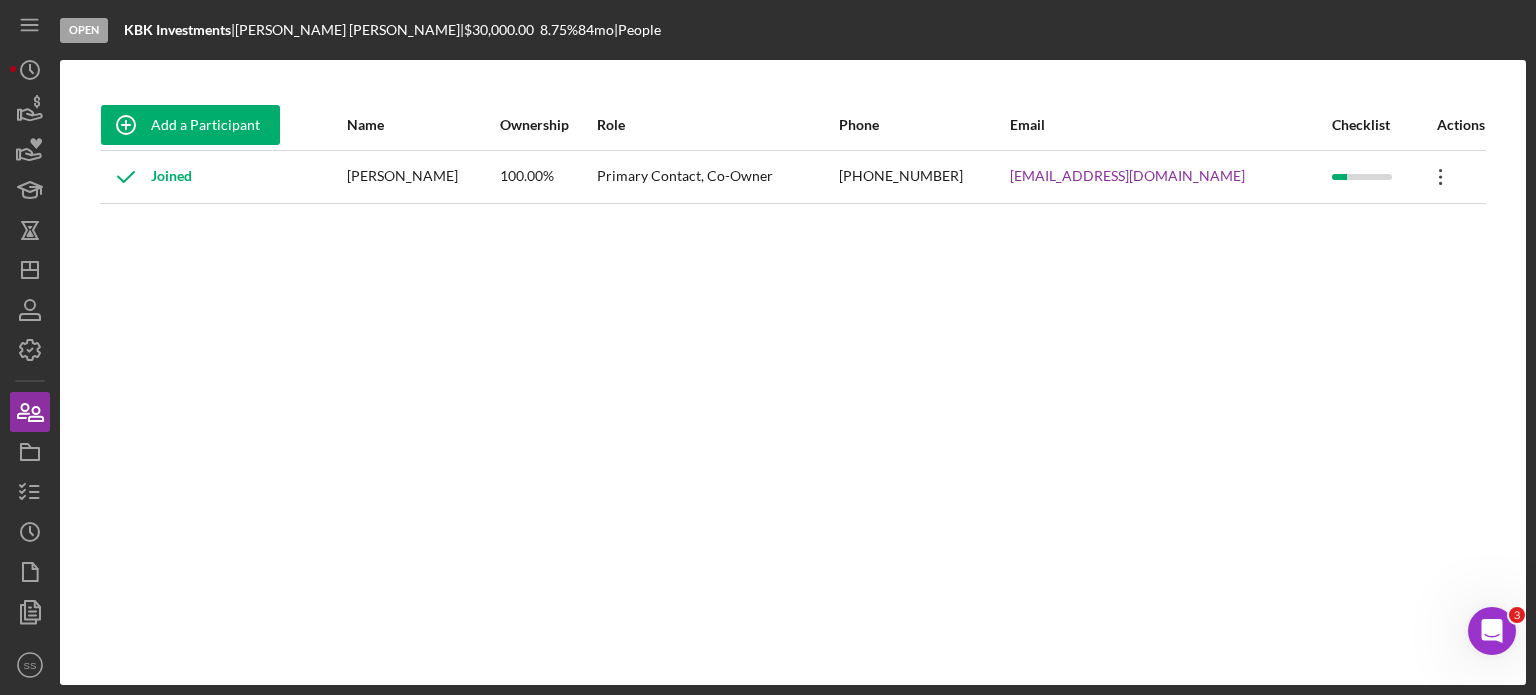 click on "Icon/Overflow" 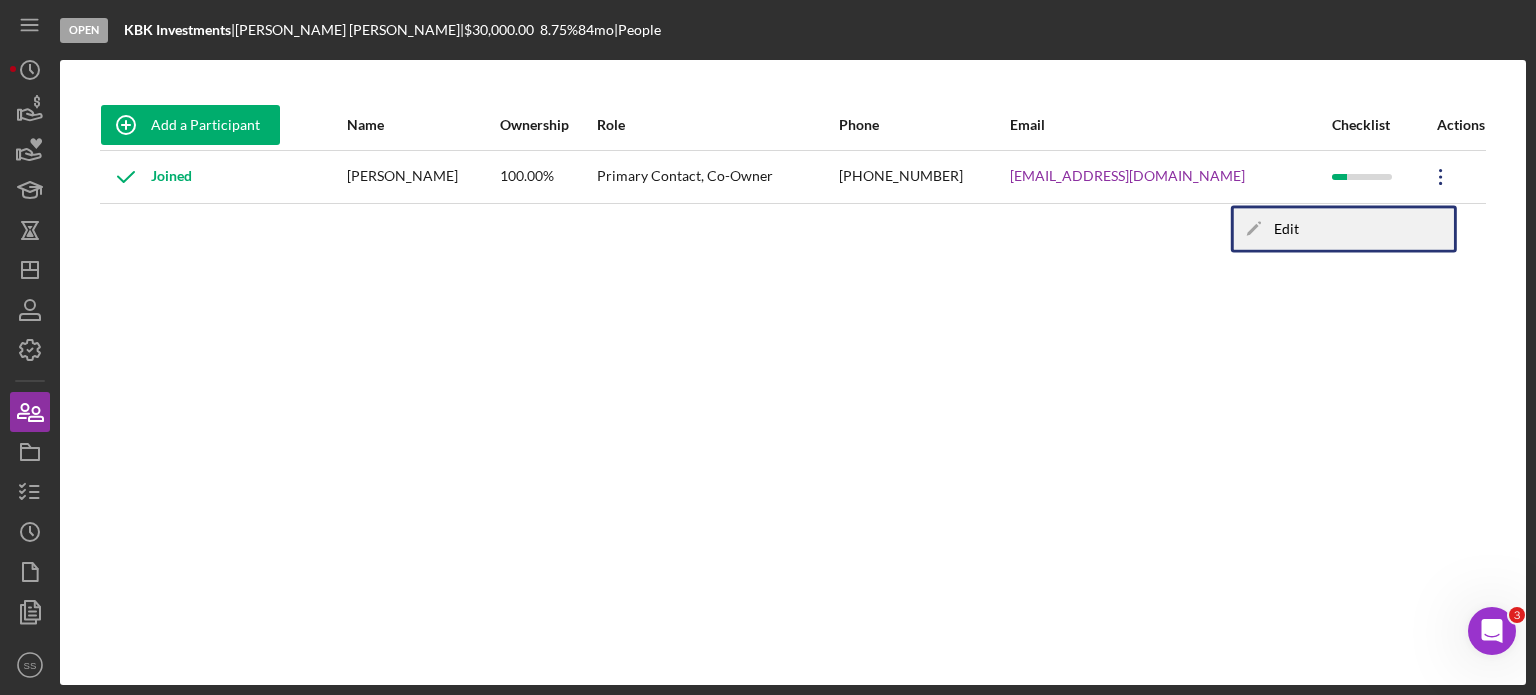 click on "Icon/Edit  Edit" at bounding box center [1344, 229] 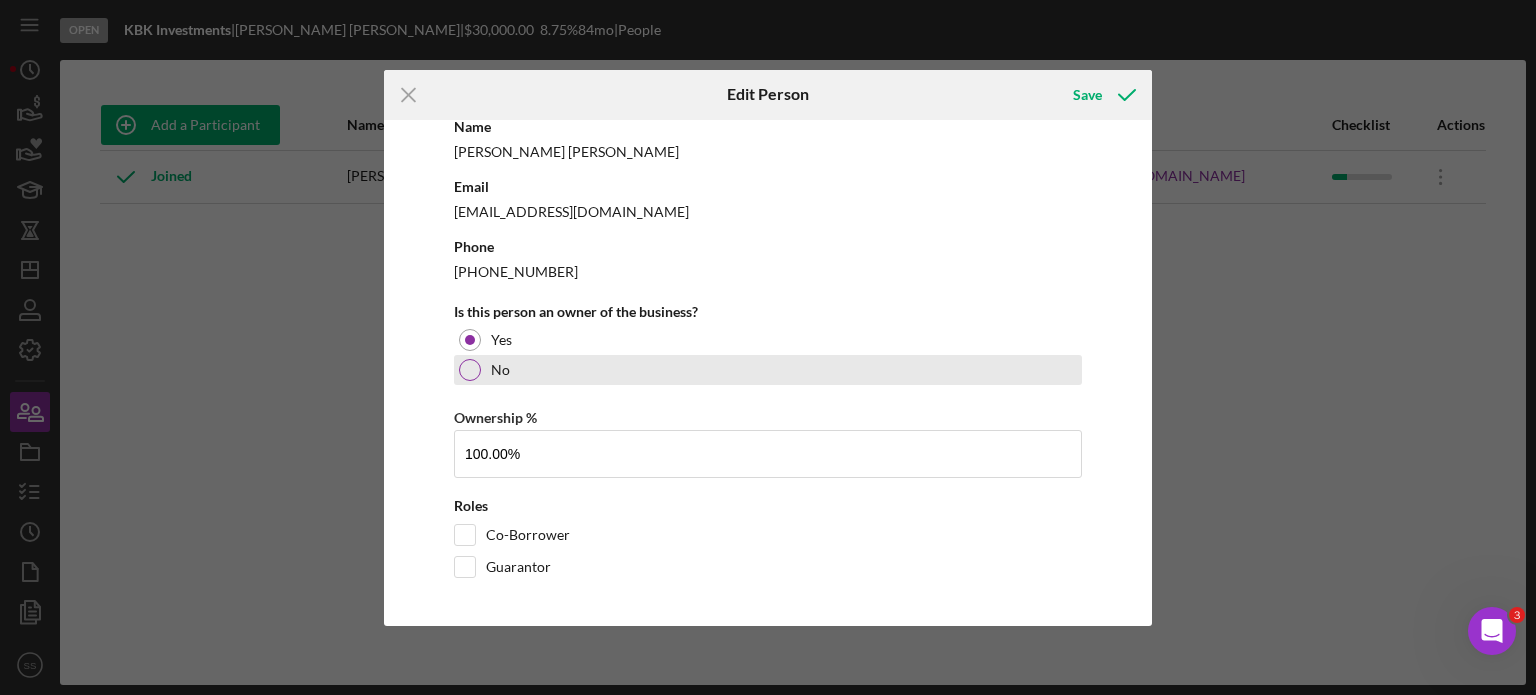 scroll, scrollTop: 0, scrollLeft: 0, axis: both 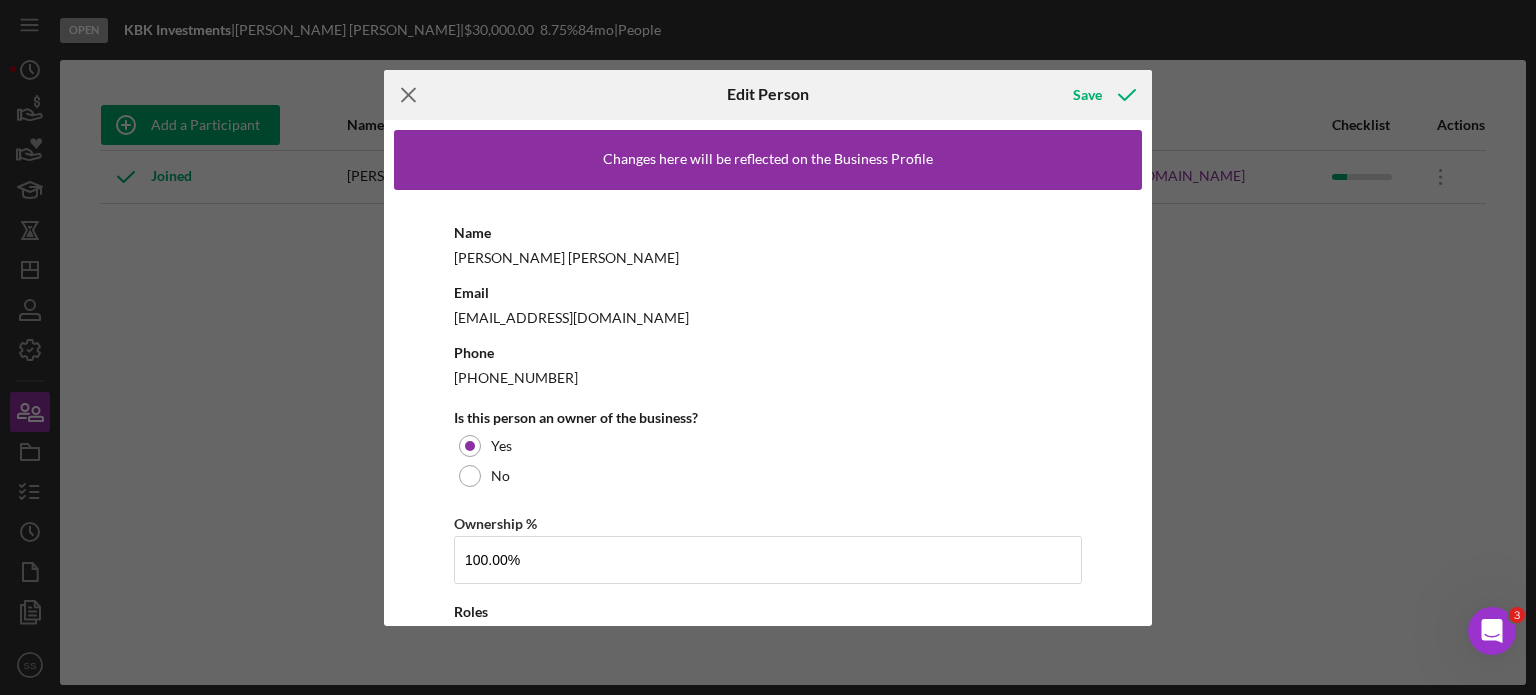 click on "Icon/Menu Close" 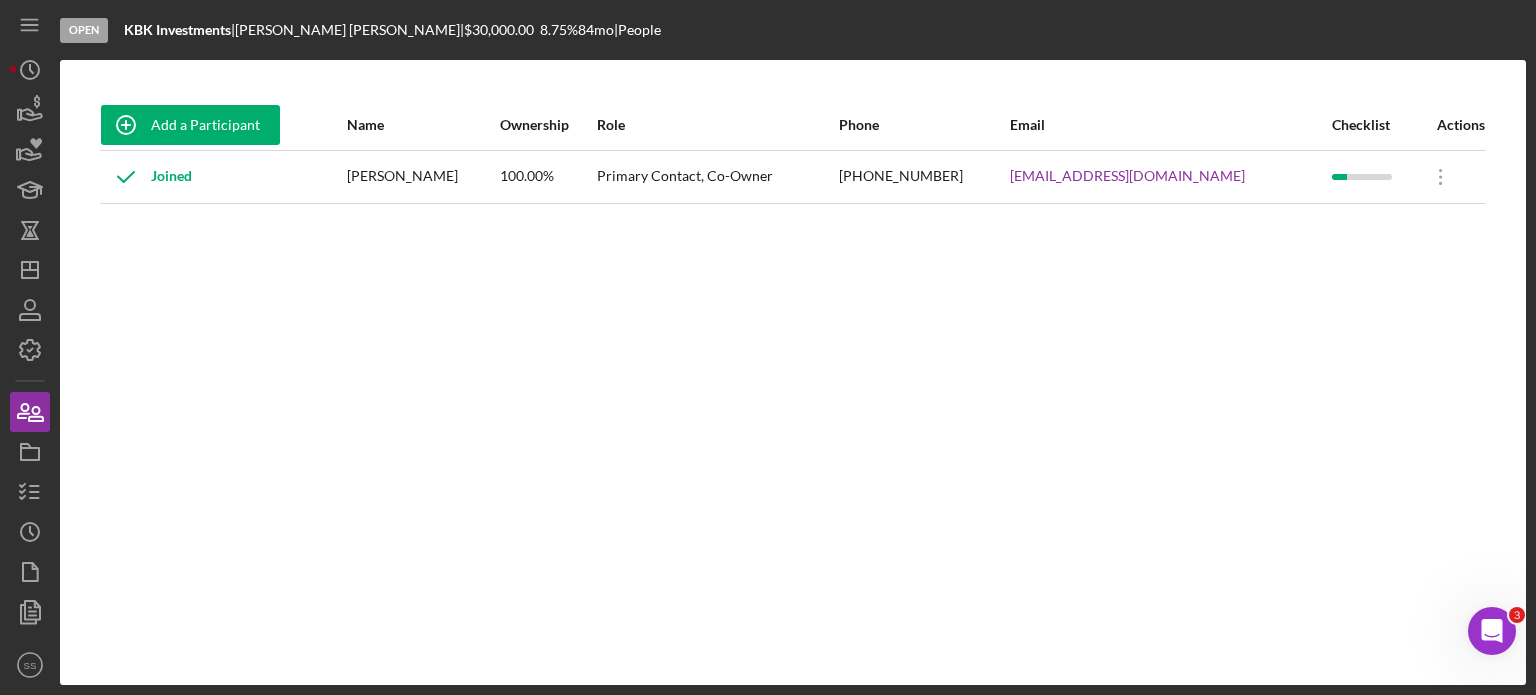 click 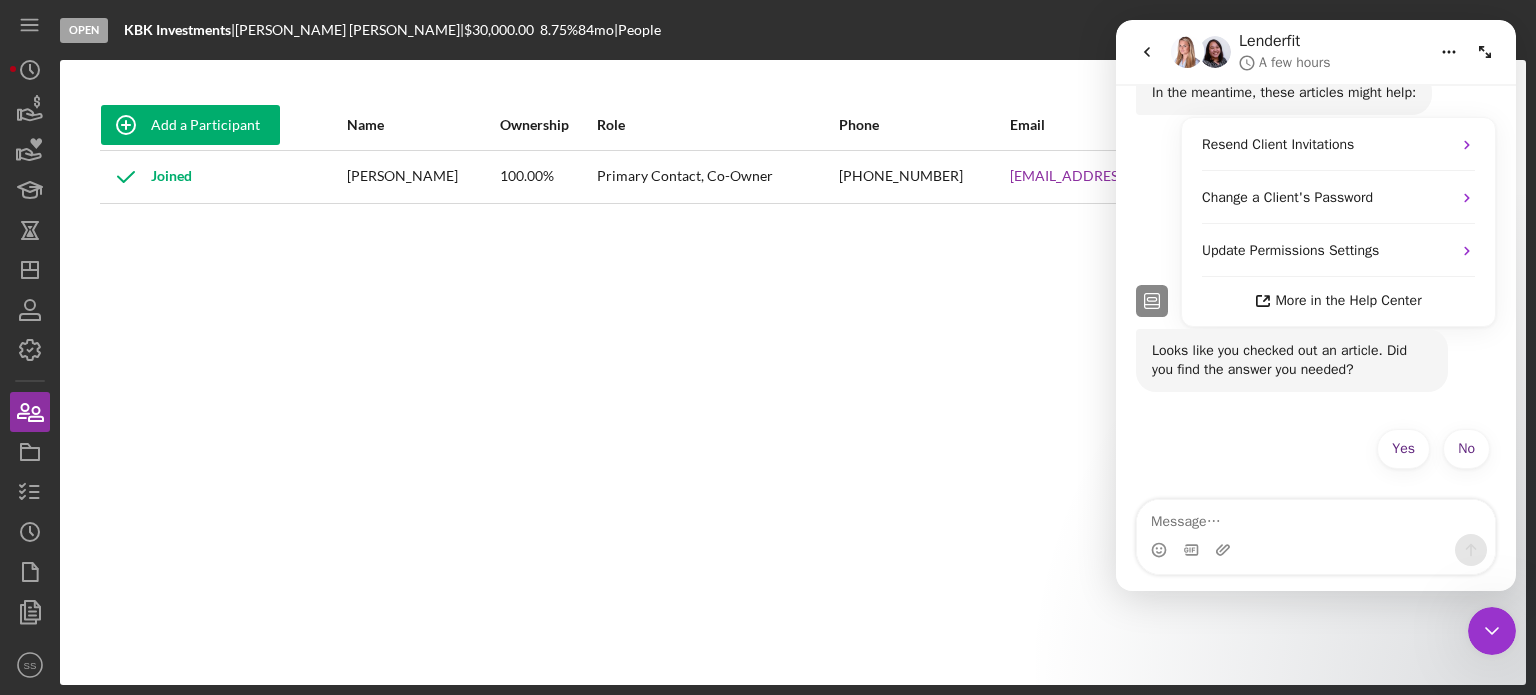 scroll, scrollTop: 1128, scrollLeft: 0, axis: vertical 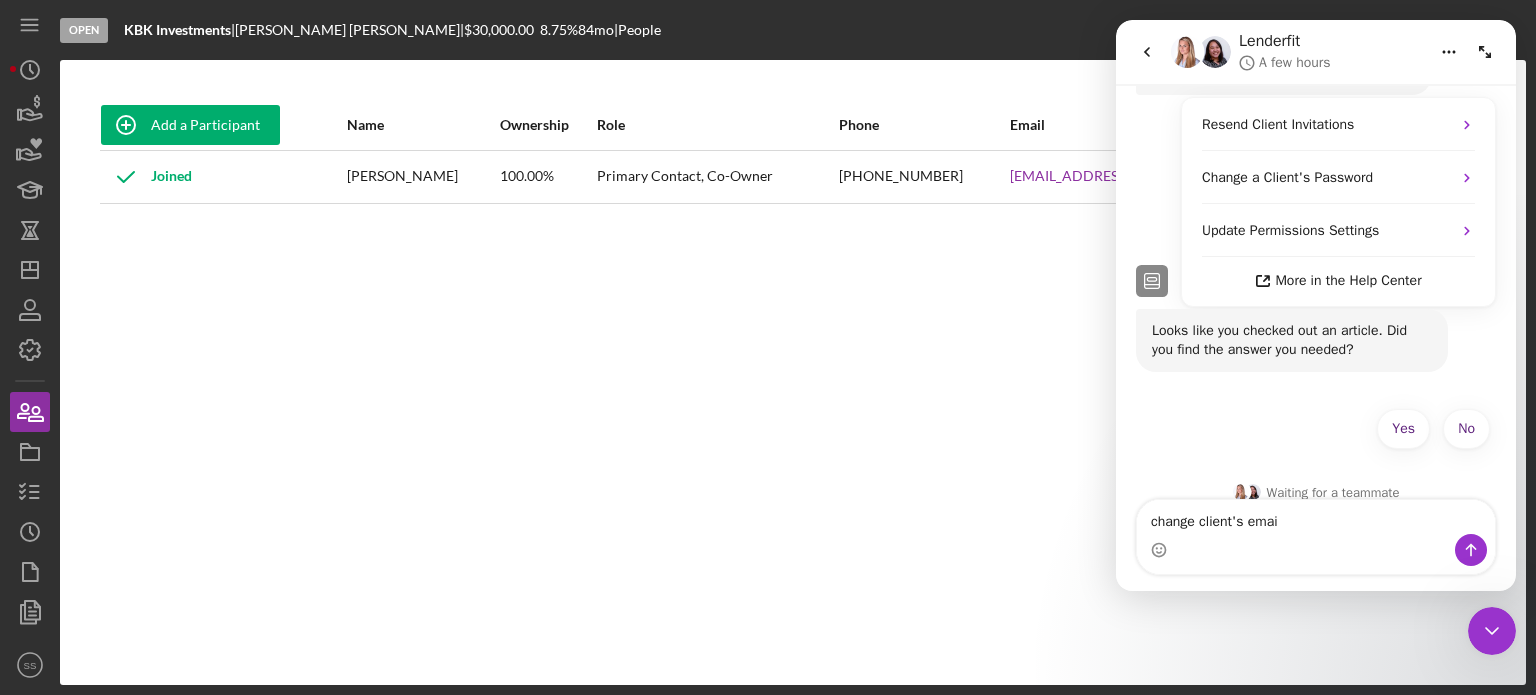 type on "change client's email" 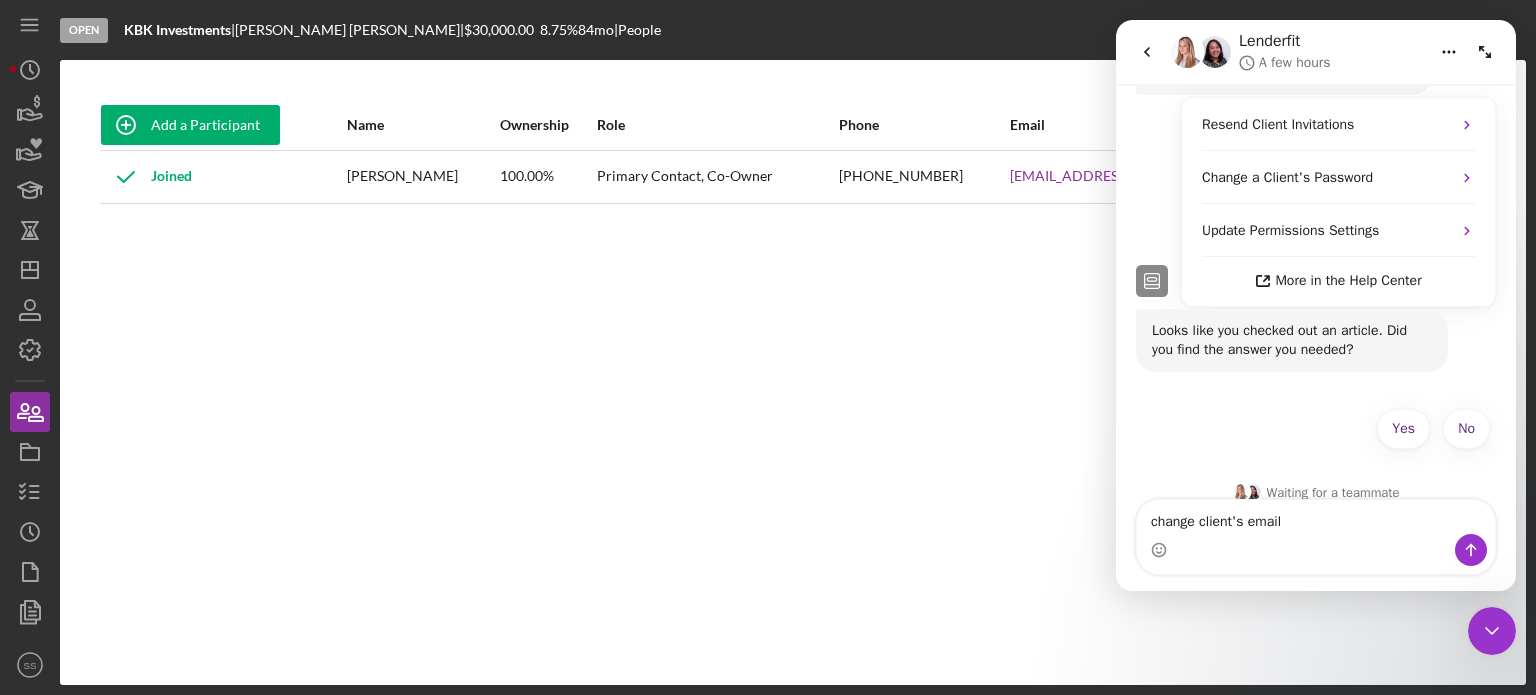 type 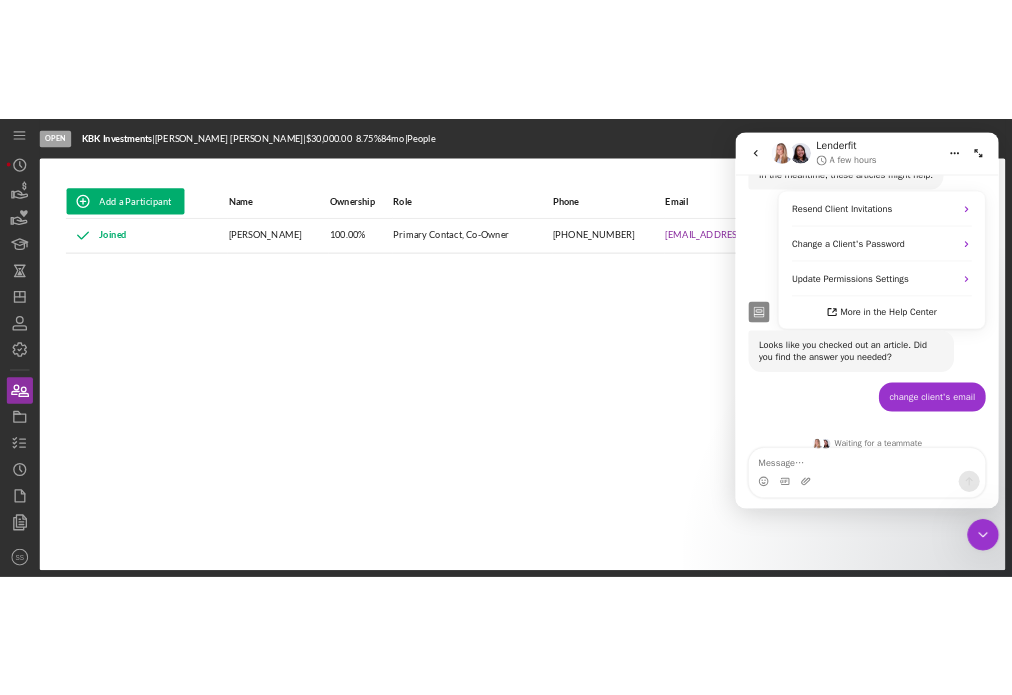 scroll, scrollTop: 1268, scrollLeft: 0, axis: vertical 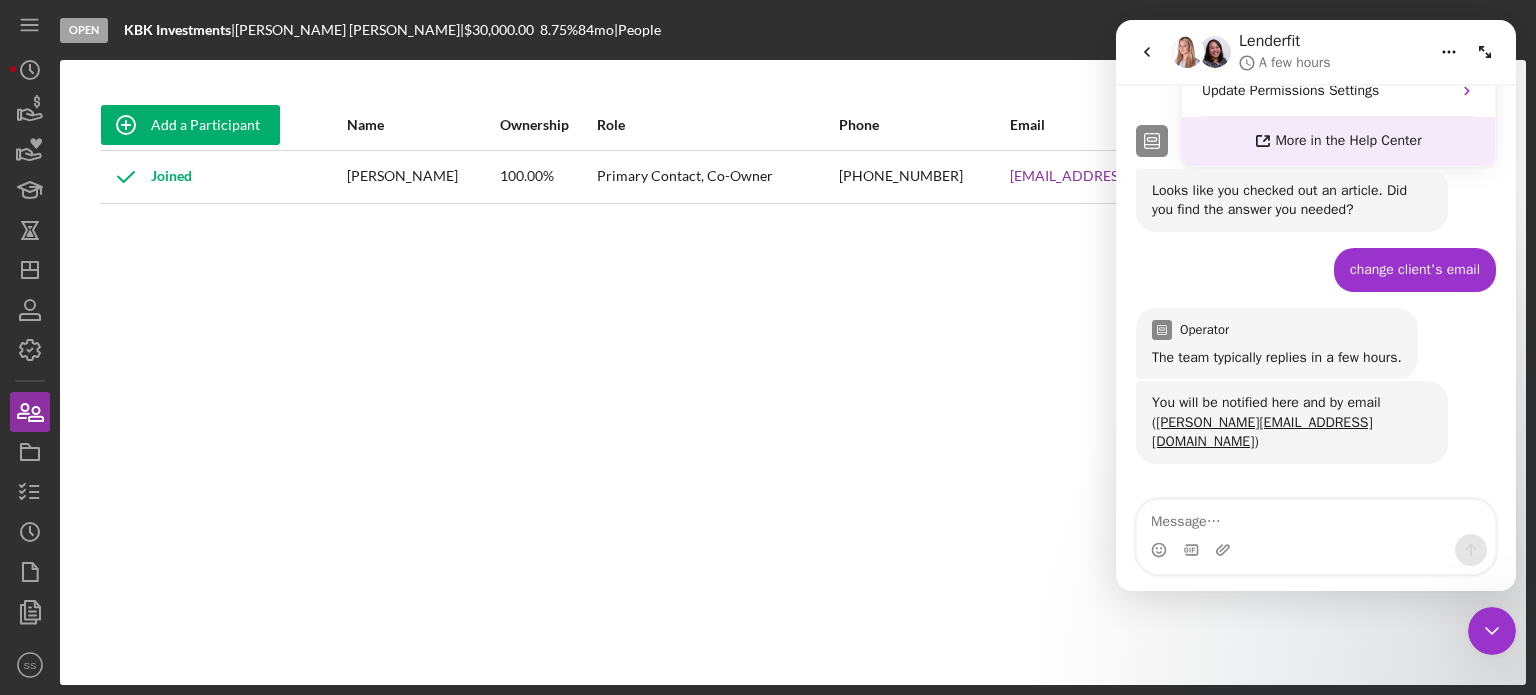 click on "More in the Help Center" at bounding box center (1338, 141) 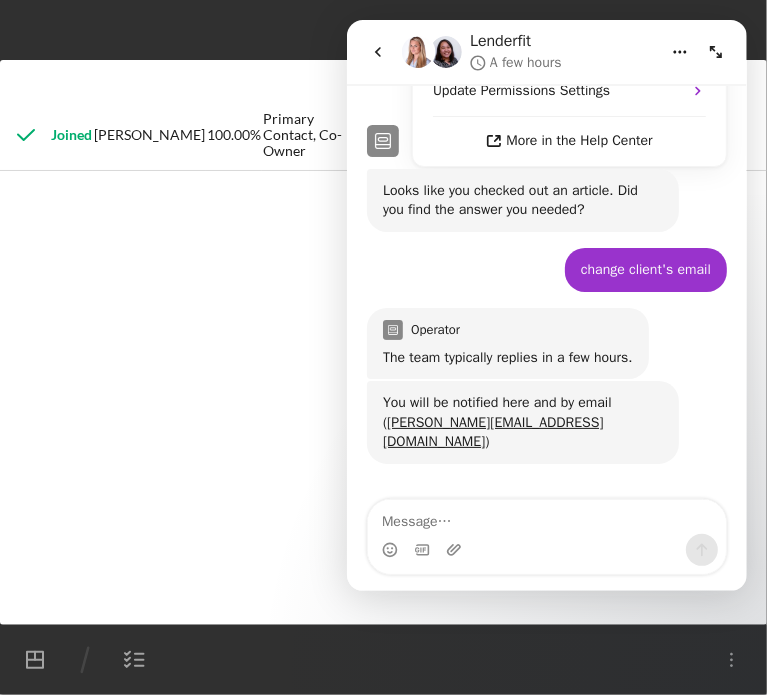 click on "Add a Participant Name Ownership Role Phone Email Checklist Actions  Joined Keyona Proctor 100.00% Primary Contact, Co-Owner (888) 308-8089 info@knkinvestments.com Icon/Overflow Icon/Edit  Edit" at bounding box center [383, 342] 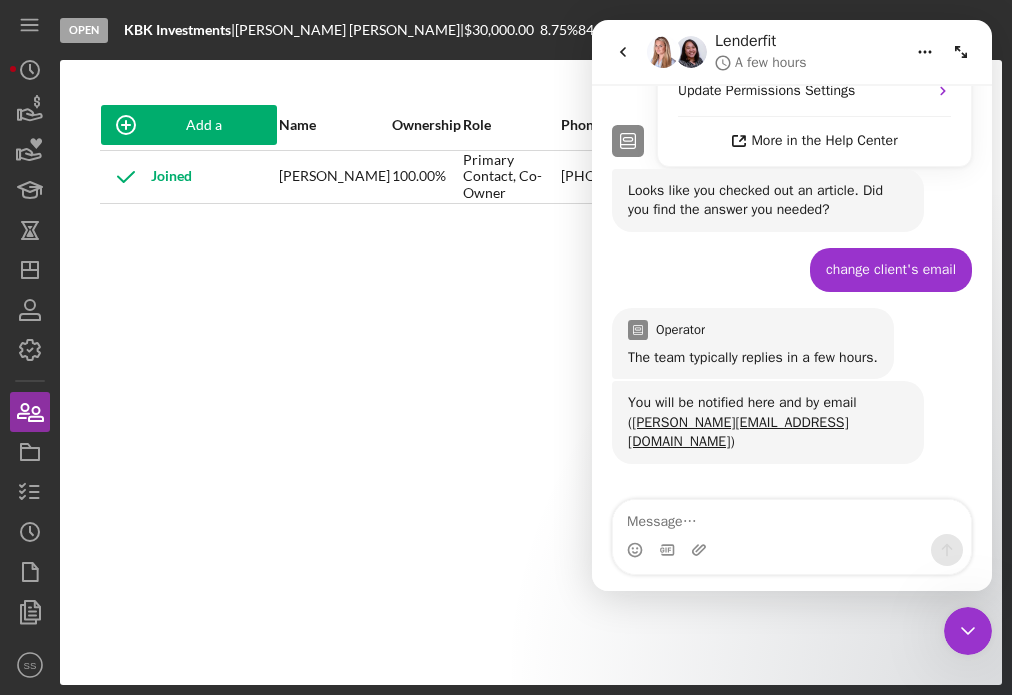 click at bounding box center (968, 631) 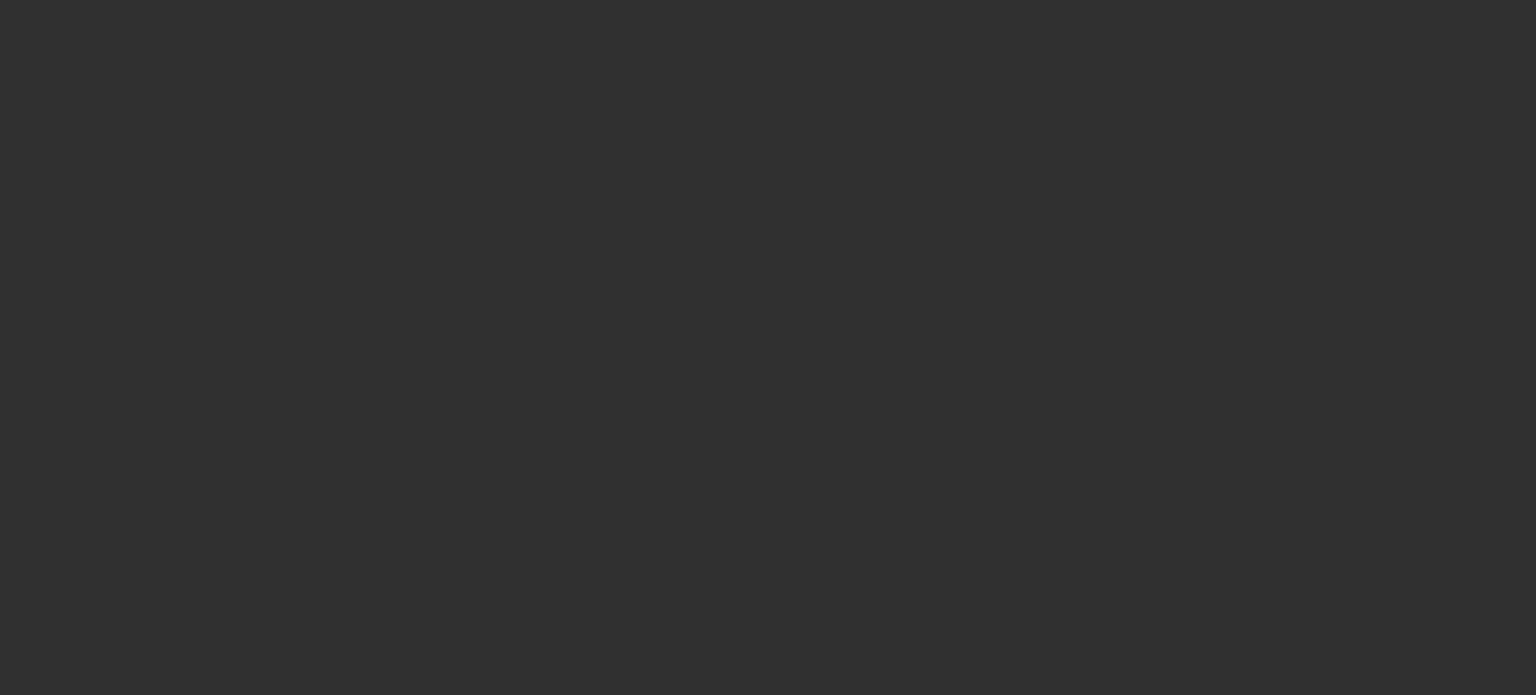 scroll, scrollTop: 0, scrollLeft: 0, axis: both 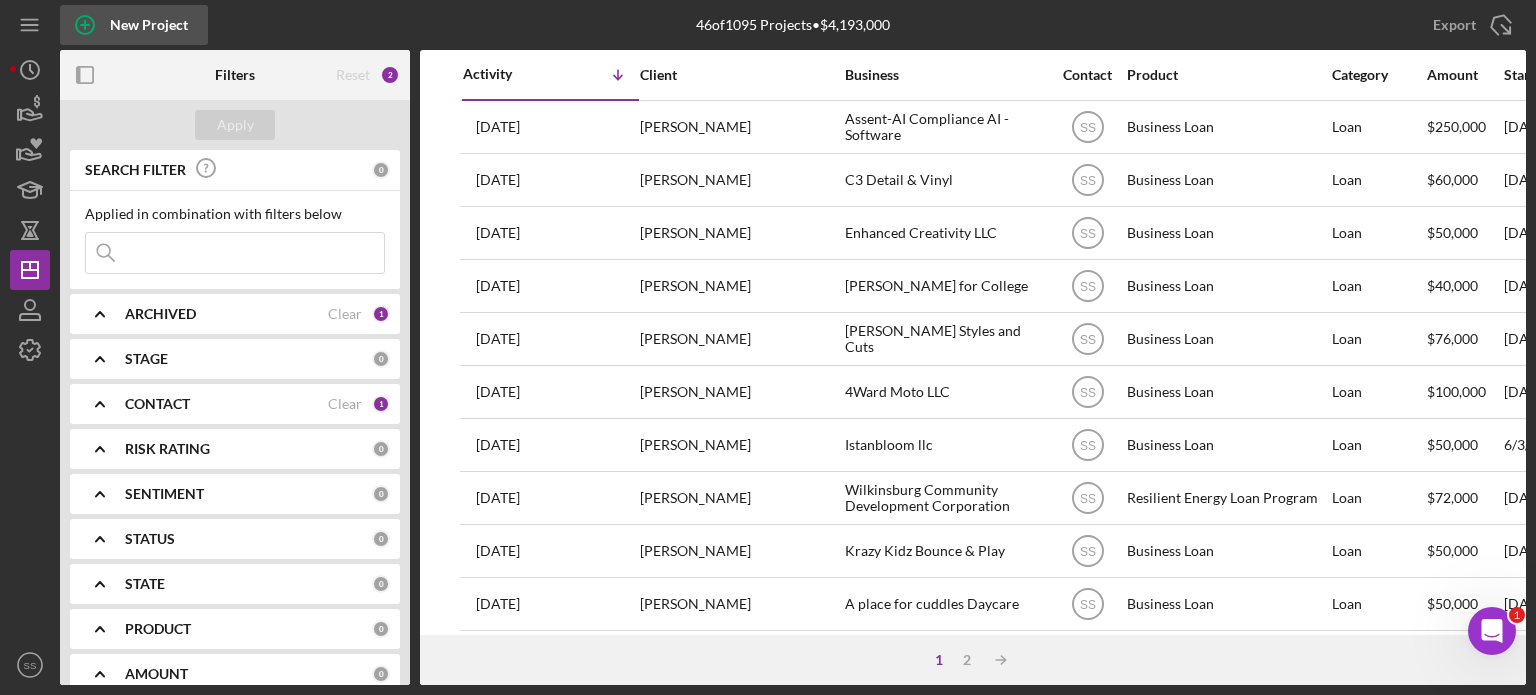 click 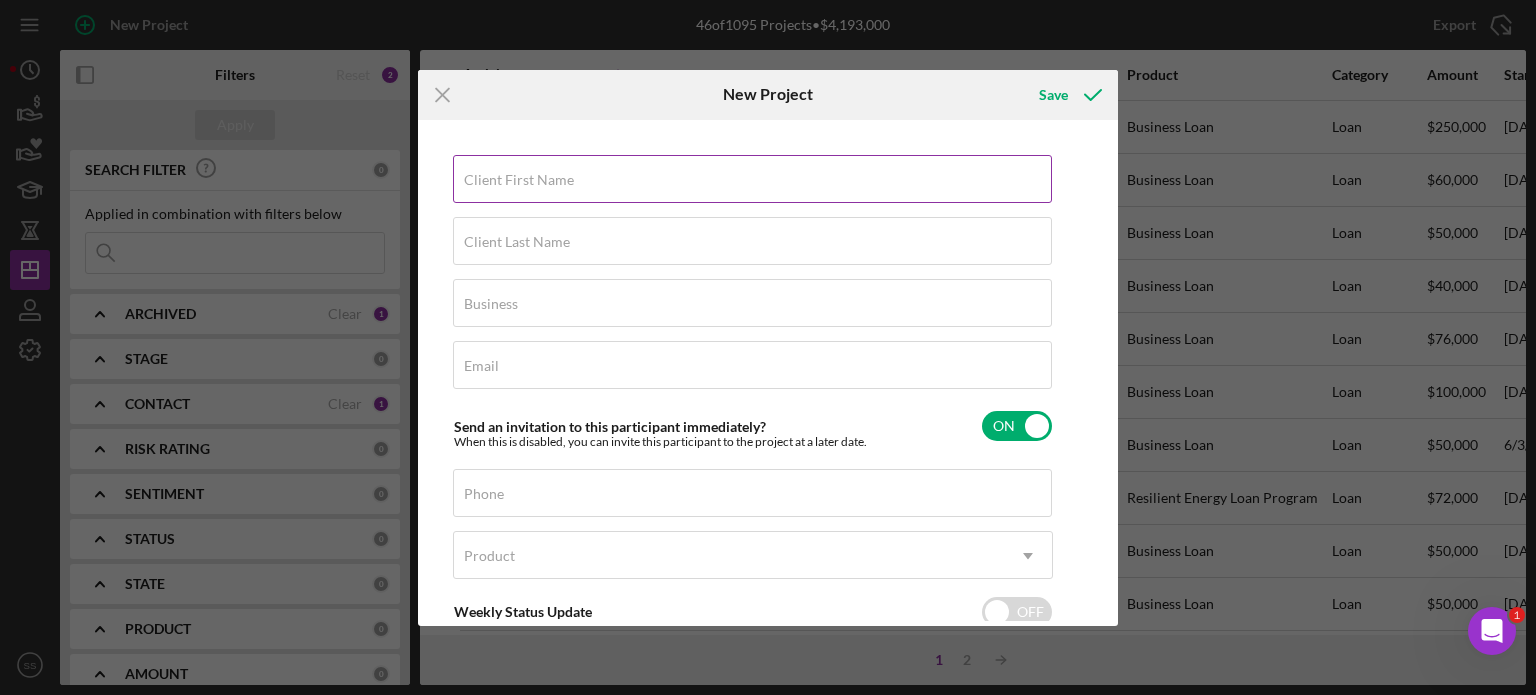click on "Client First Name" at bounding box center (519, 180) 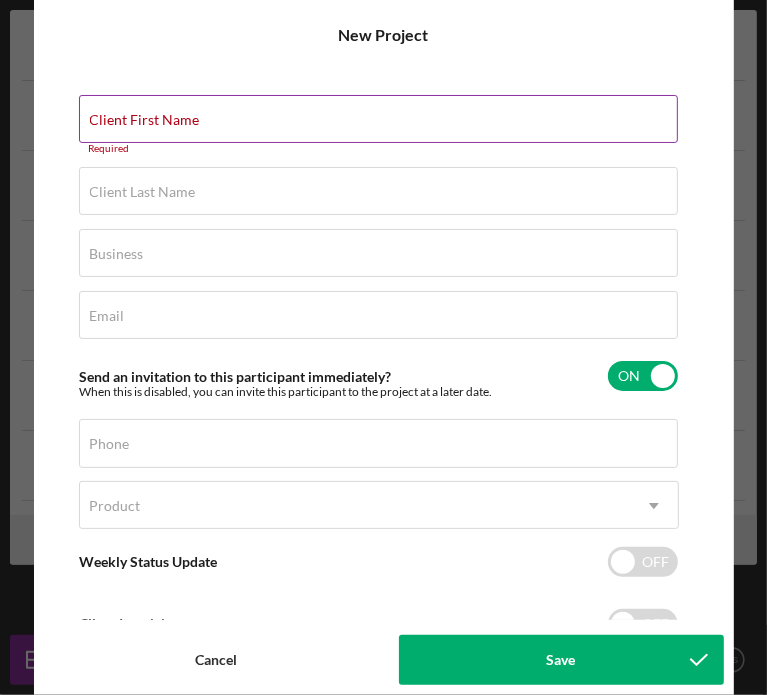 click on "Client First Name" at bounding box center [145, 120] 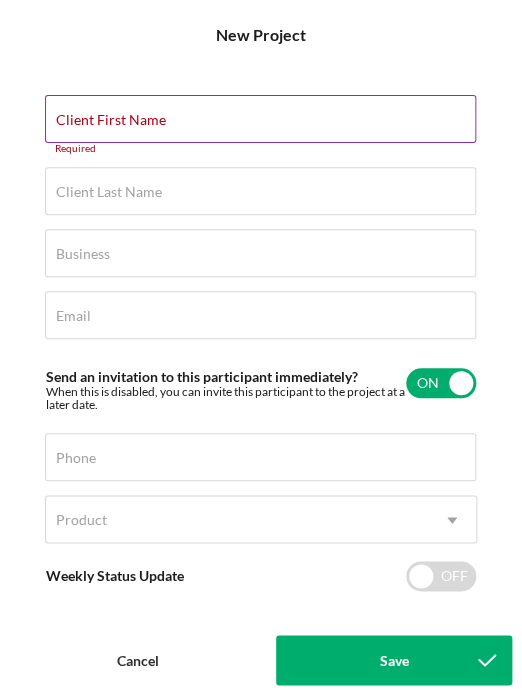 click on "Client First Name" at bounding box center (111, 120) 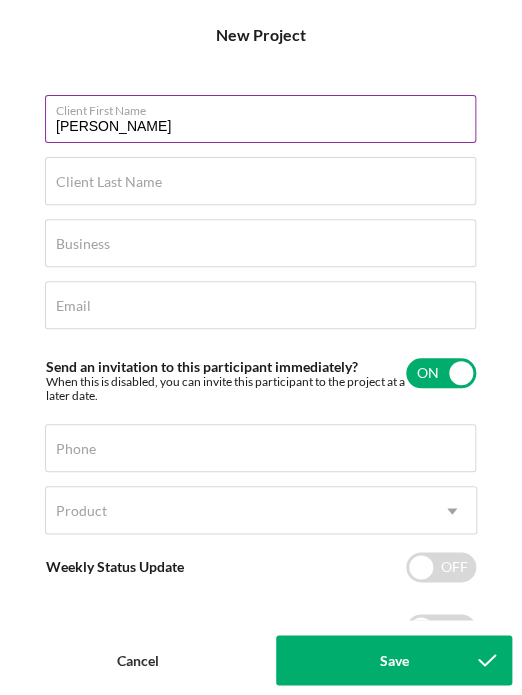 type on "[PERSON_NAME]" 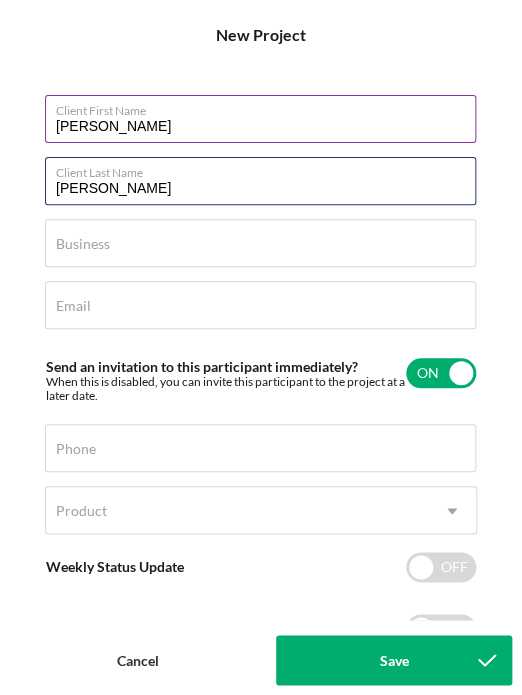 type on "[PERSON_NAME]" 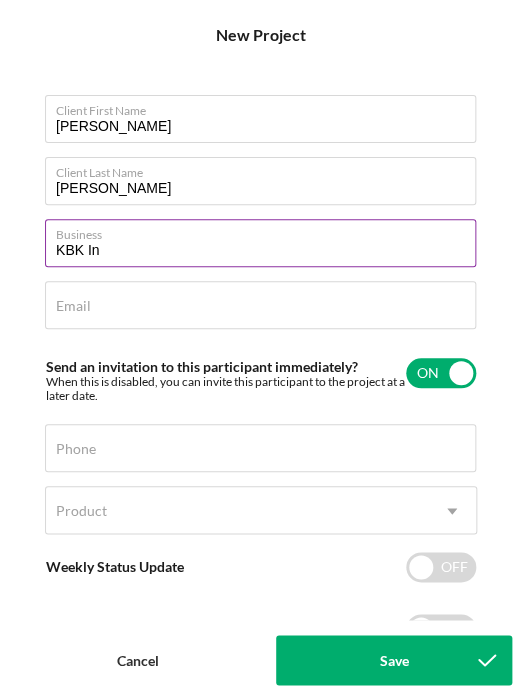 type on "KBK Investments" 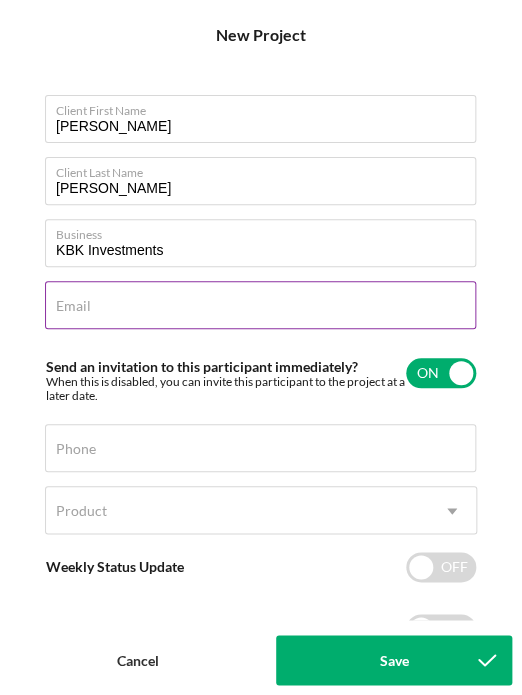 click on "Email" at bounding box center (260, 305) 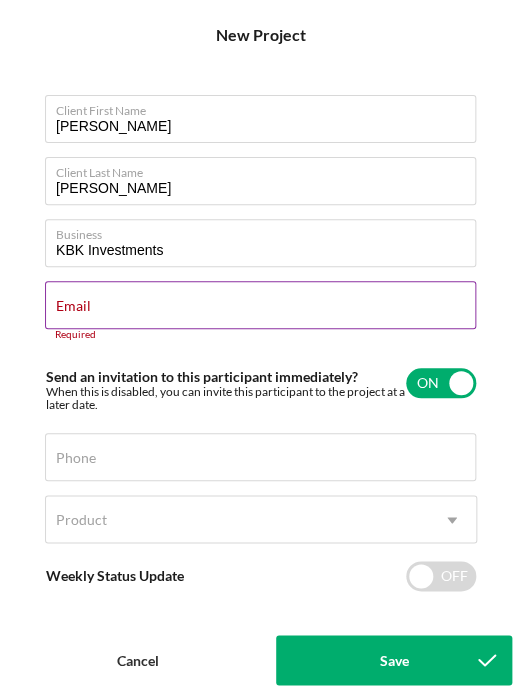 click on "Email Required" at bounding box center (261, 311) 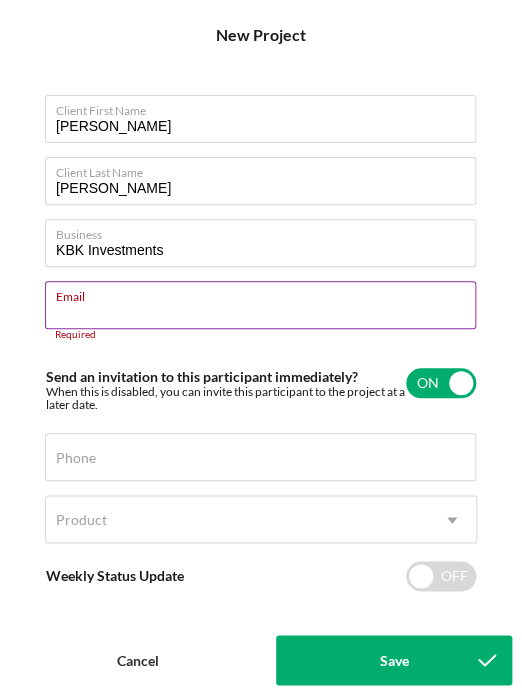 click on "Email Required" at bounding box center [261, 311] 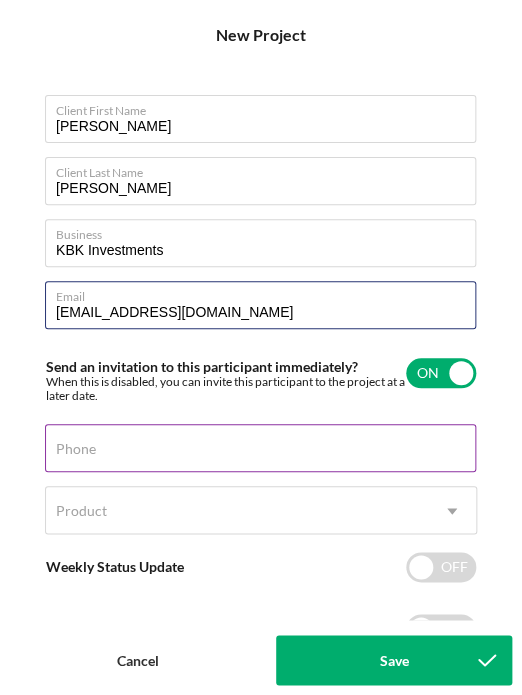type on "[EMAIL_ADDRESS][DOMAIN_NAME]" 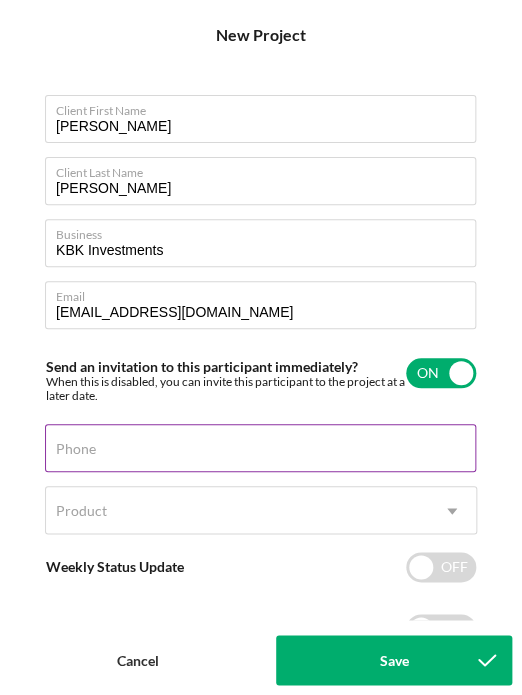 click on "Phone" at bounding box center (76, 449) 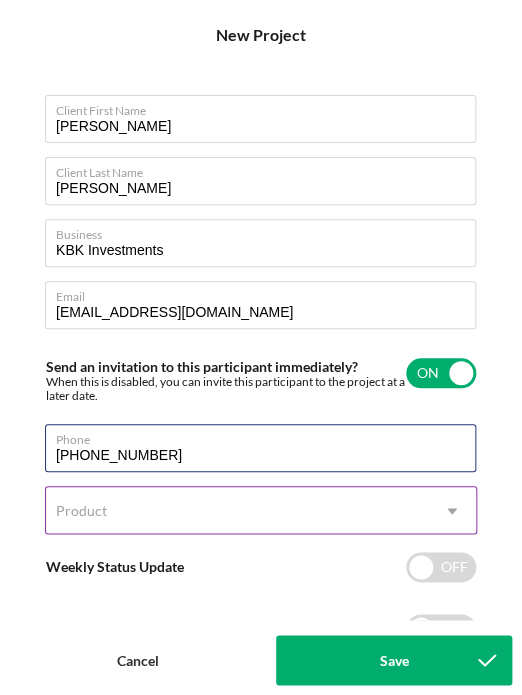 type on "[PHONE_NUMBER]" 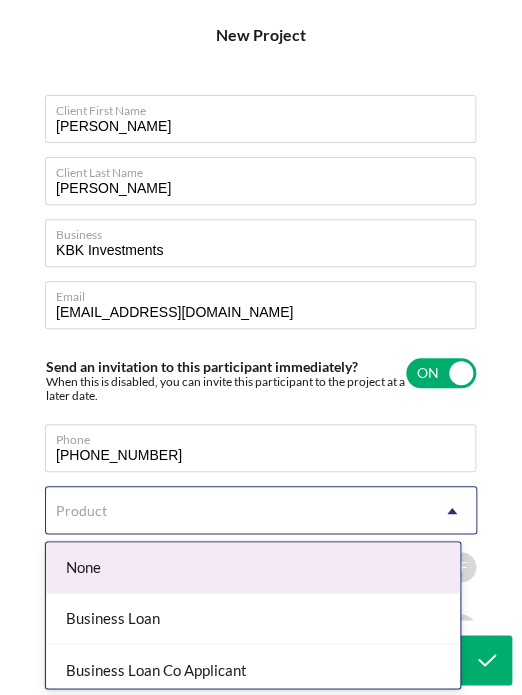 click on "Product" at bounding box center [81, 511] 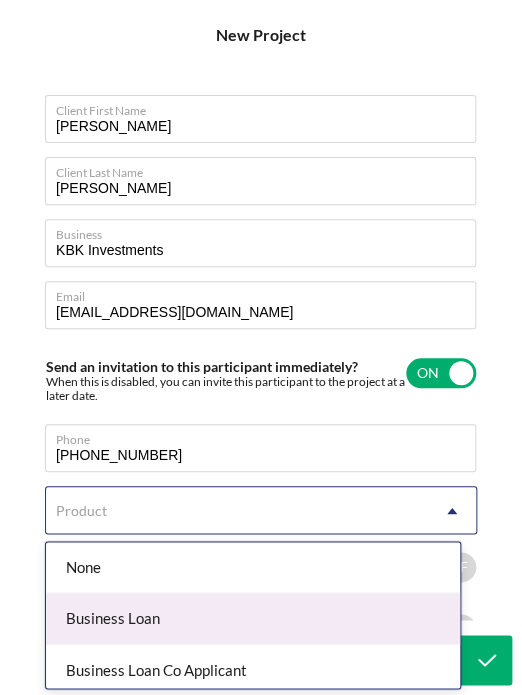 click on "Business Loan" at bounding box center (253, 618) 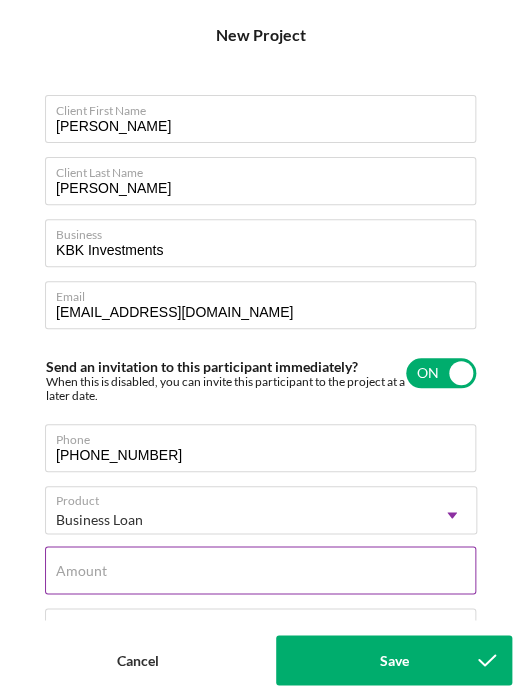 click on "Amount" at bounding box center [81, 571] 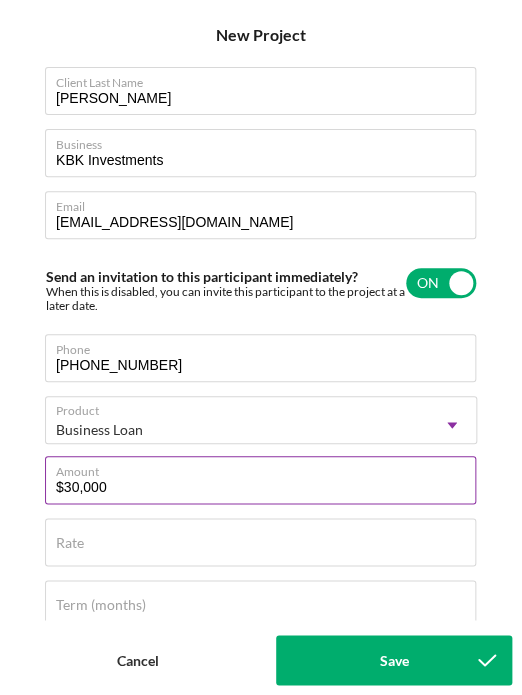scroll, scrollTop: 168, scrollLeft: 0, axis: vertical 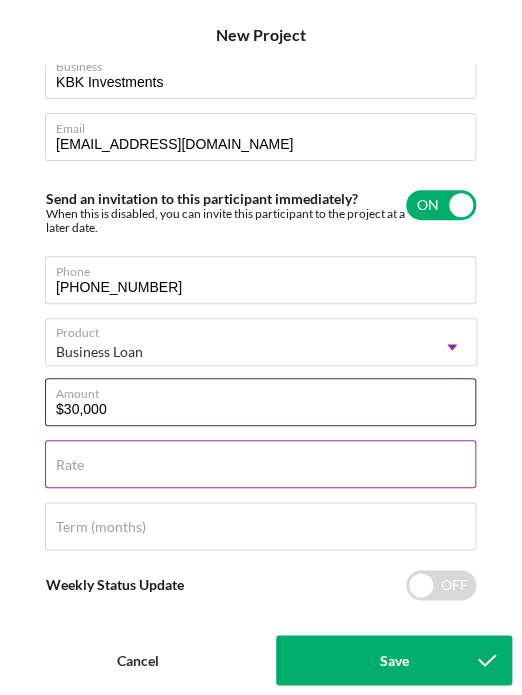 type on "$30,000" 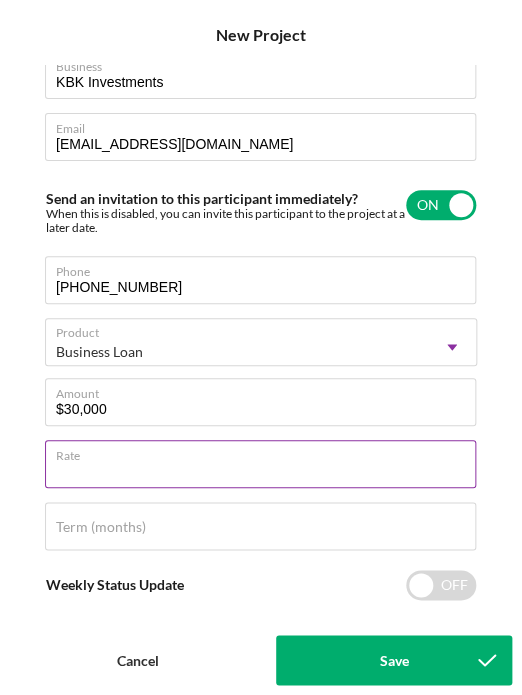click on "Rate" at bounding box center (260, 464) 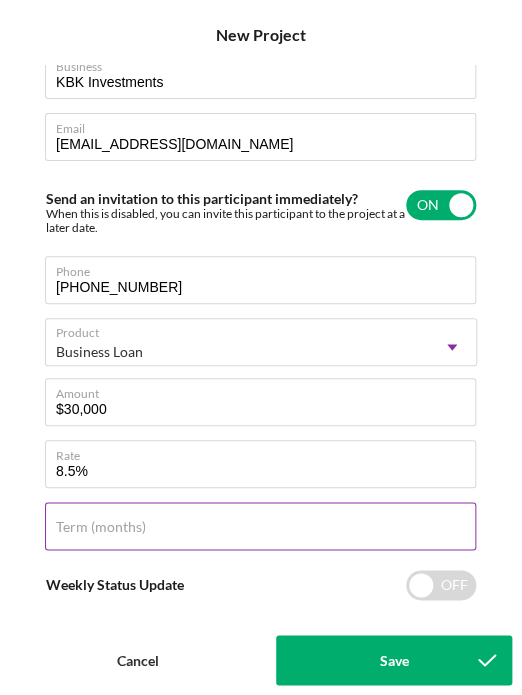 type on "8.500%" 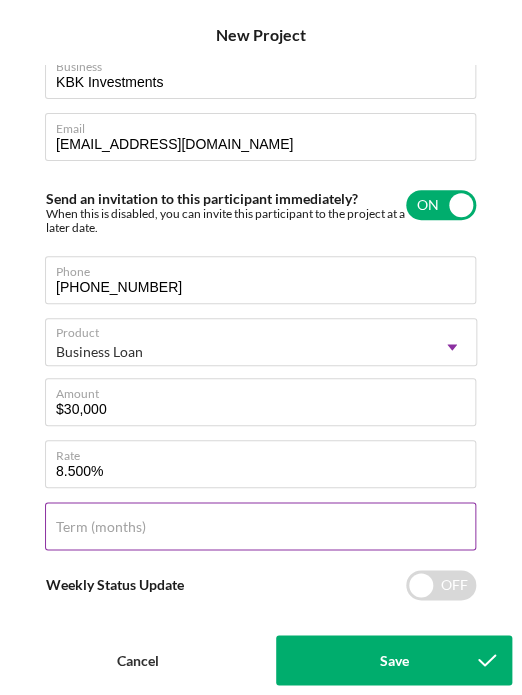 click on "Term (months)" at bounding box center [101, 527] 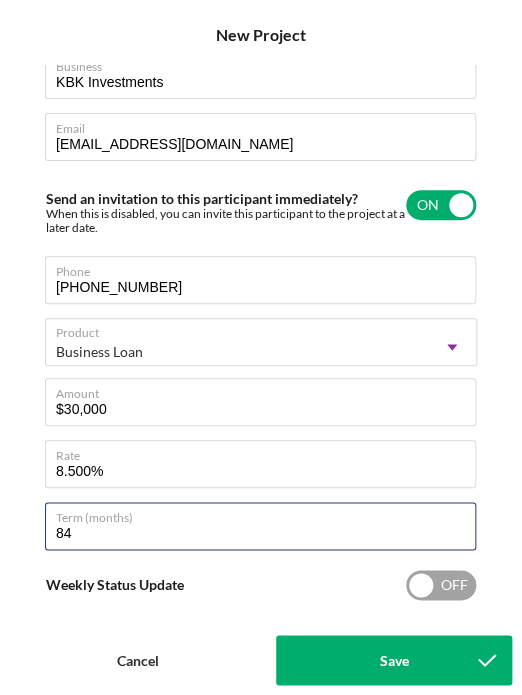 type on "84" 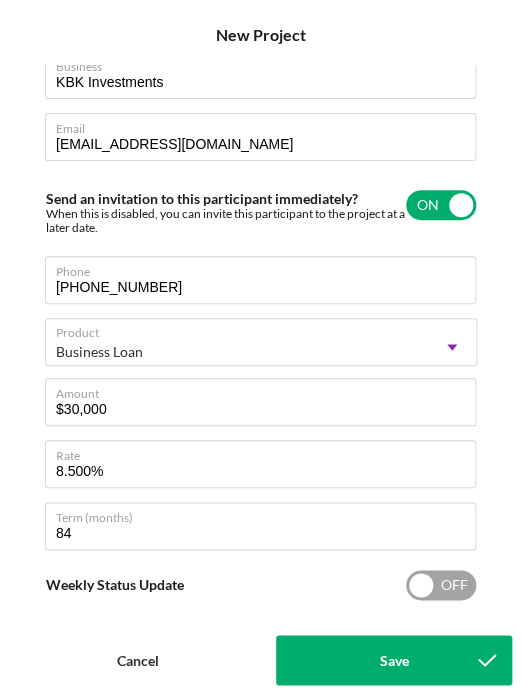 click at bounding box center [441, 585] 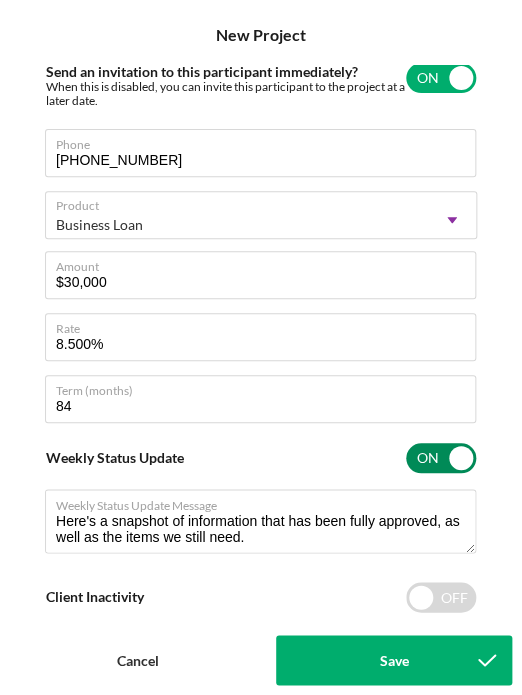 scroll, scrollTop: 331, scrollLeft: 0, axis: vertical 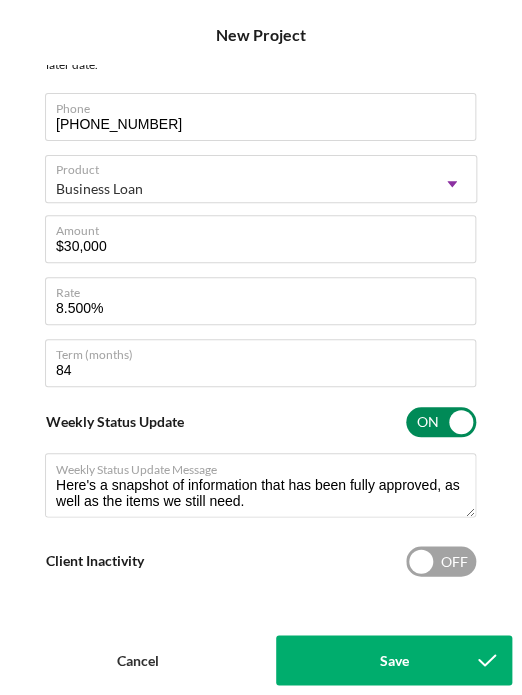 type on "Here's a snapshot of information that has been fully approved, as well as the items we still need.
If you've worked up to a milestone (purple) item, then the ball is our court. We'll respond as soon as we can." 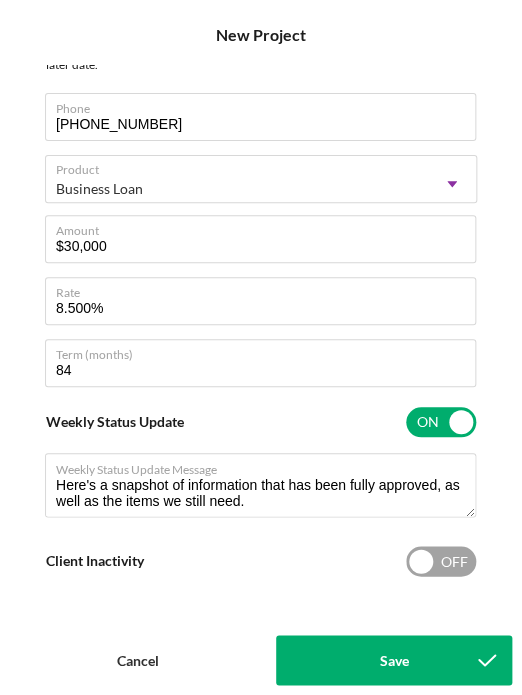click at bounding box center [441, 561] 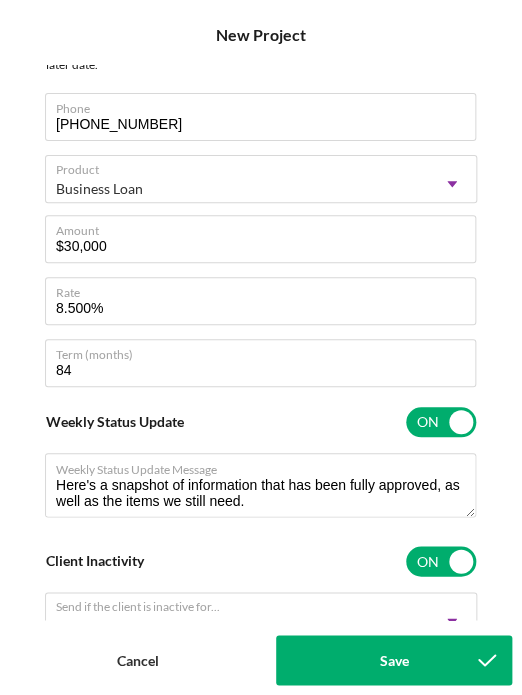 click on "Save" at bounding box center (394, 660) 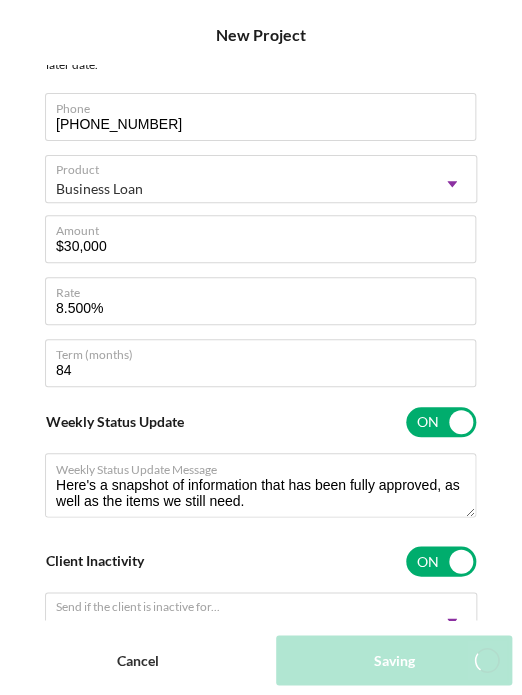 type 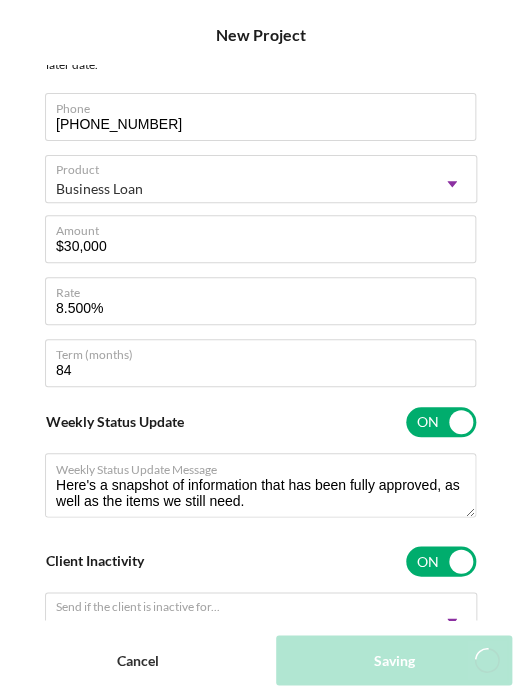 type 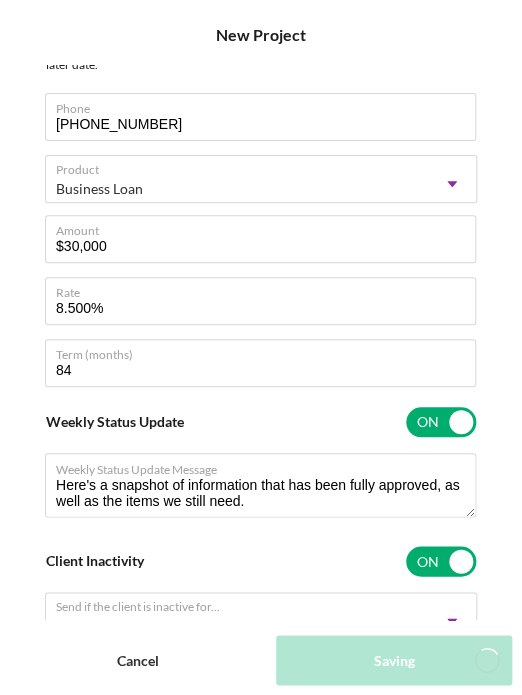type 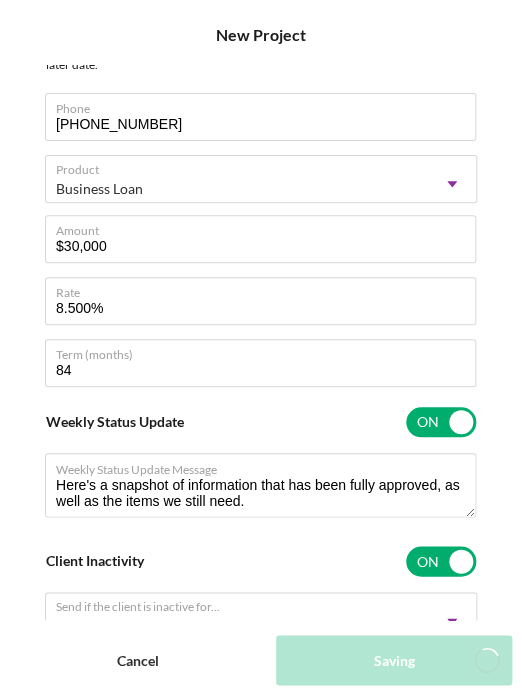 type 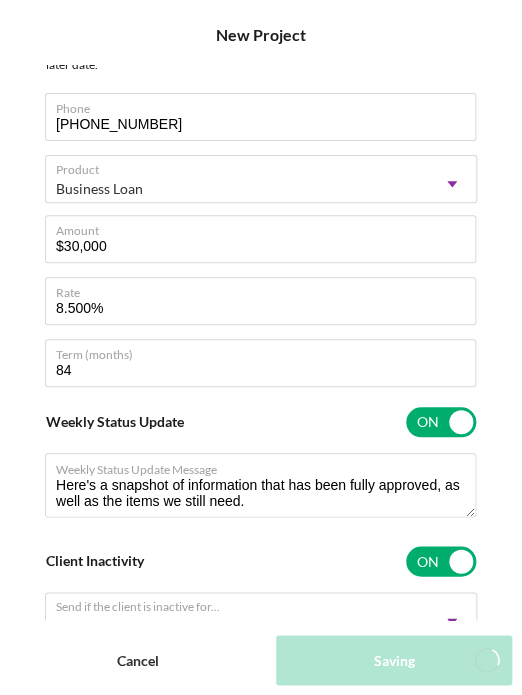 checkbox on "false" 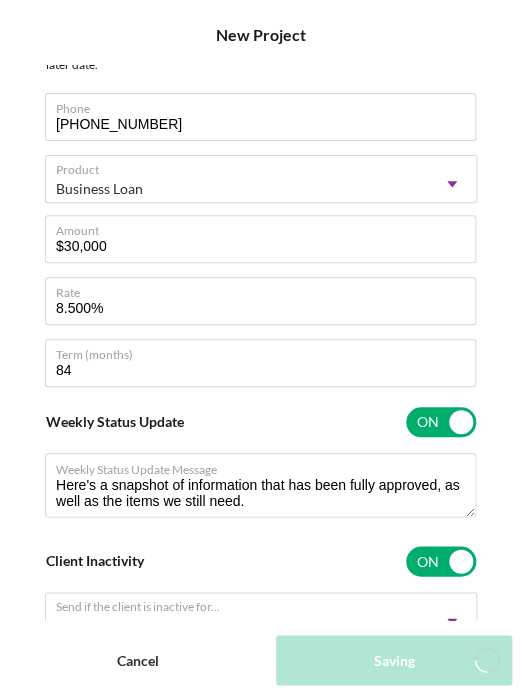 checkbox on "false" 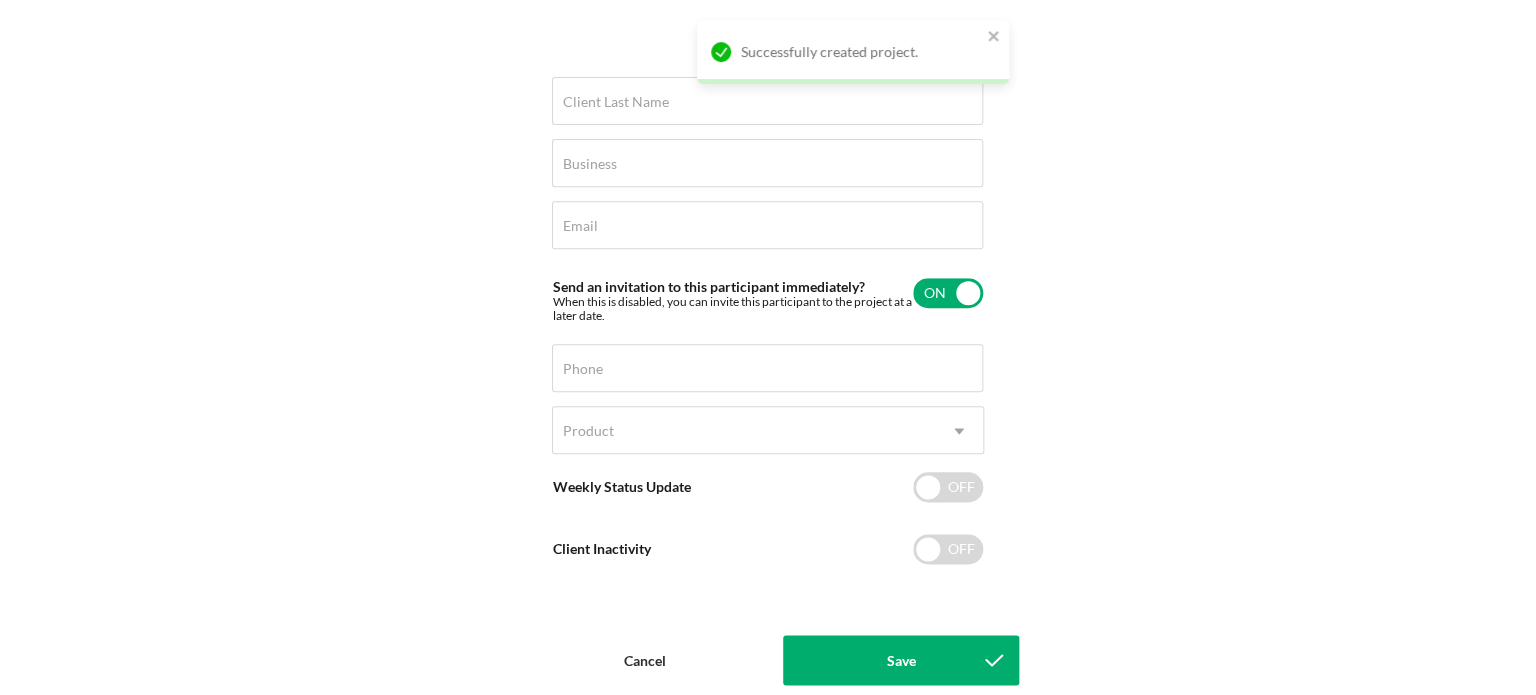 scroll, scrollTop: 78, scrollLeft: 0, axis: vertical 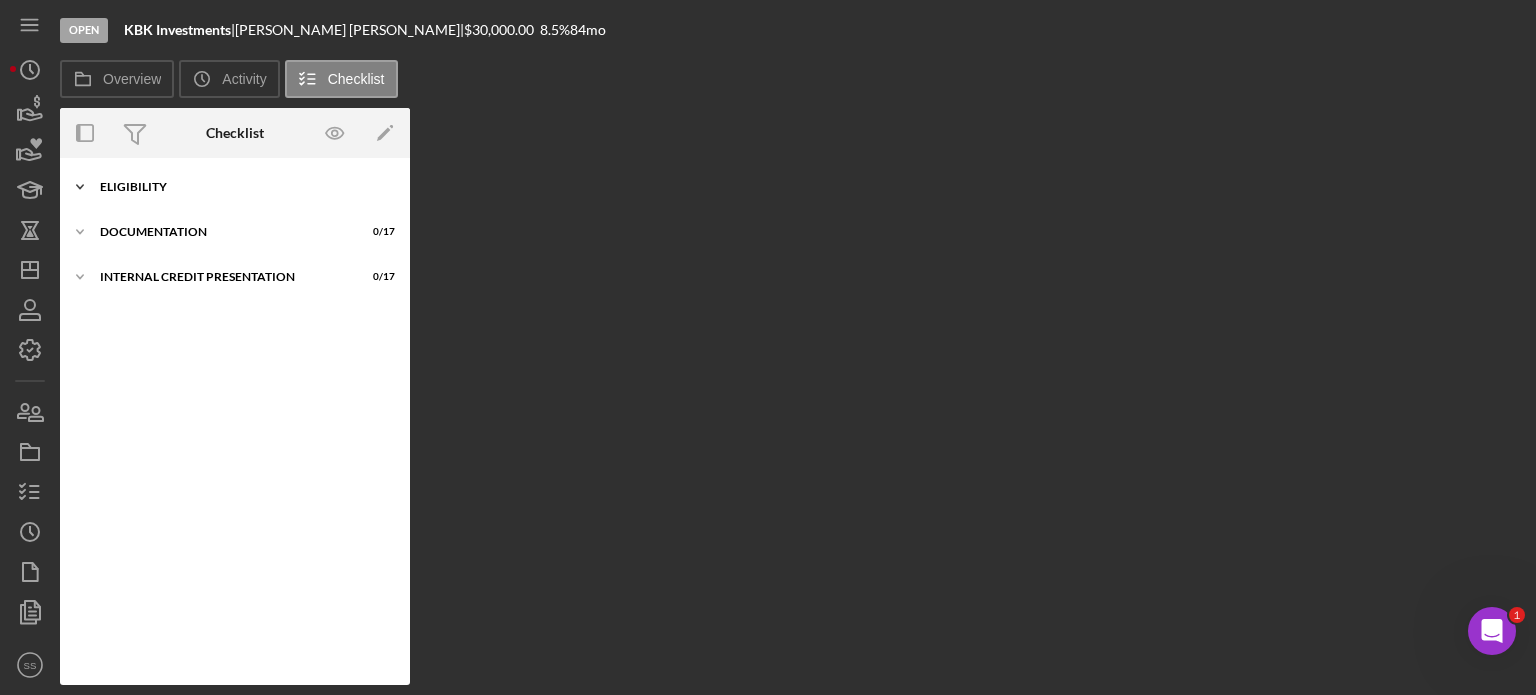 click on "Eligibility" at bounding box center (242, 187) 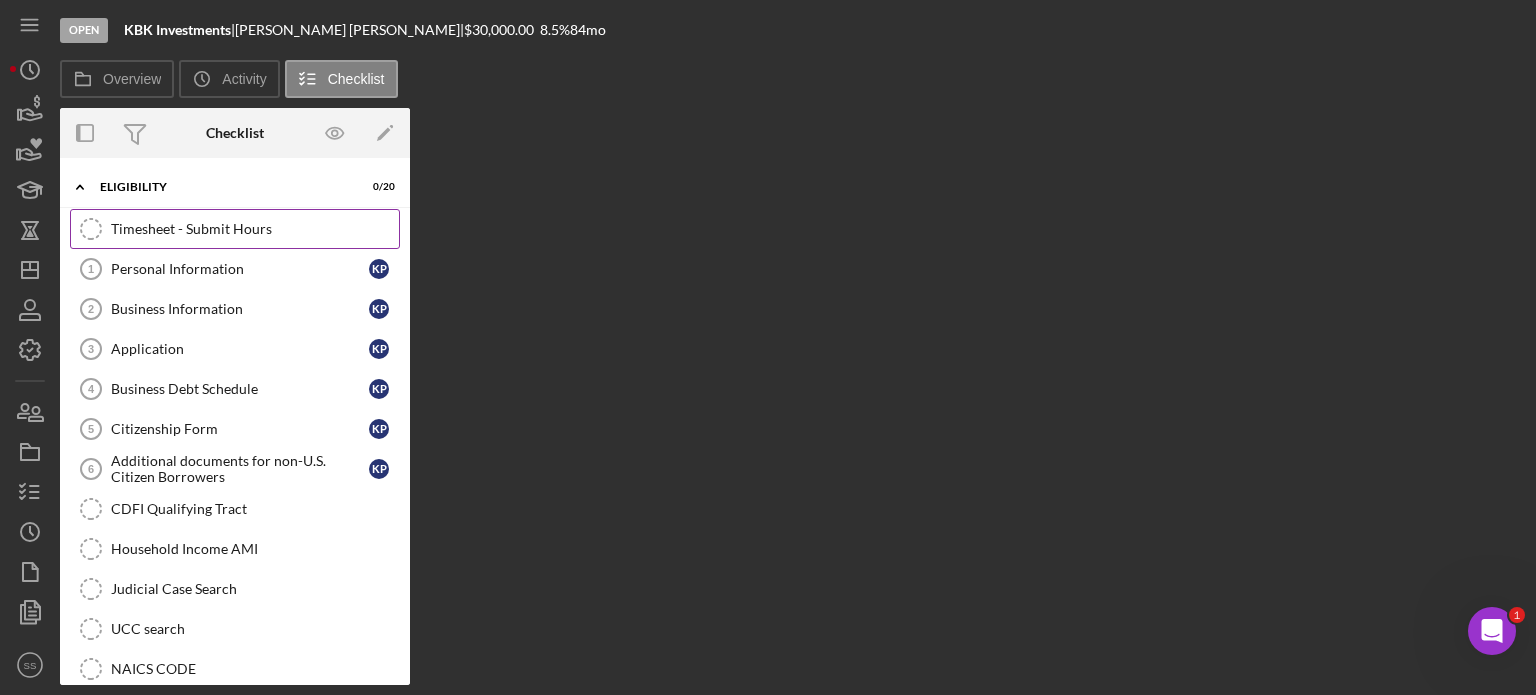 click on "Timesheet - Submit Hours" at bounding box center (255, 229) 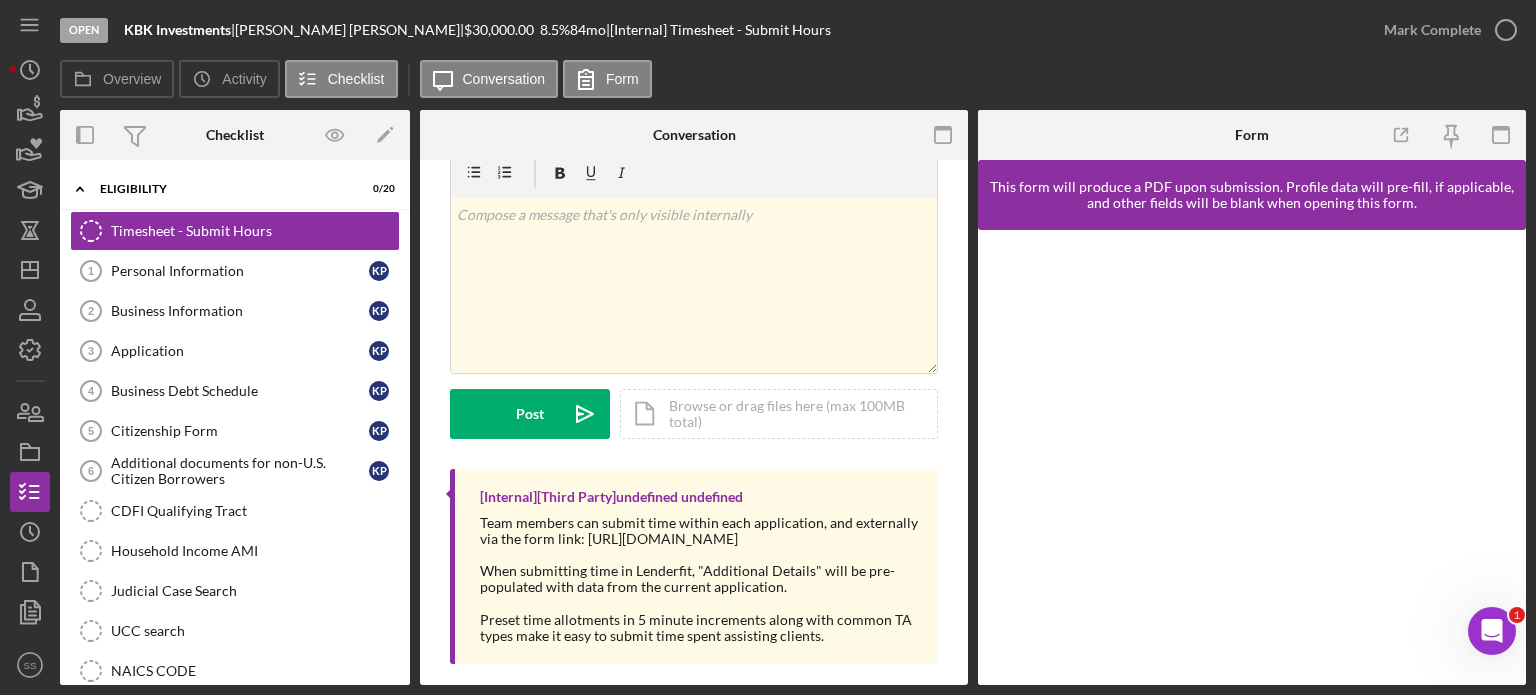 scroll, scrollTop: 92, scrollLeft: 0, axis: vertical 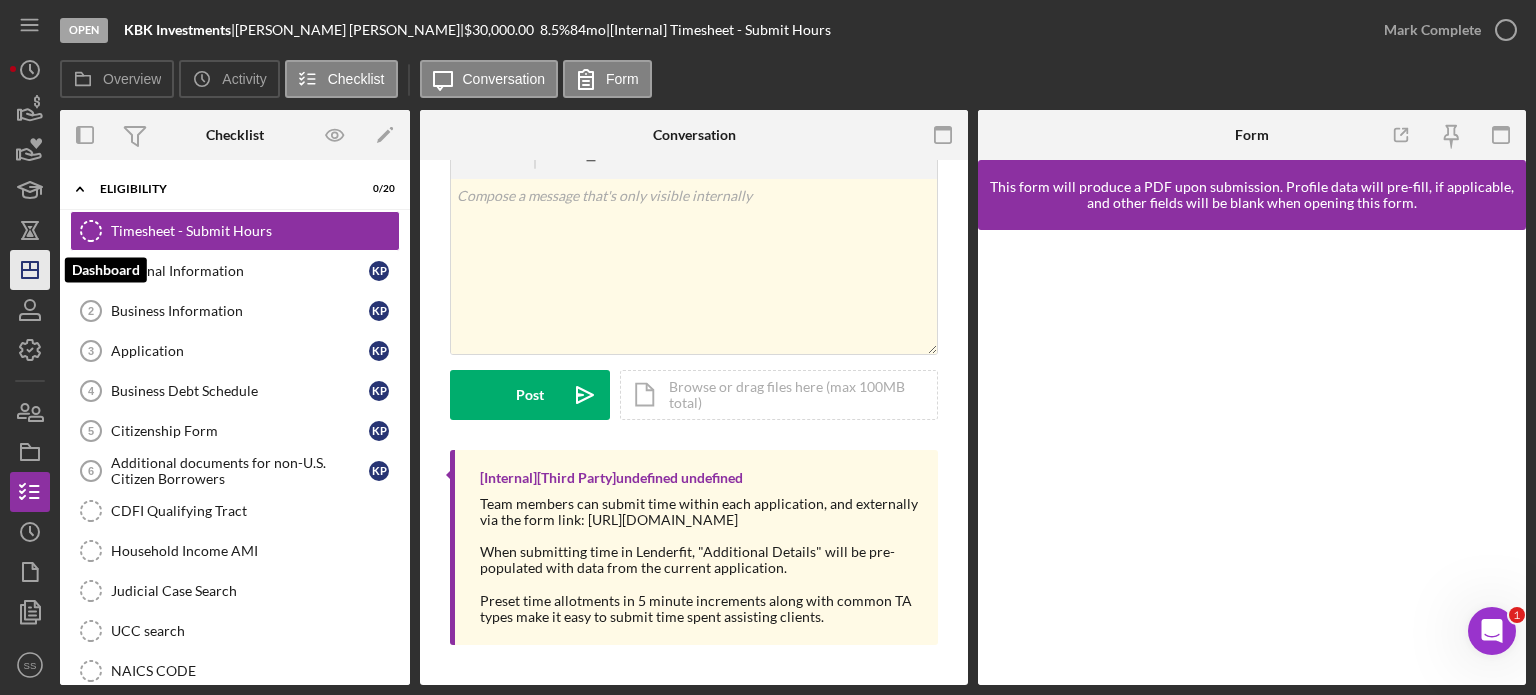 click on "Icon/Dashboard" 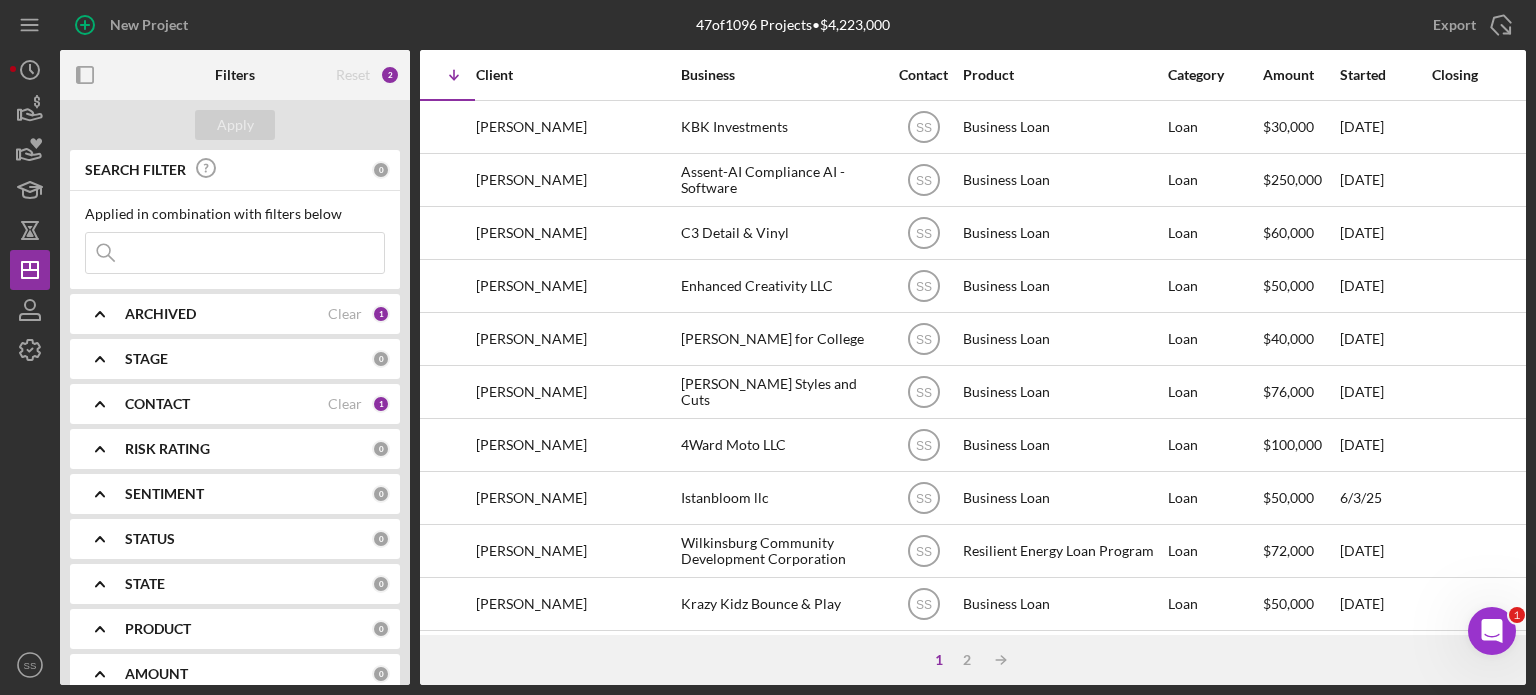 scroll, scrollTop: 0, scrollLeft: 0, axis: both 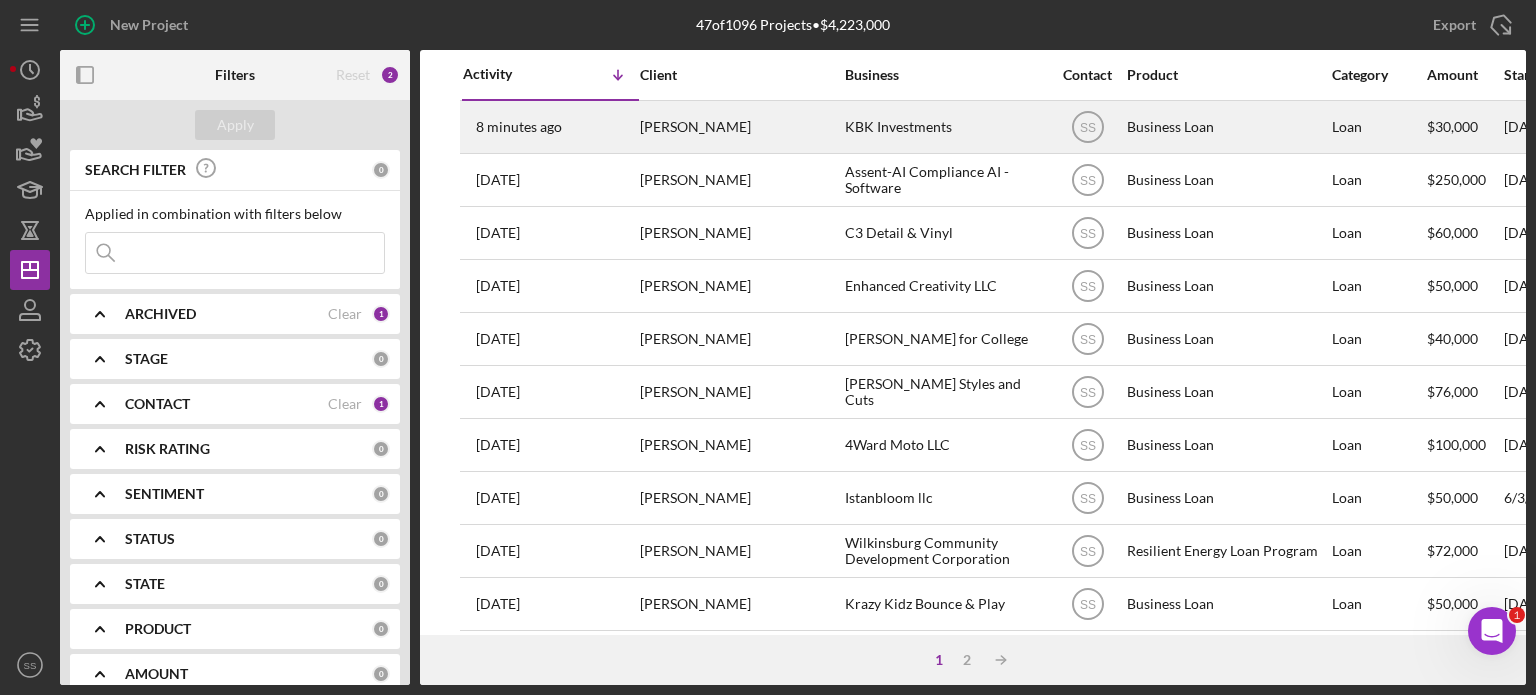 click on "[PERSON_NAME]" at bounding box center [740, 127] 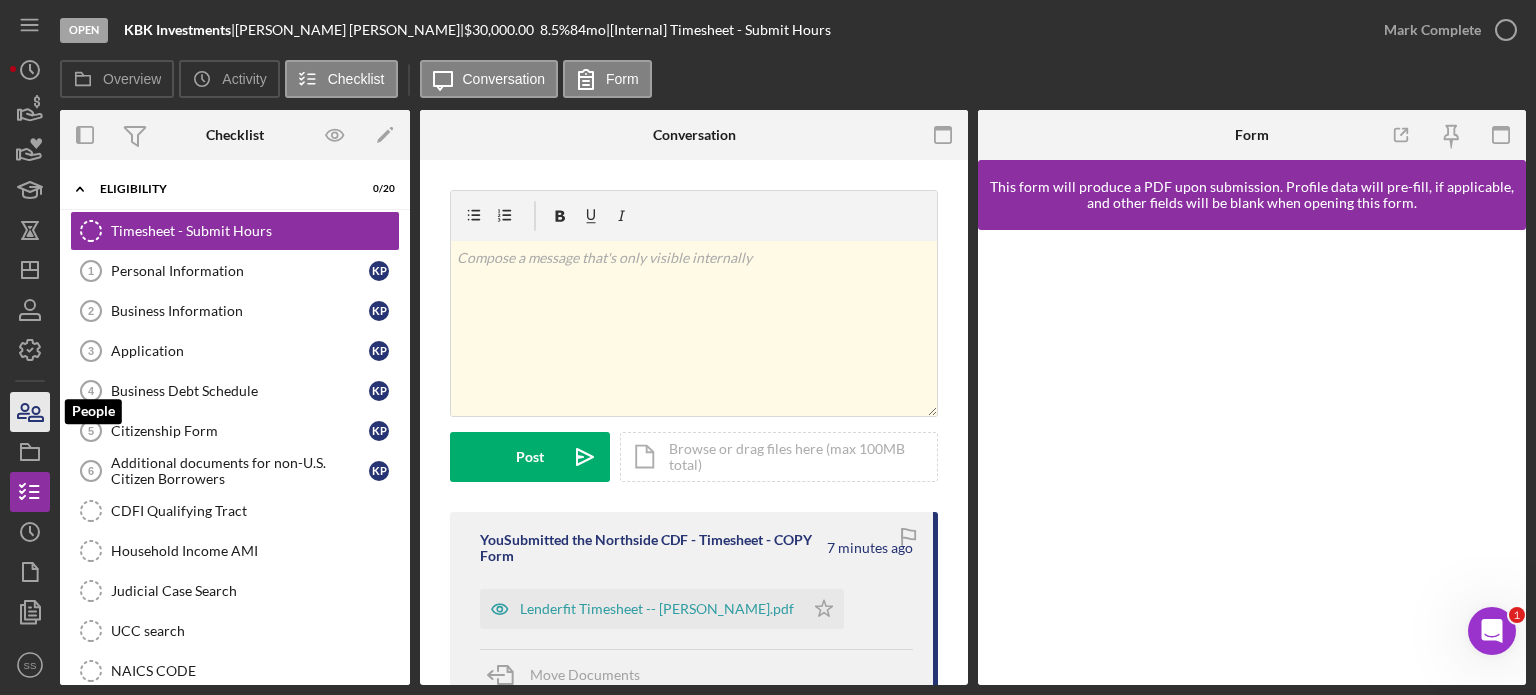 click 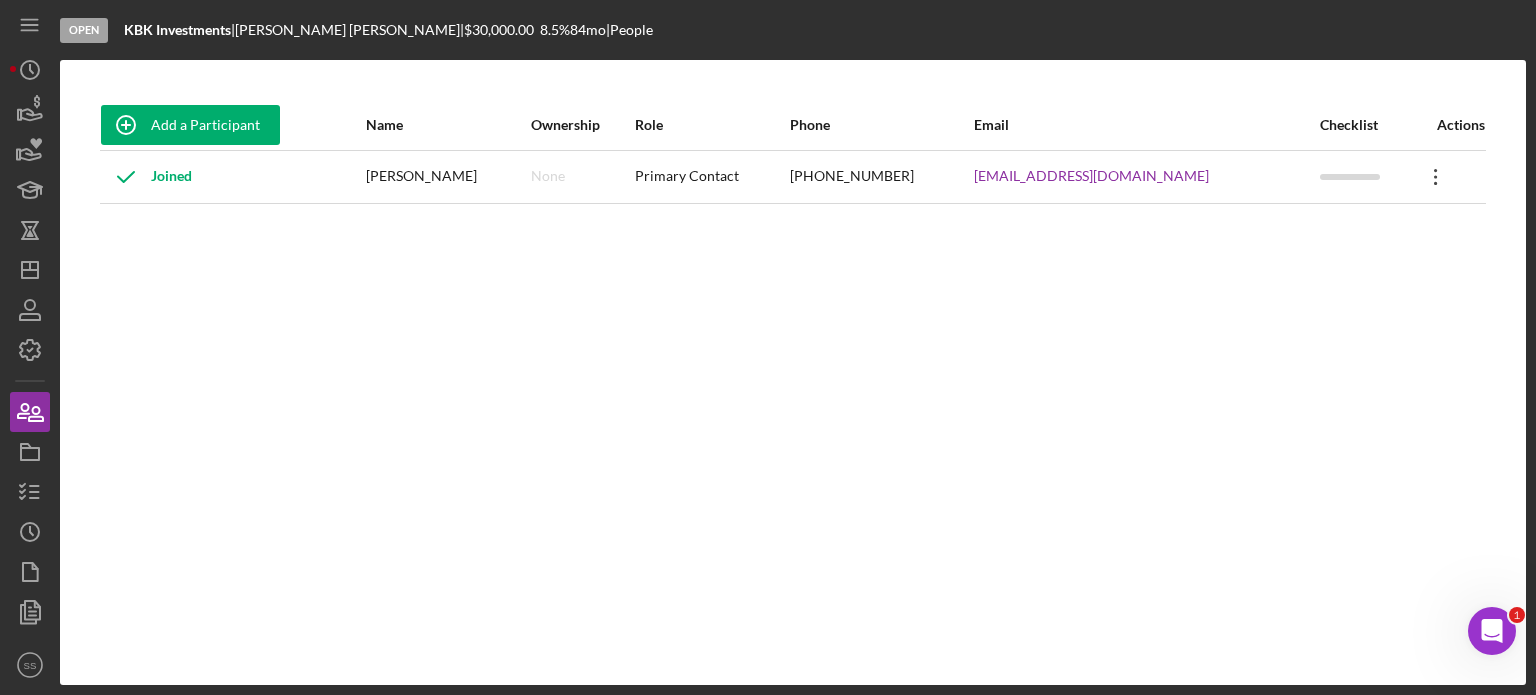 click on "Icon/Overflow" 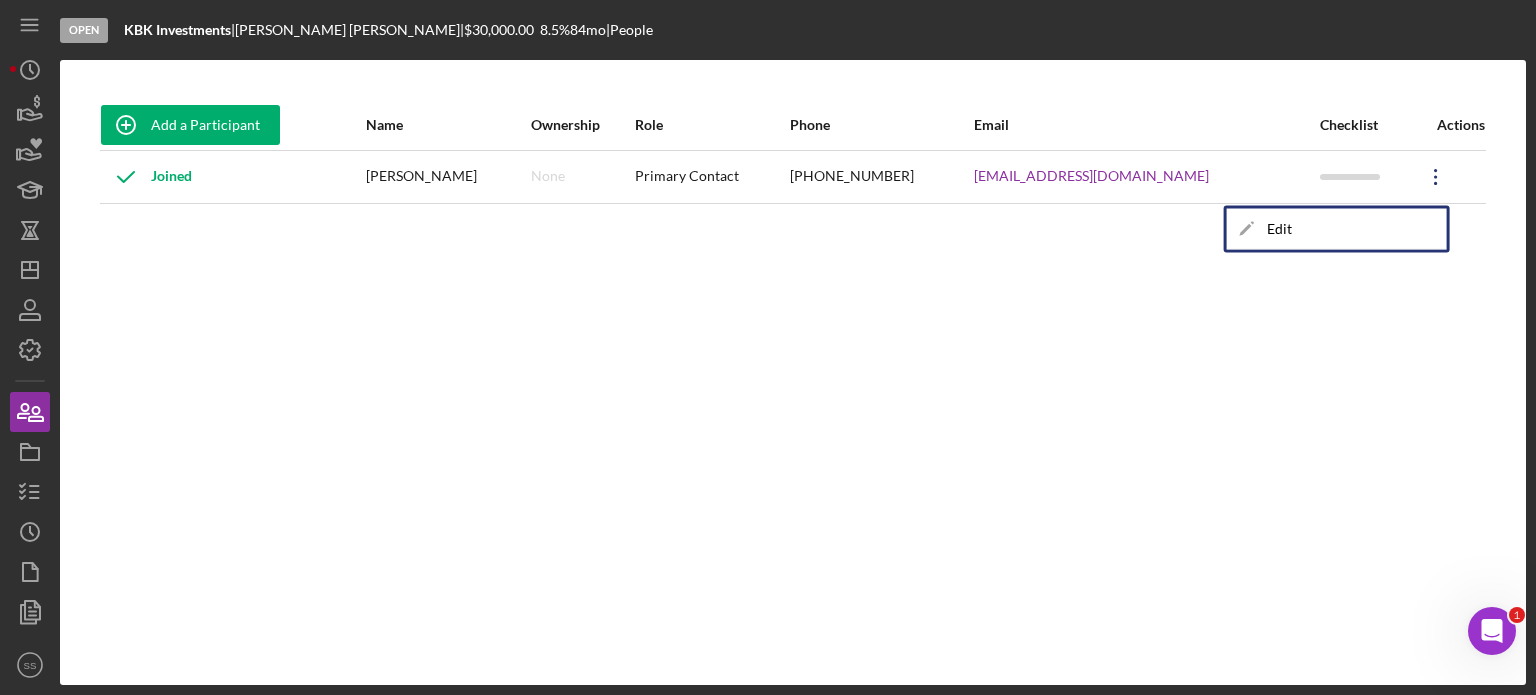 click 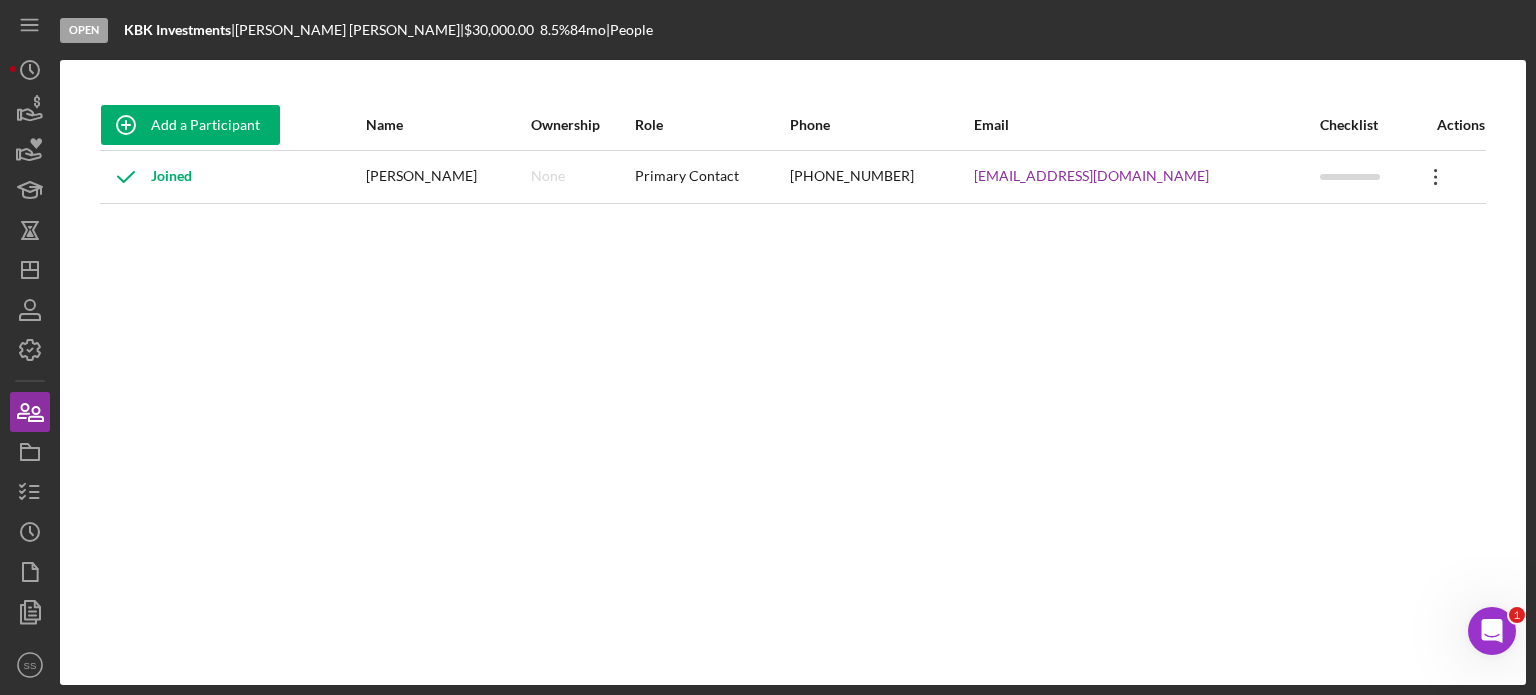 click on "Icon/Overflow" 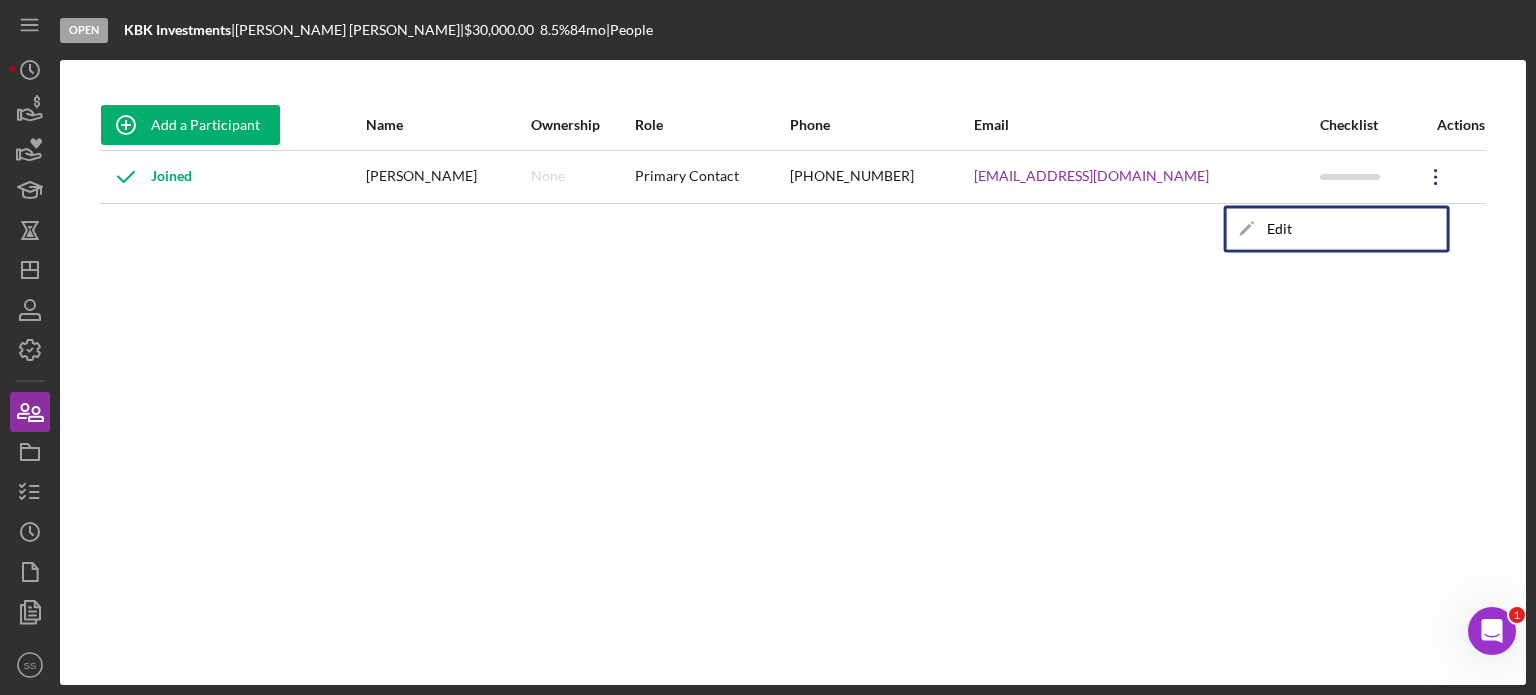 click 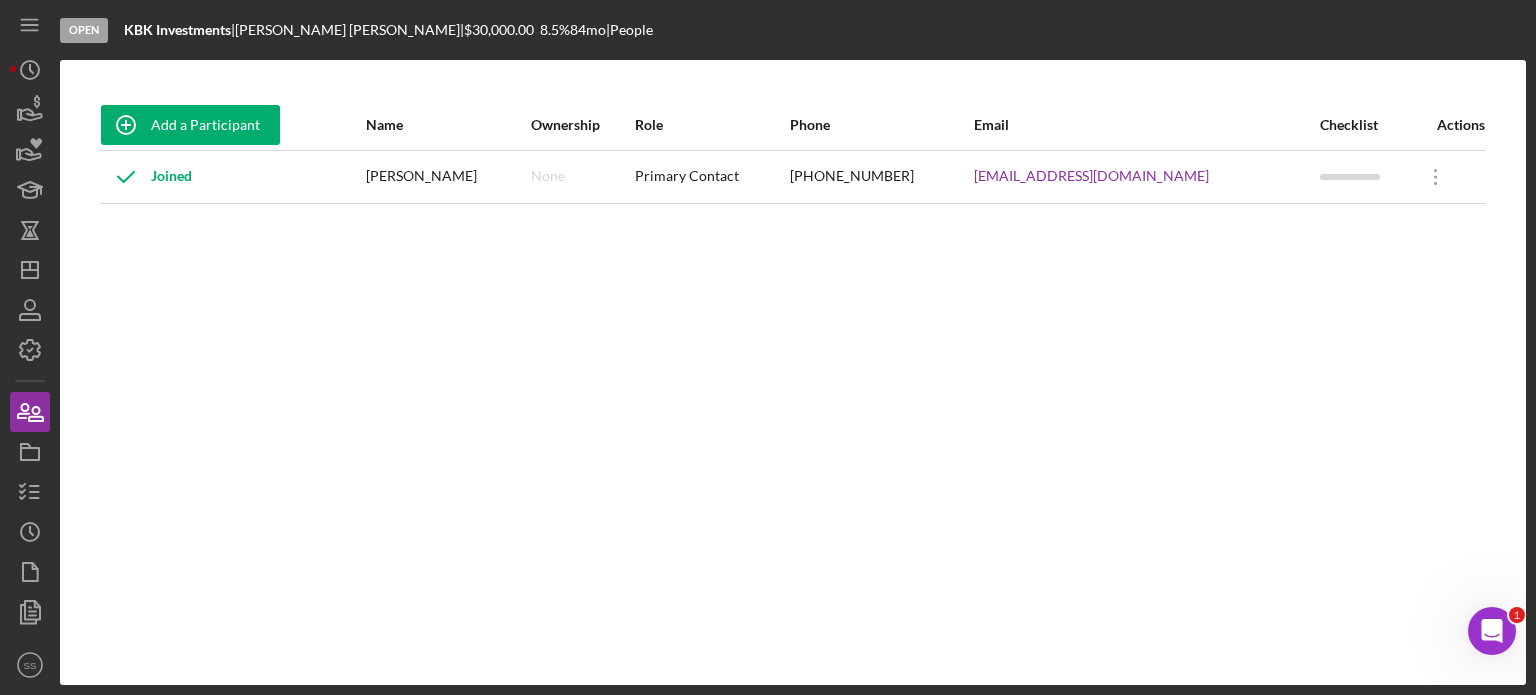 click 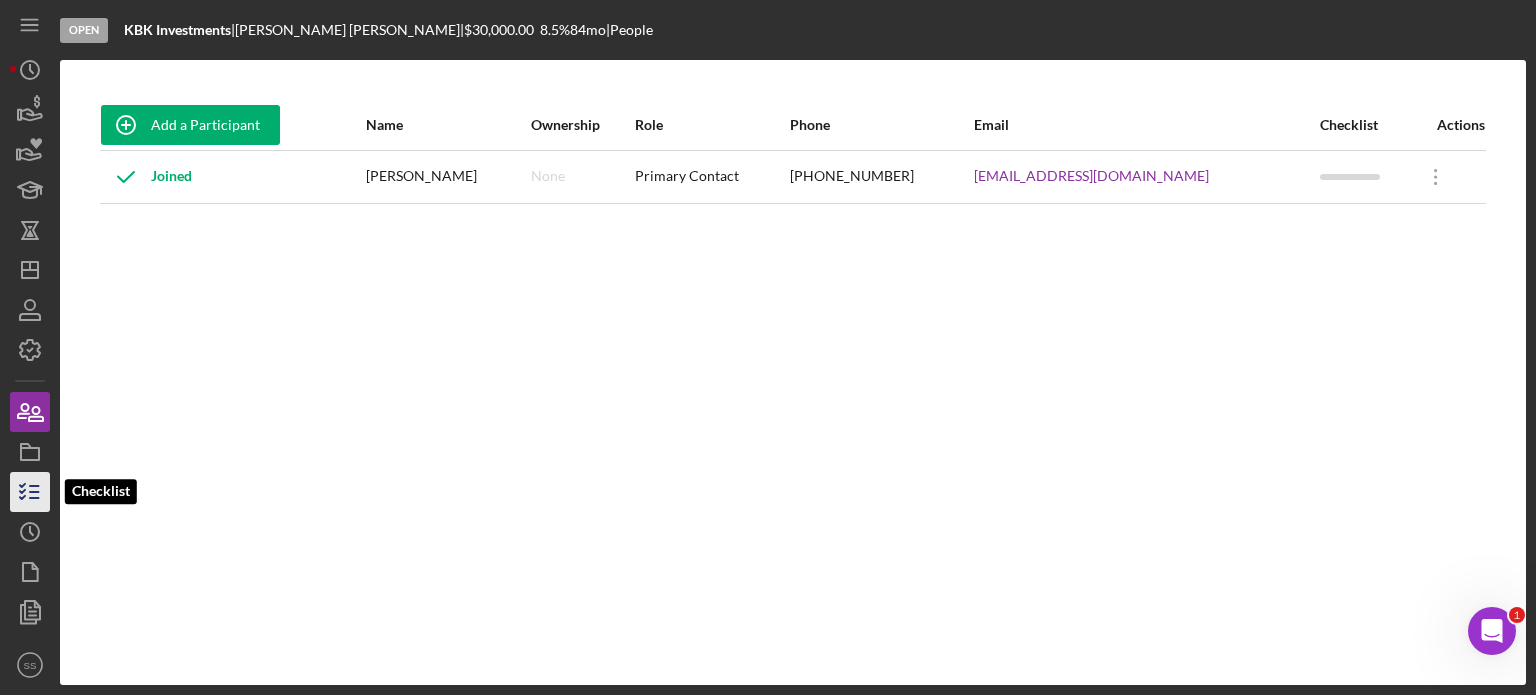 click 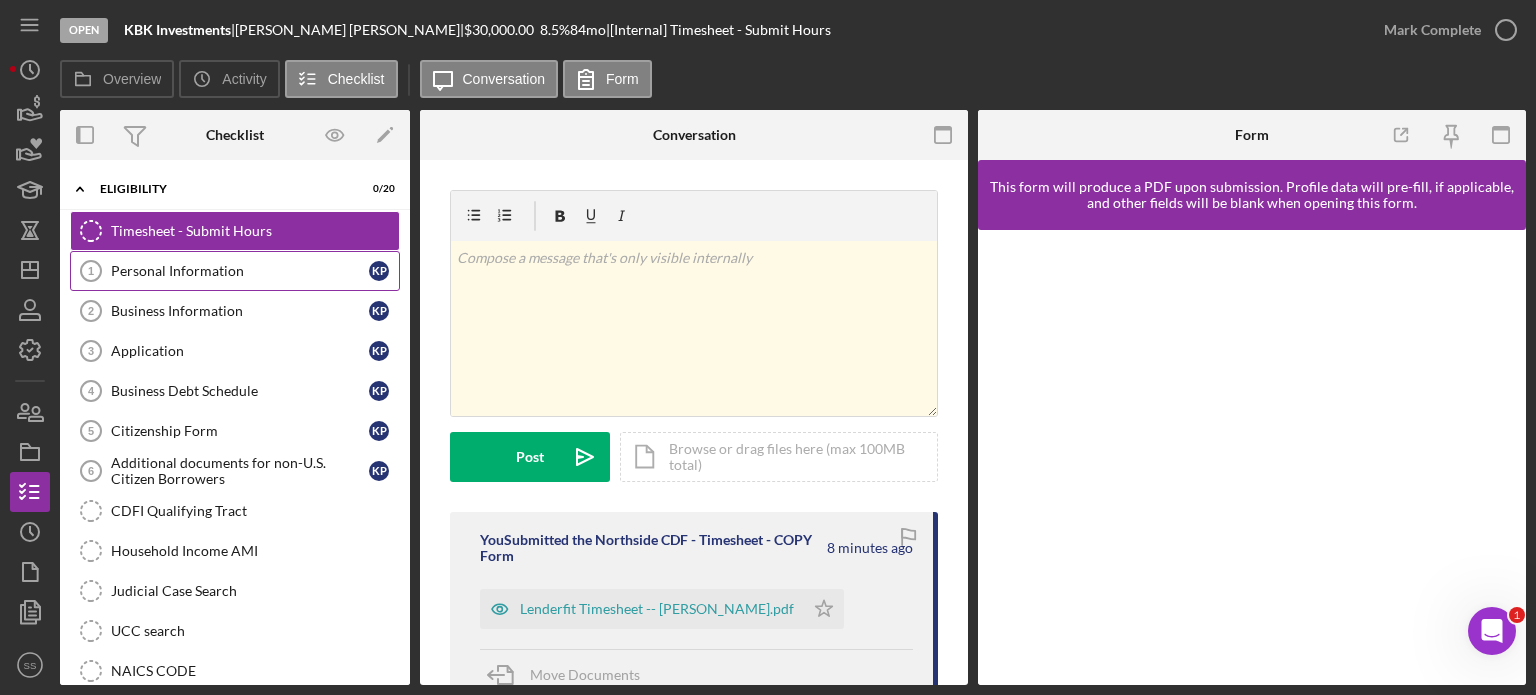 click on "Personal Information" at bounding box center (240, 271) 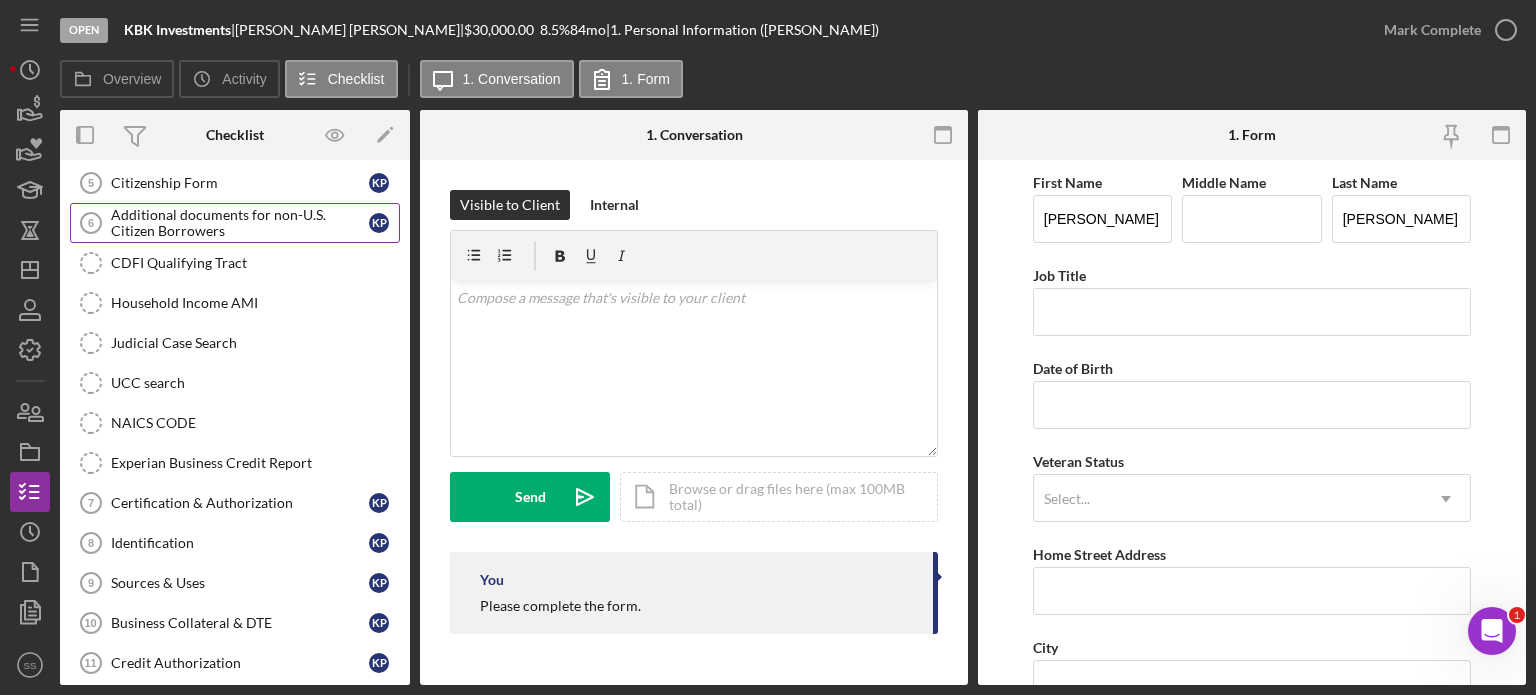 scroll, scrollTop: 254, scrollLeft: 0, axis: vertical 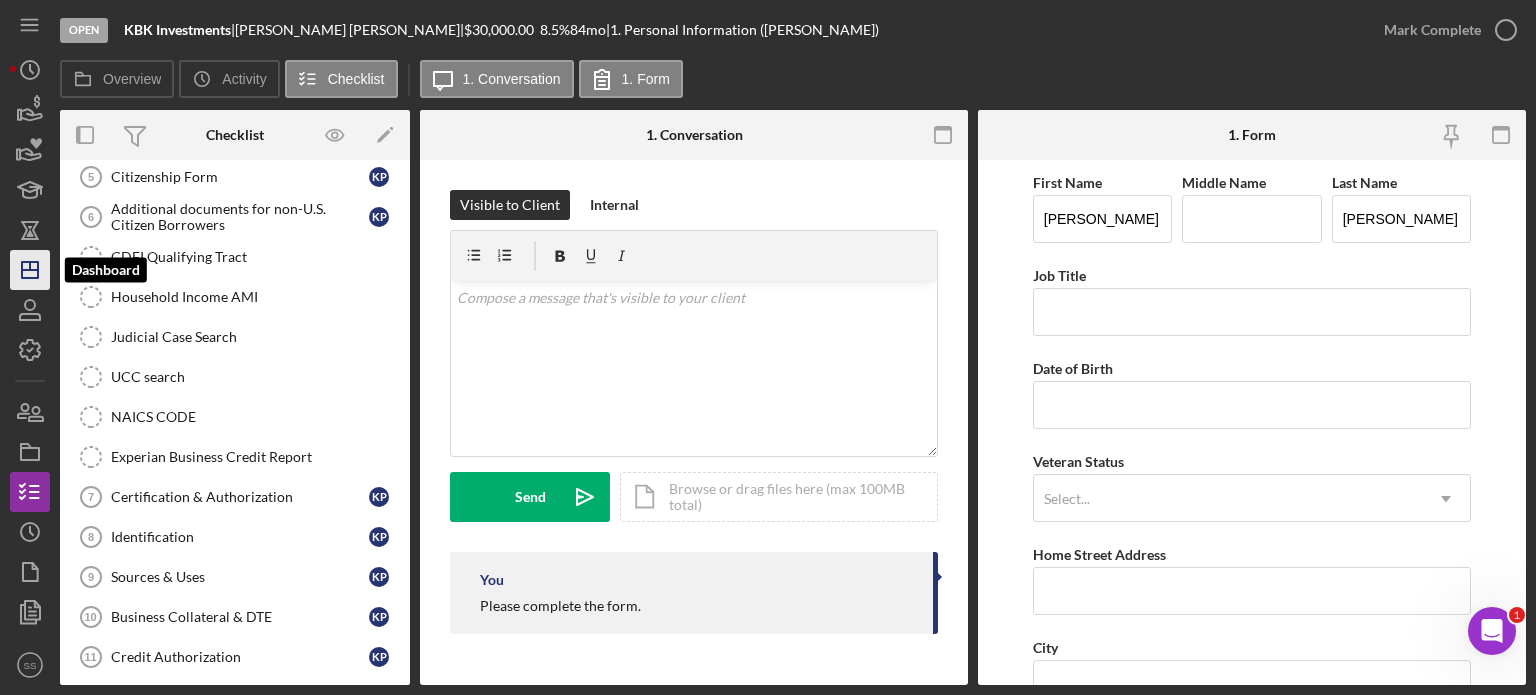 click on "Icon/Dashboard" 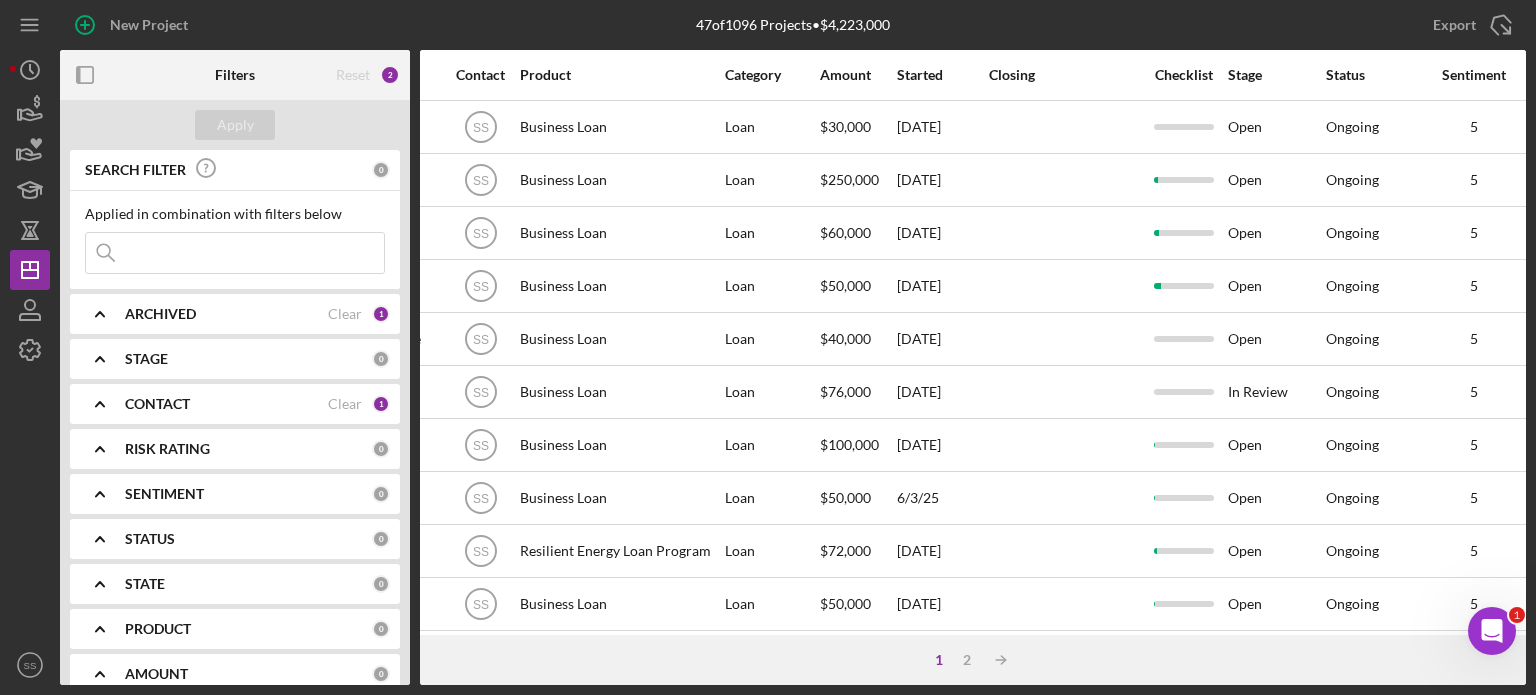 scroll, scrollTop: 0, scrollLeft: 630, axis: horizontal 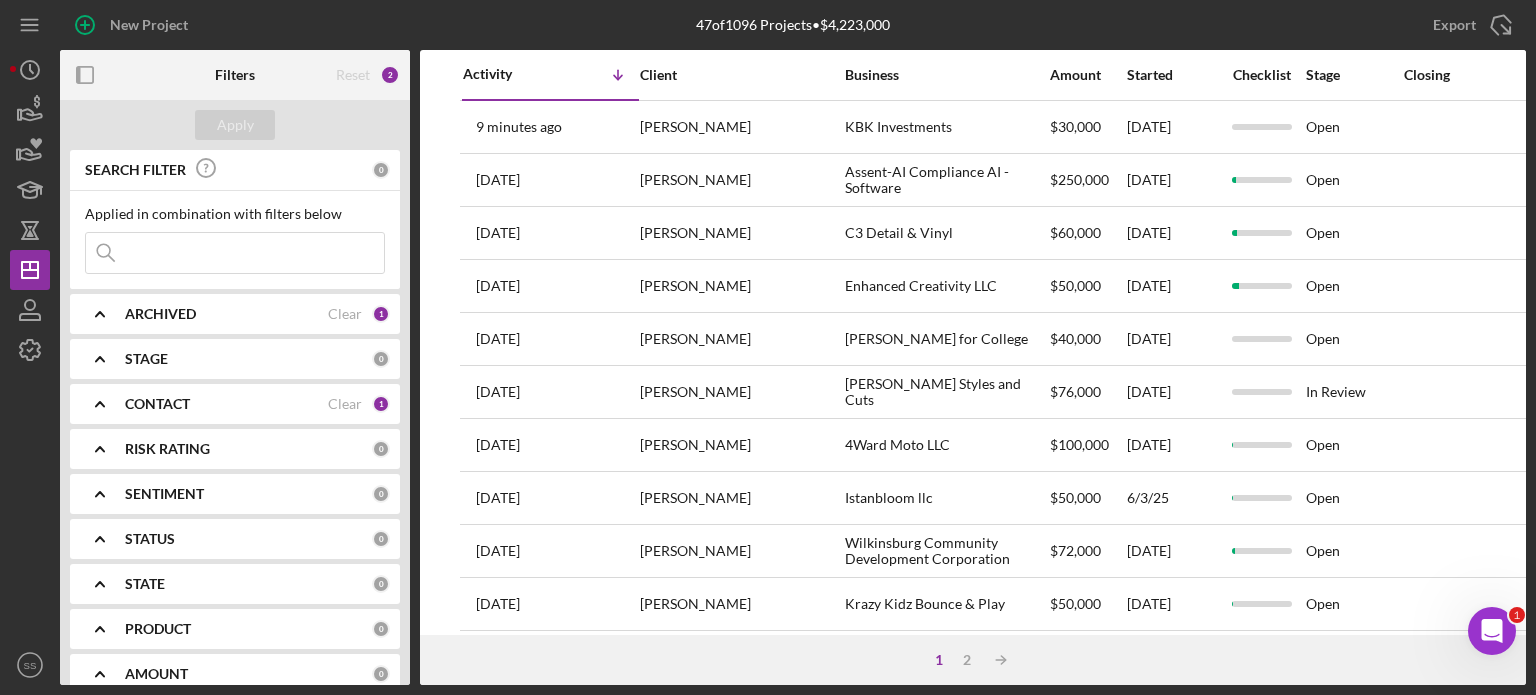 click on "CONTACT   Clear 1" at bounding box center [257, 404] 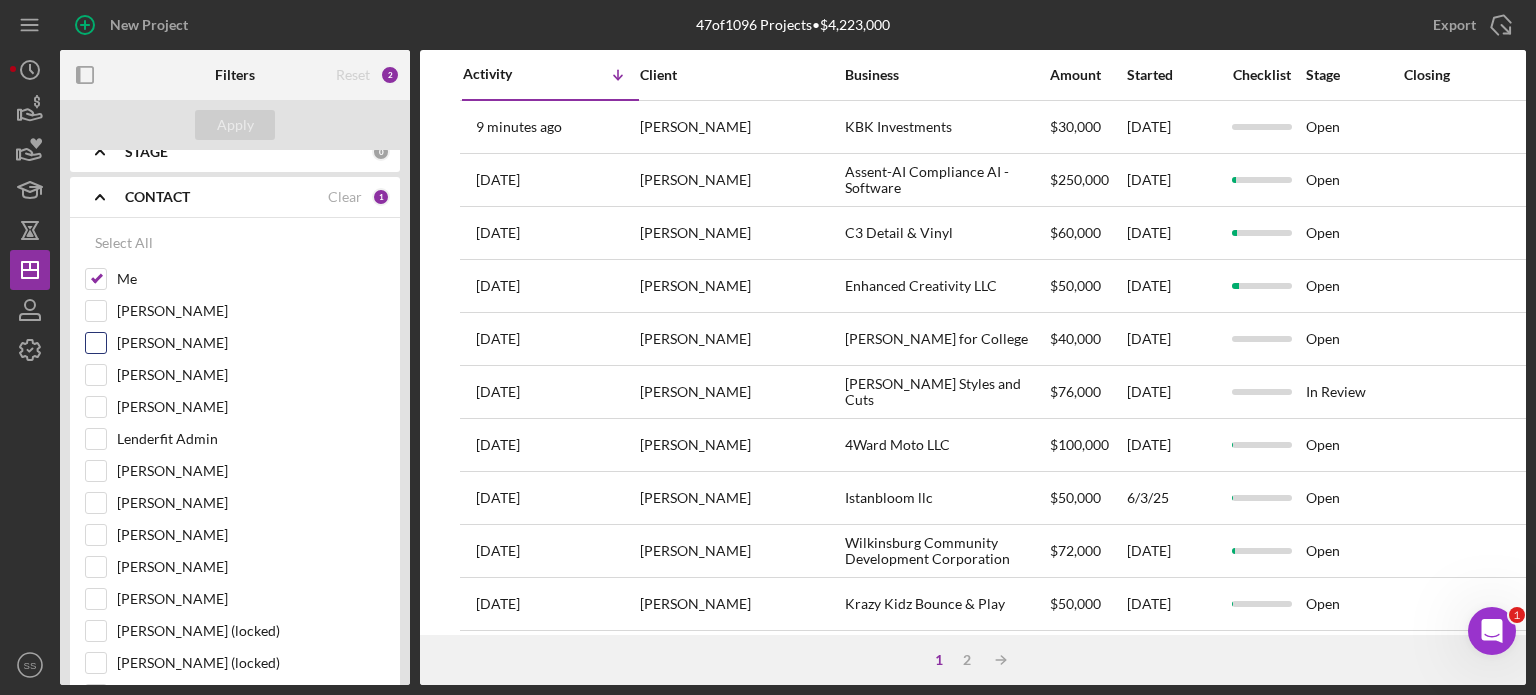 scroll, scrollTop: 206, scrollLeft: 0, axis: vertical 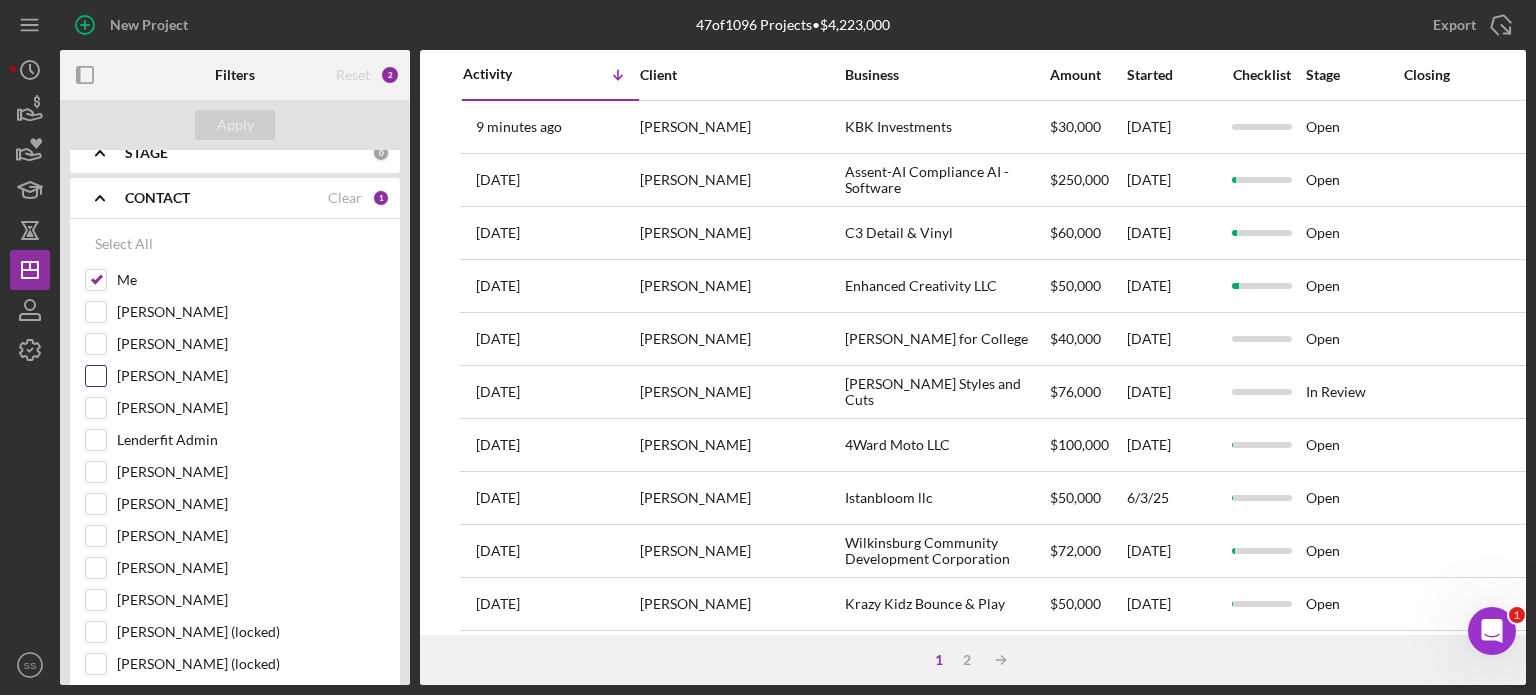 click on "[PERSON_NAME]" at bounding box center (96, 376) 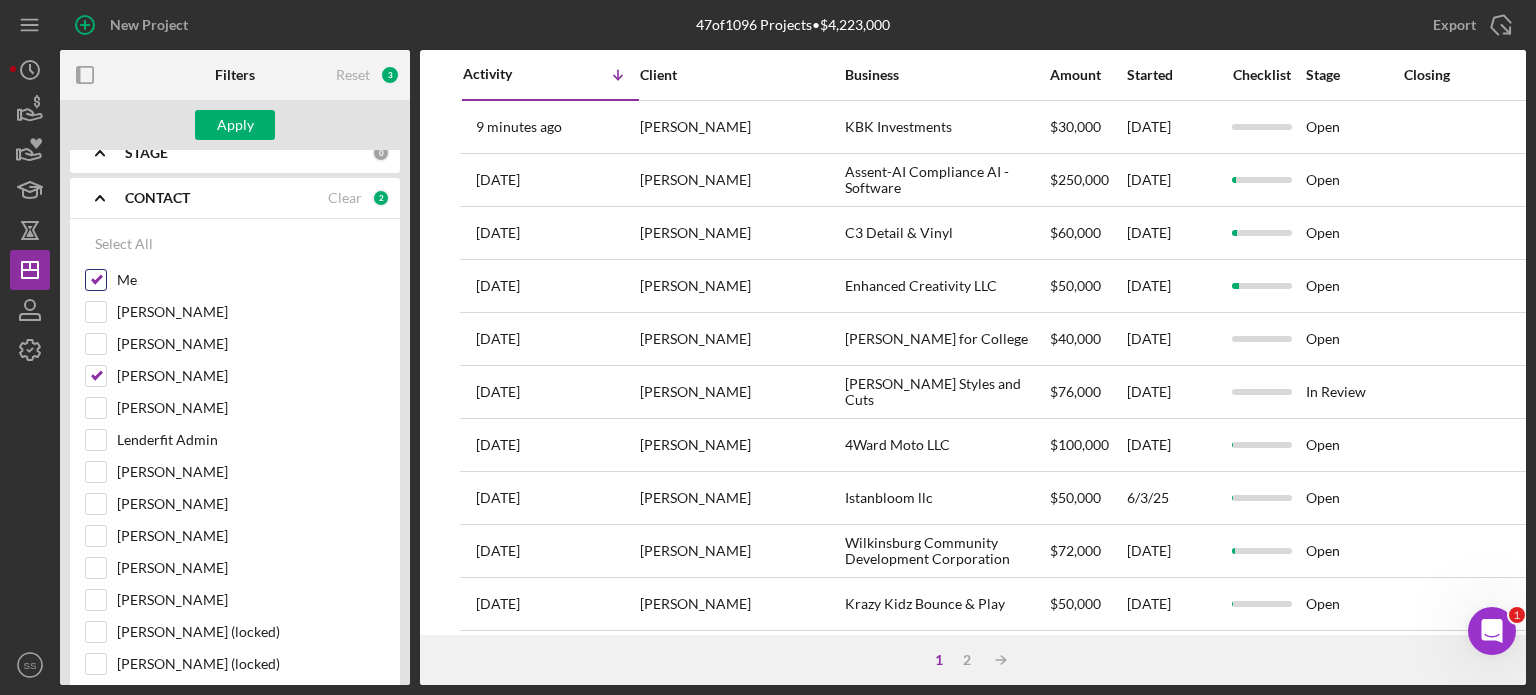 click on "Me" at bounding box center [96, 280] 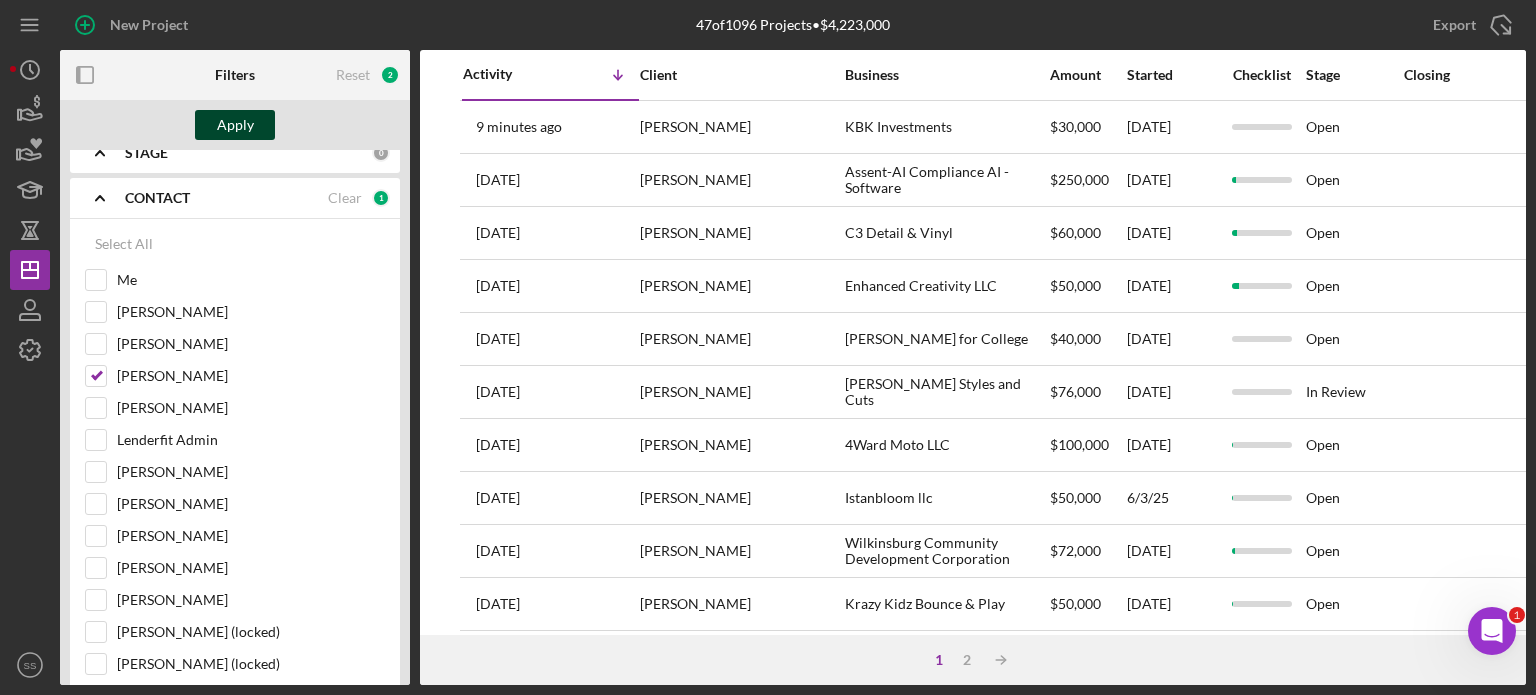 click on "Apply" at bounding box center (235, 125) 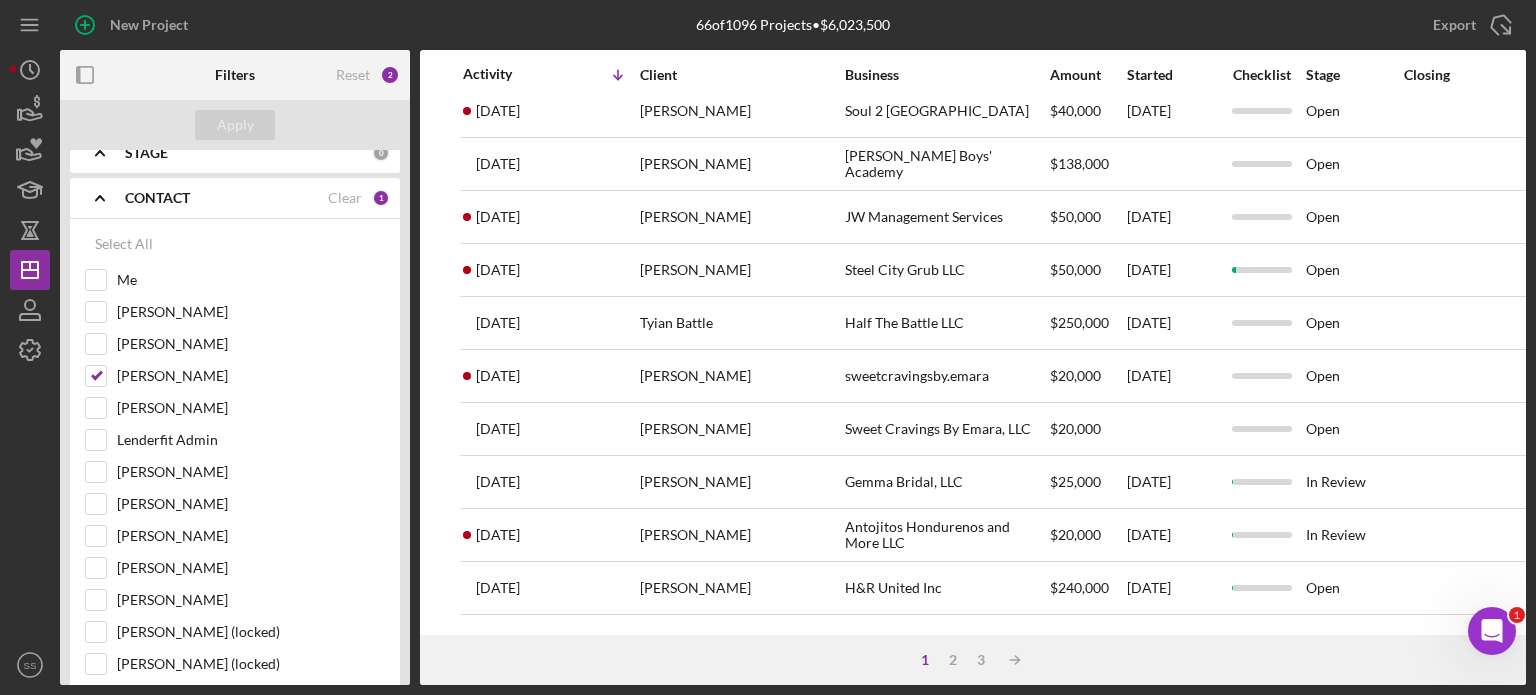 scroll, scrollTop: 820, scrollLeft: 0, axis: vertical 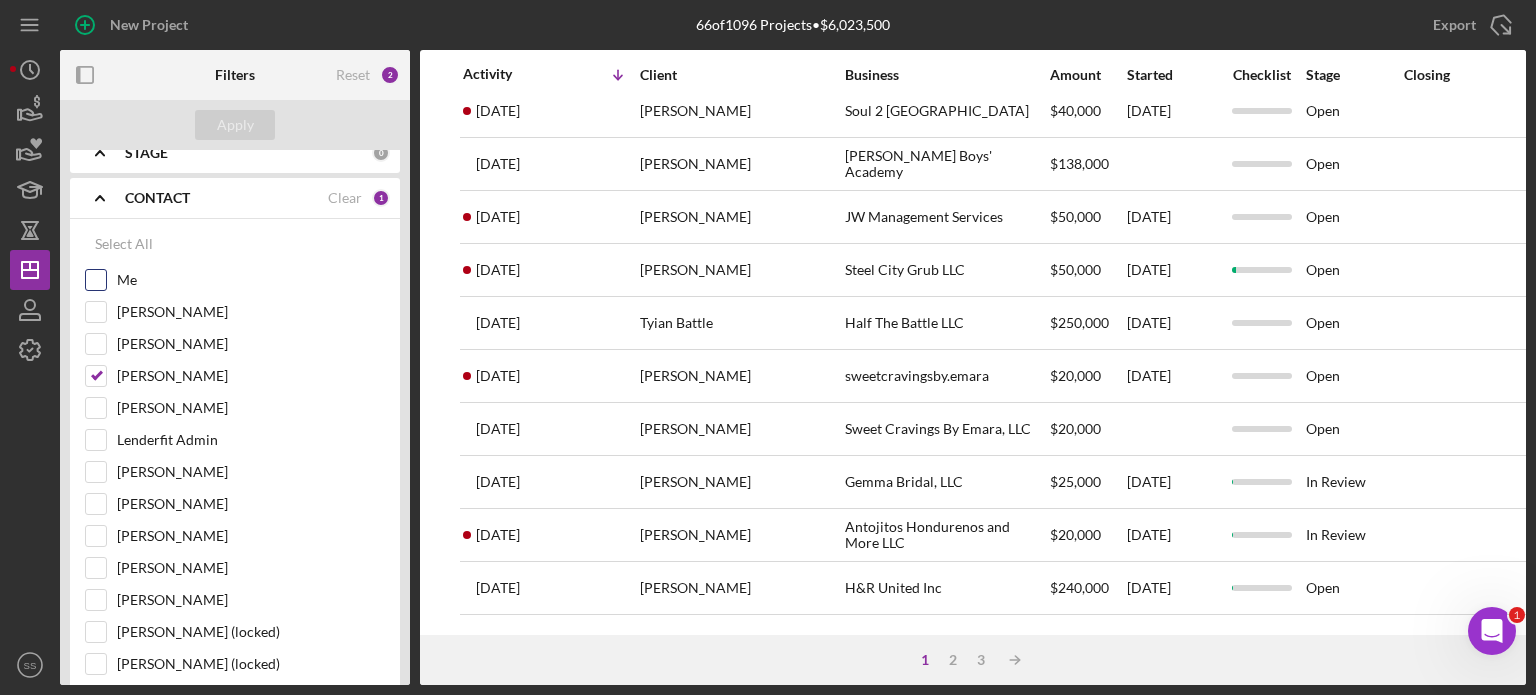 click on "Me" at bounding box center [96, 280] 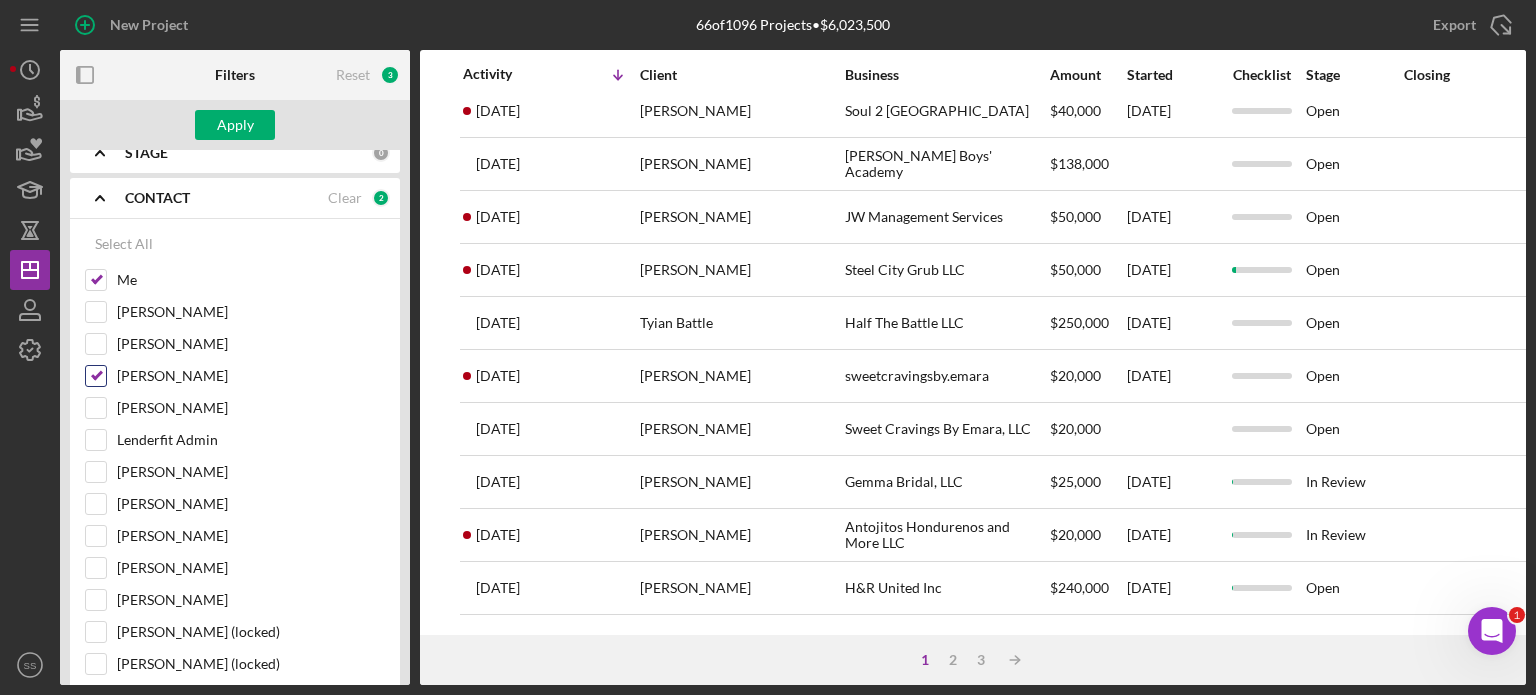 click on "[PERSON_NAME]" at bounding box center (96, 376) 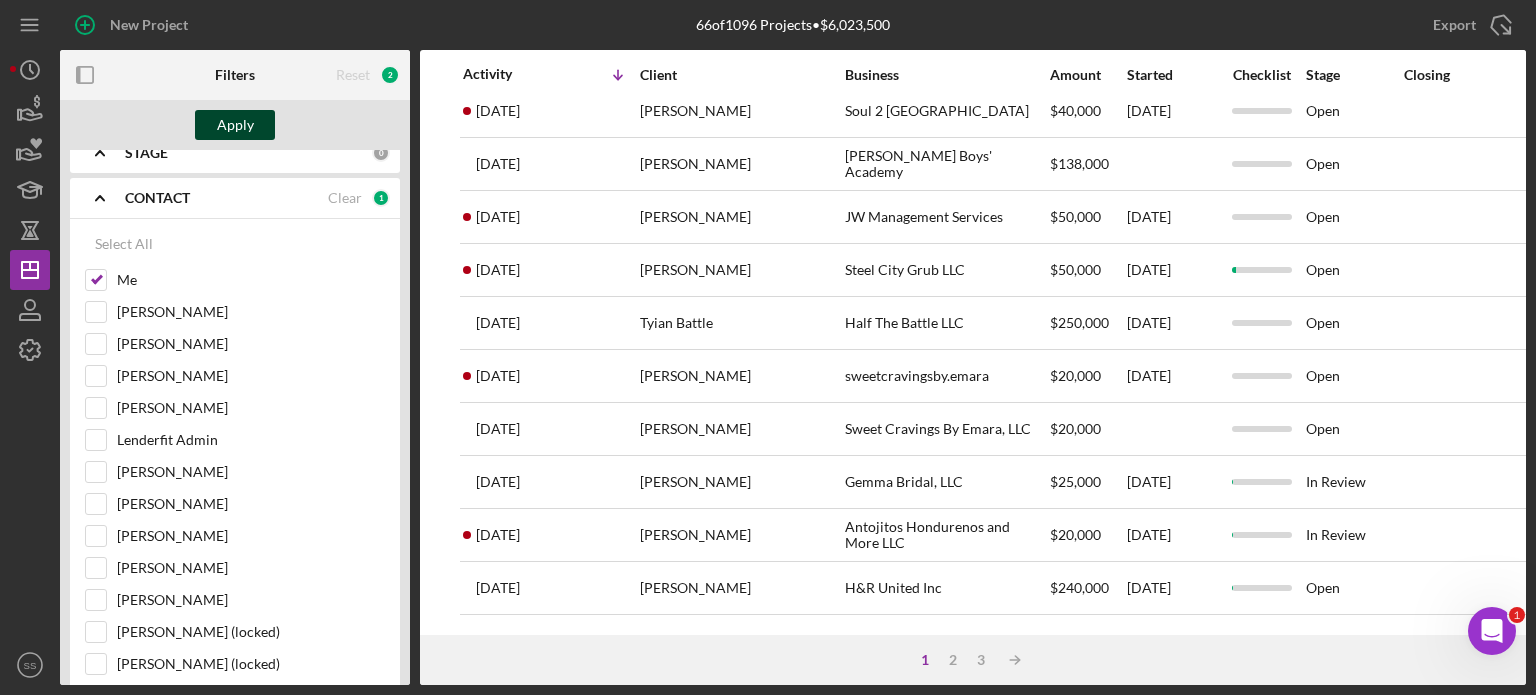 click on "Apply" at bounding box center (235, 125) 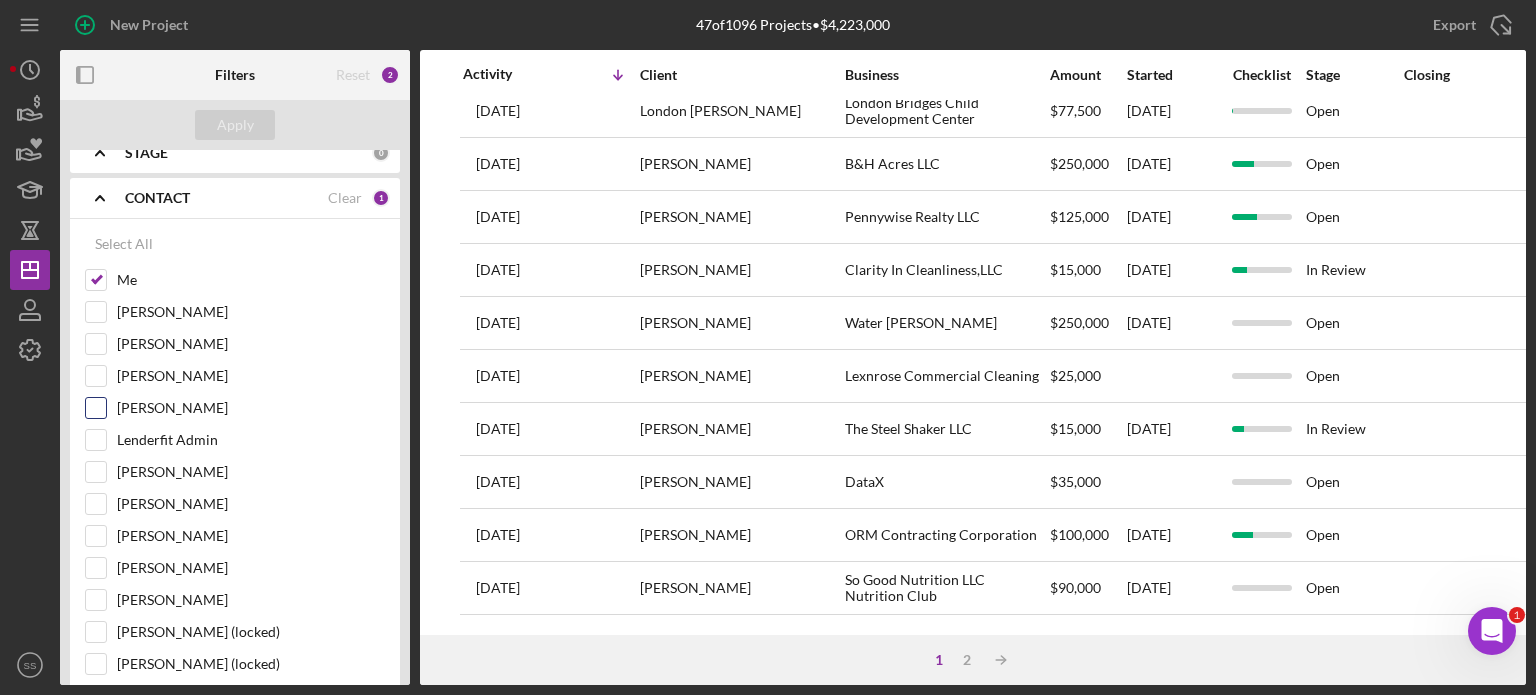 click on "[PERSON_NAME]" at bounding box center (96, 408) 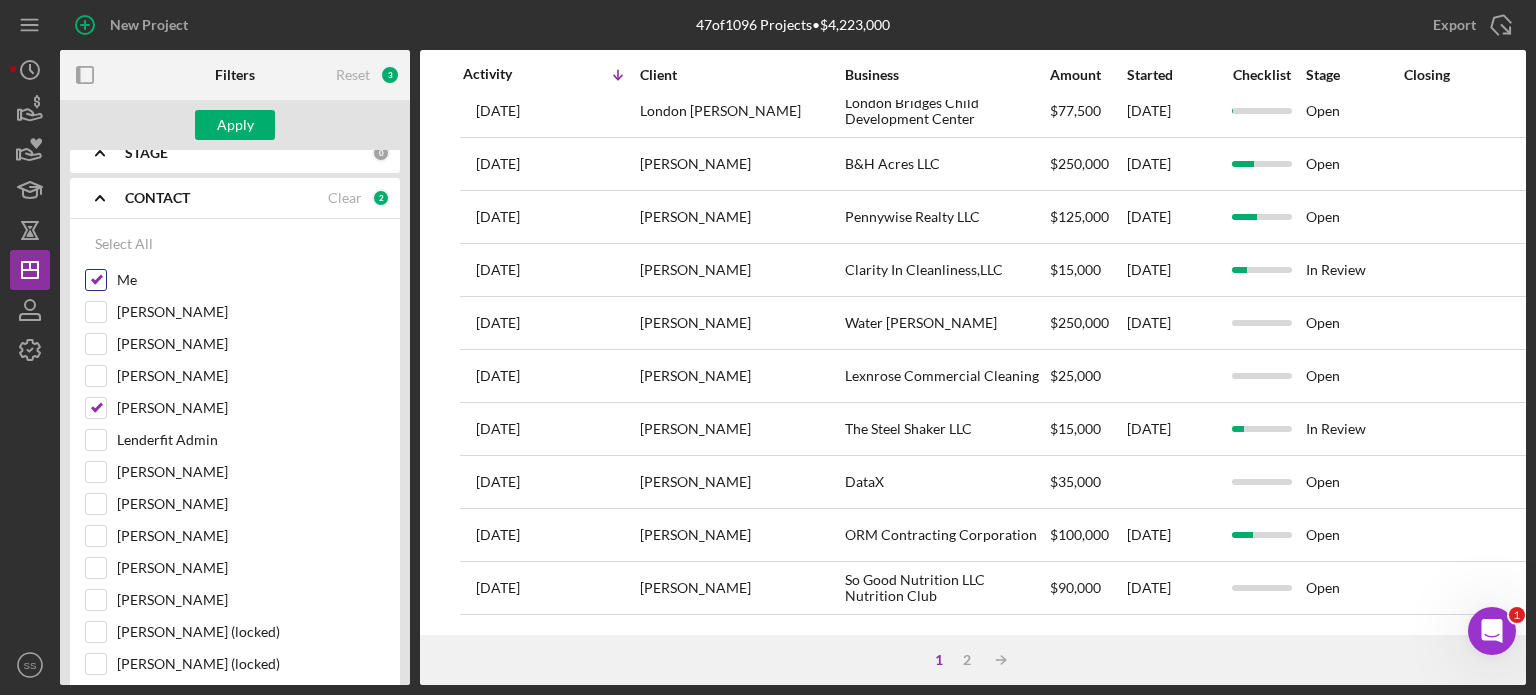 click at bounding box center [96, 280] 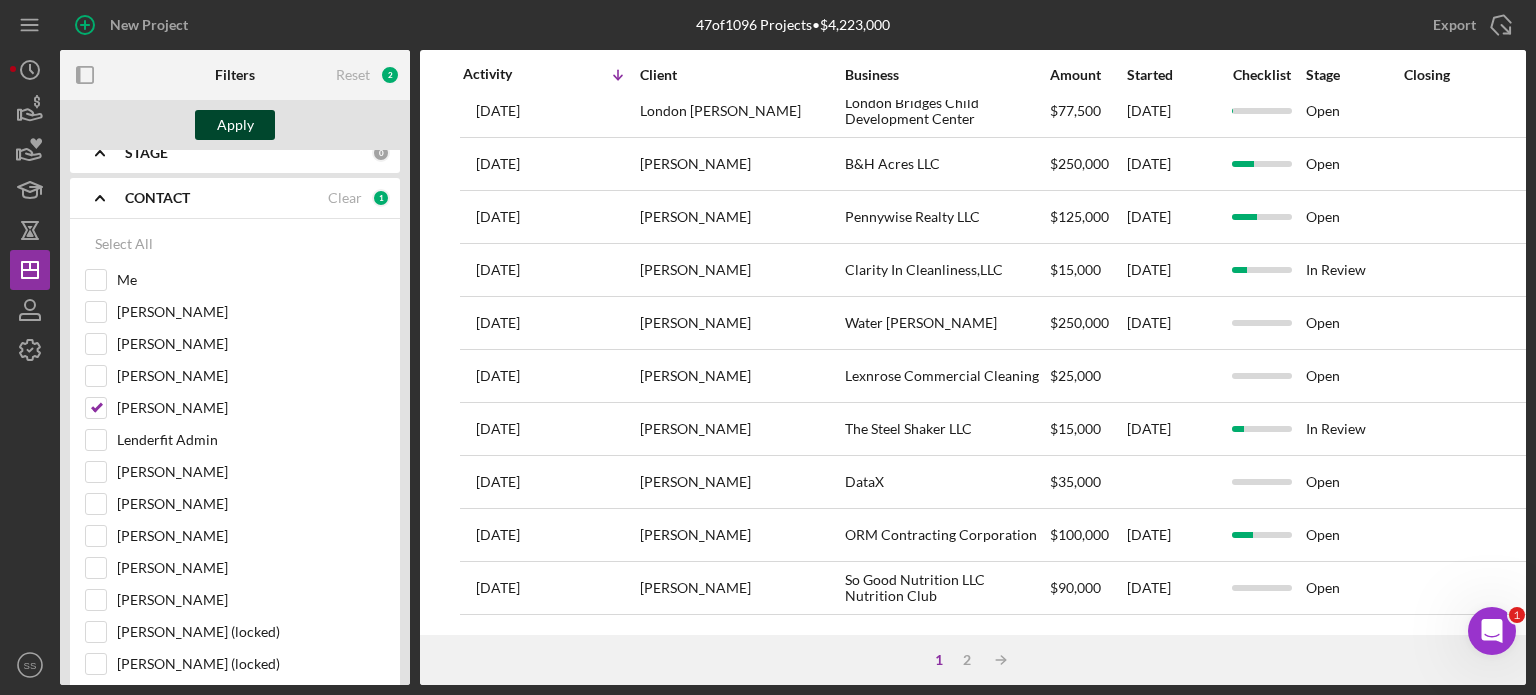 click on "Apply" at bounding box center [235, 125] 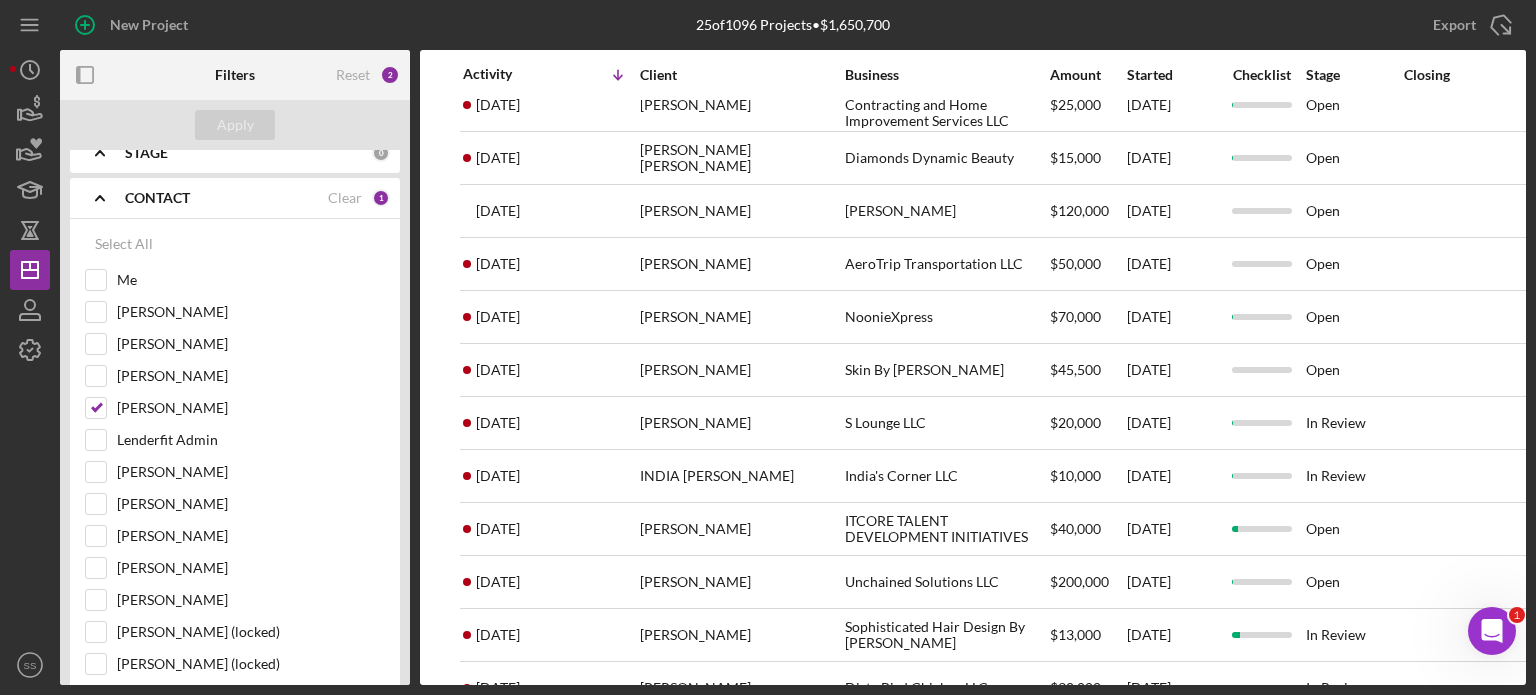 scroll, scrollTop: 0, scrollLeft: 0, axis: both 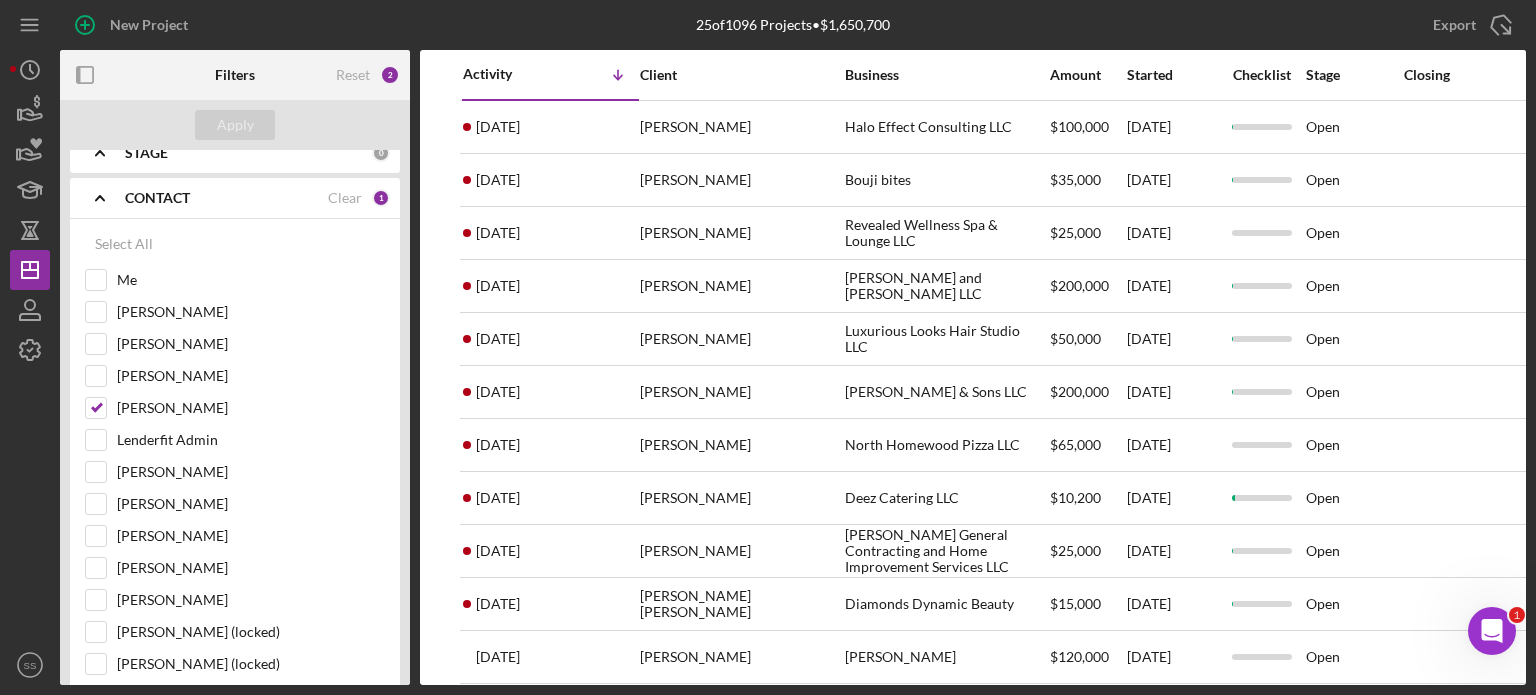 click on "[DATE] [PERSON_NAME]" at bounding box center [550, 445] 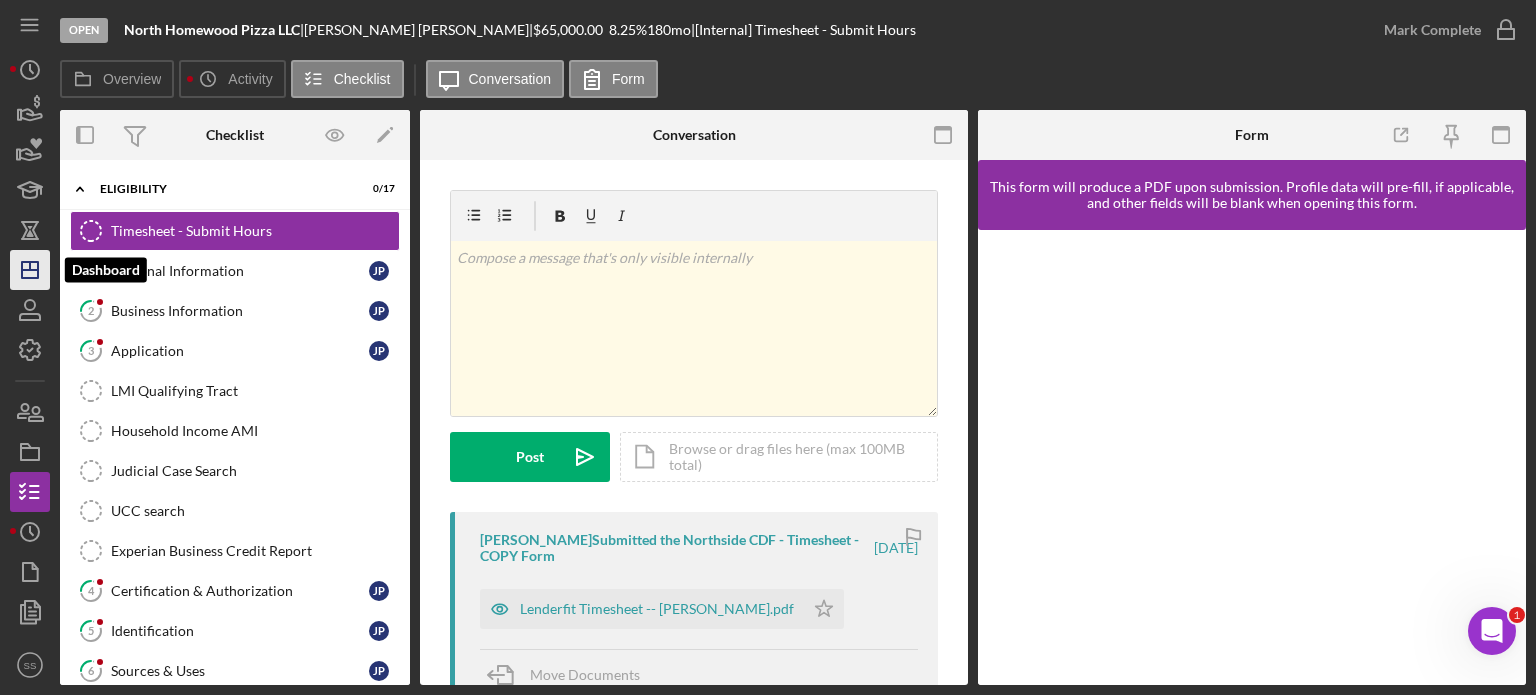 click on "Icon/Dashboard" 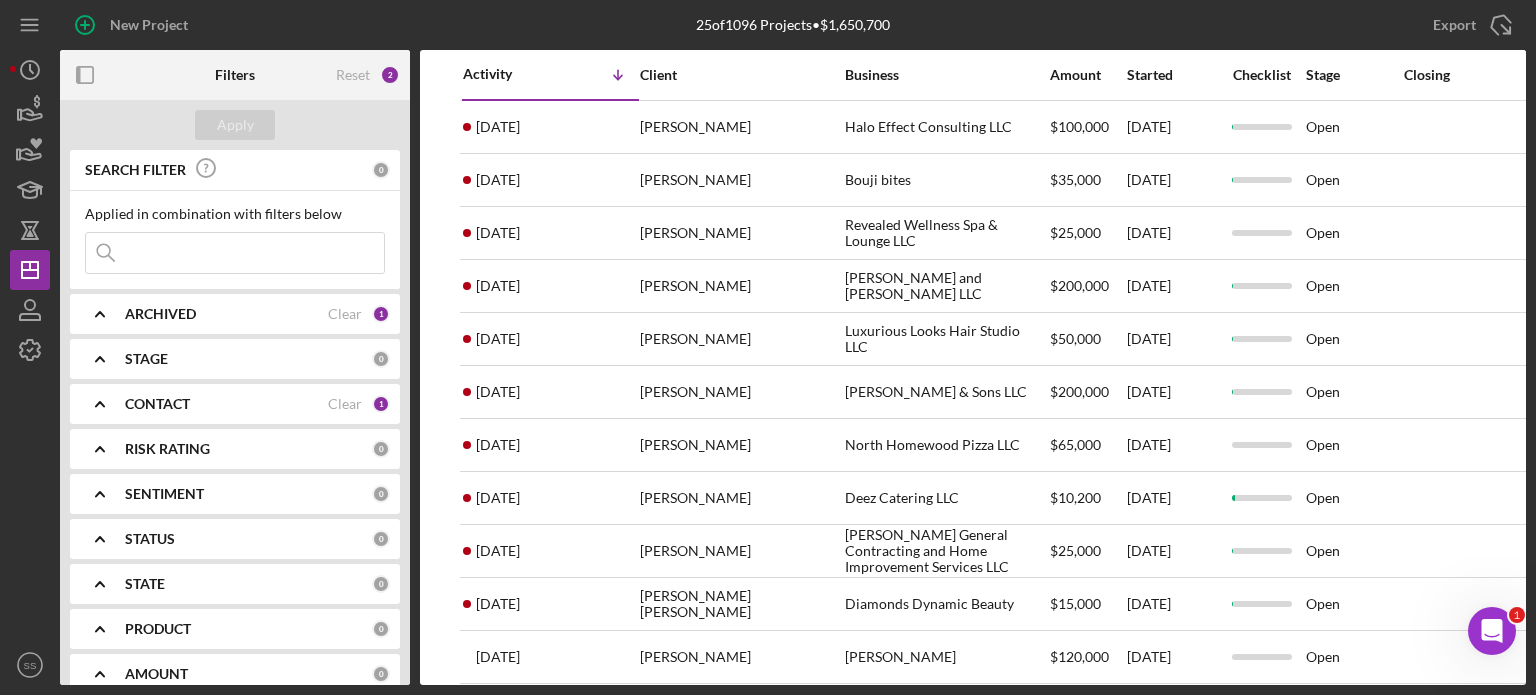 click on "CONTACT" at bounding box center (226, 404) 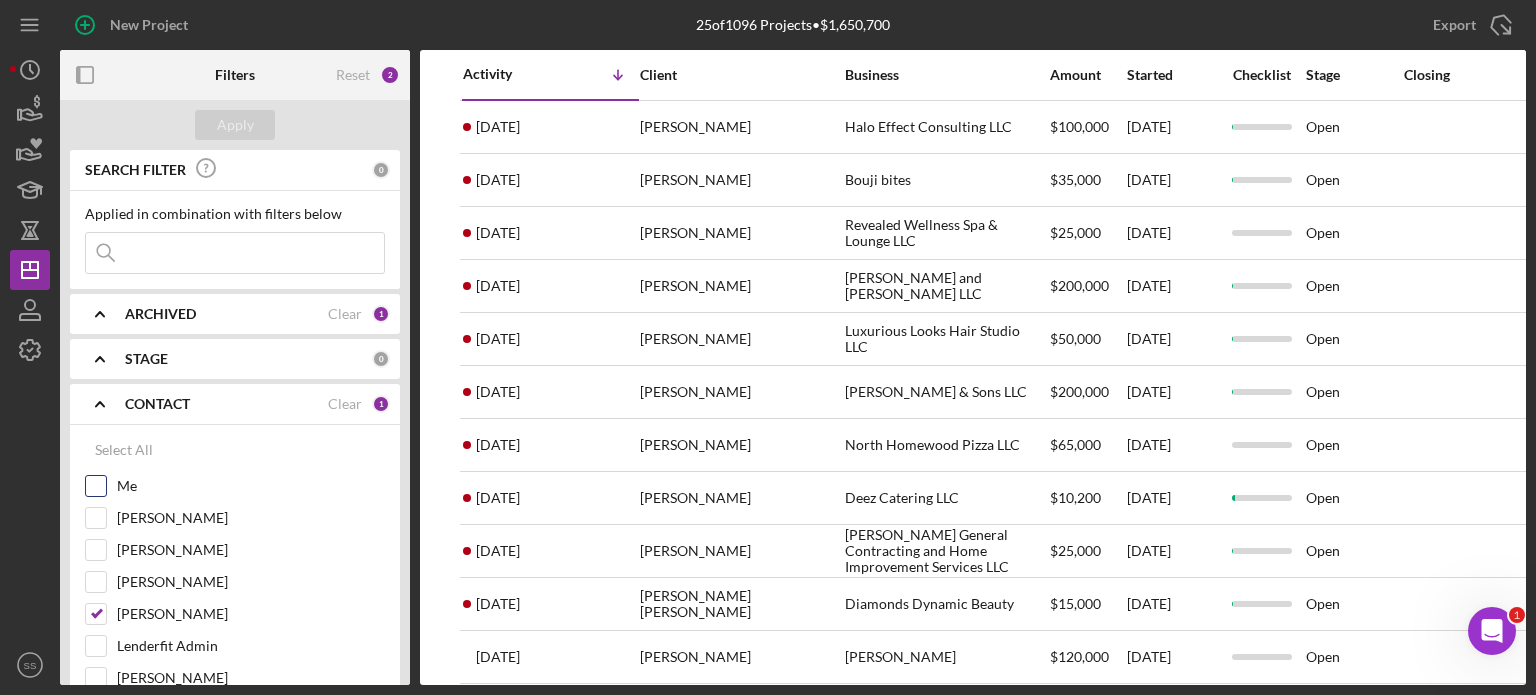 click on "Me" at bounding box center [96, 486] 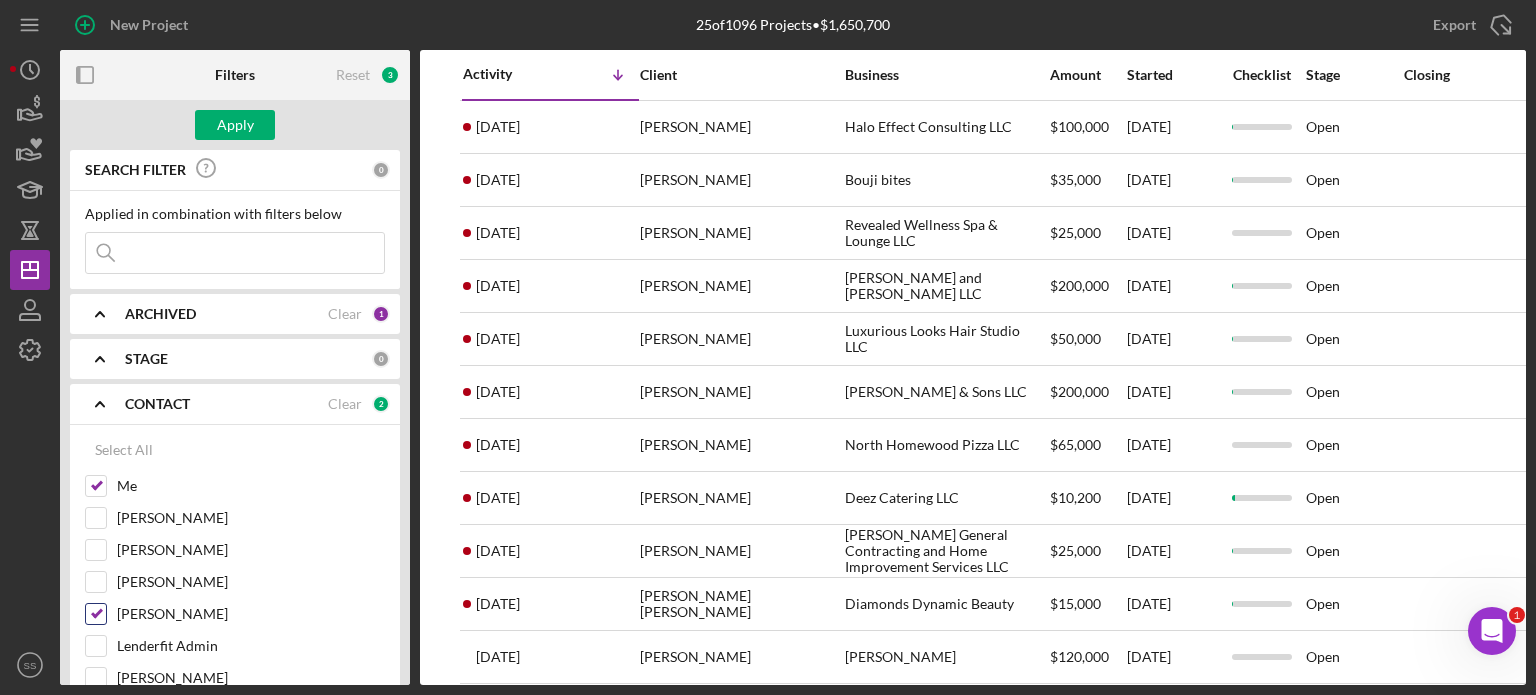 click on "[PERSON_NAME]" at bounding box center [96, 614] 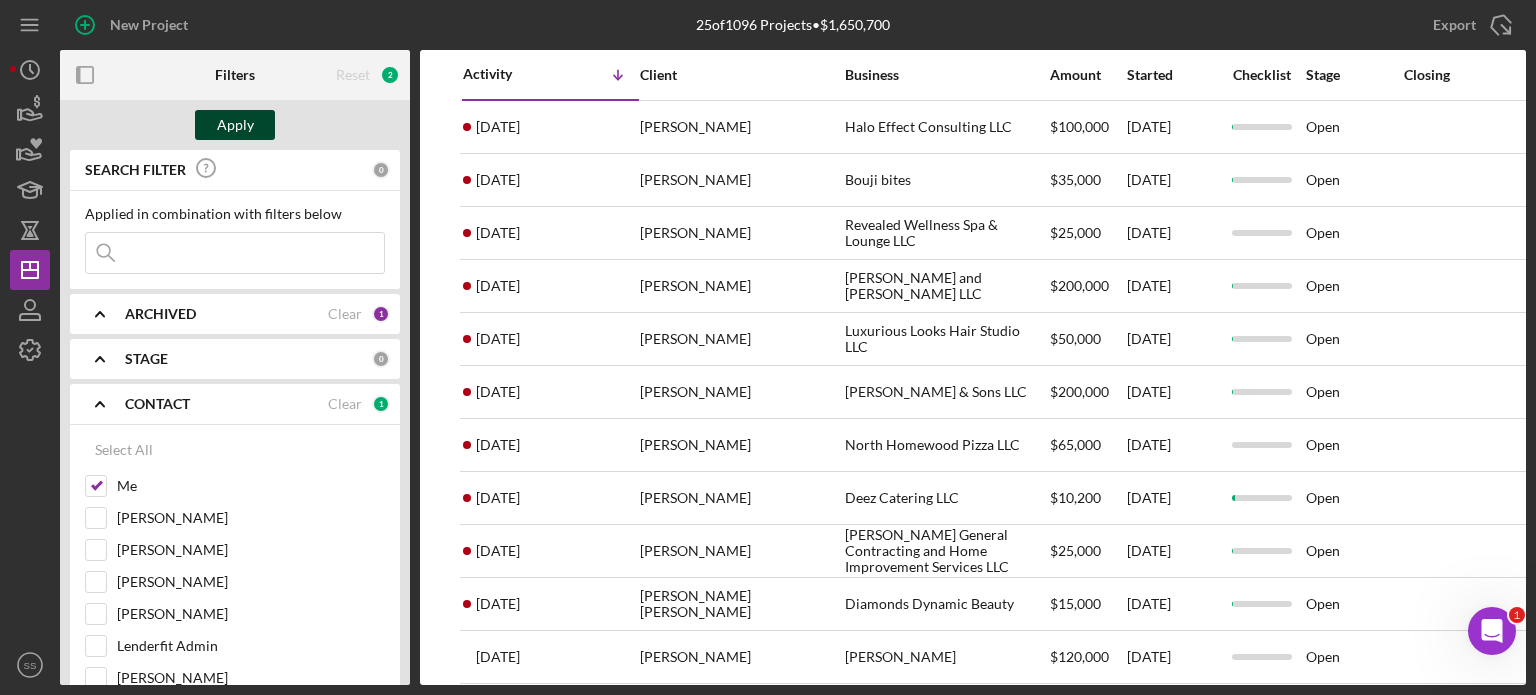 click on "Apply" at bounding box center (235, 125) 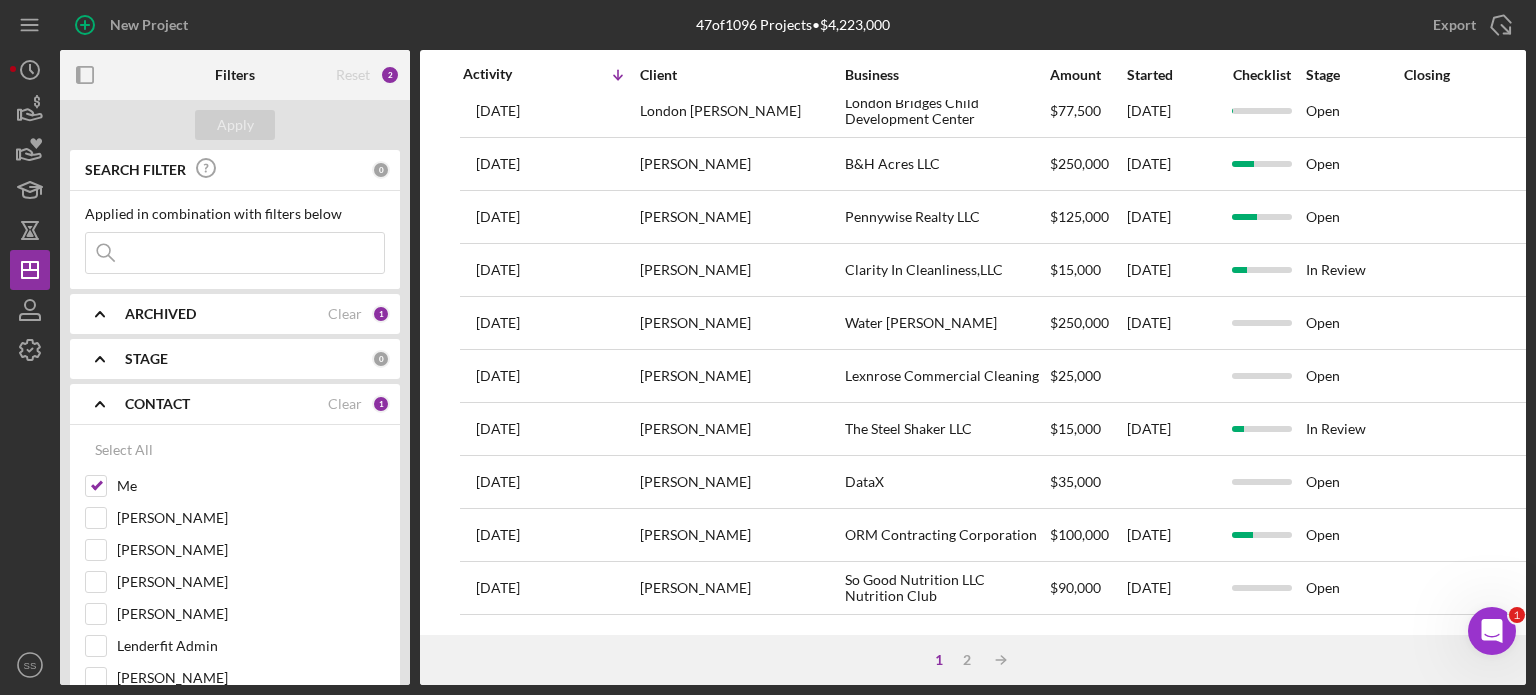 scroll, scrollTop: 820, scrollLeft: 0, axis: vertical 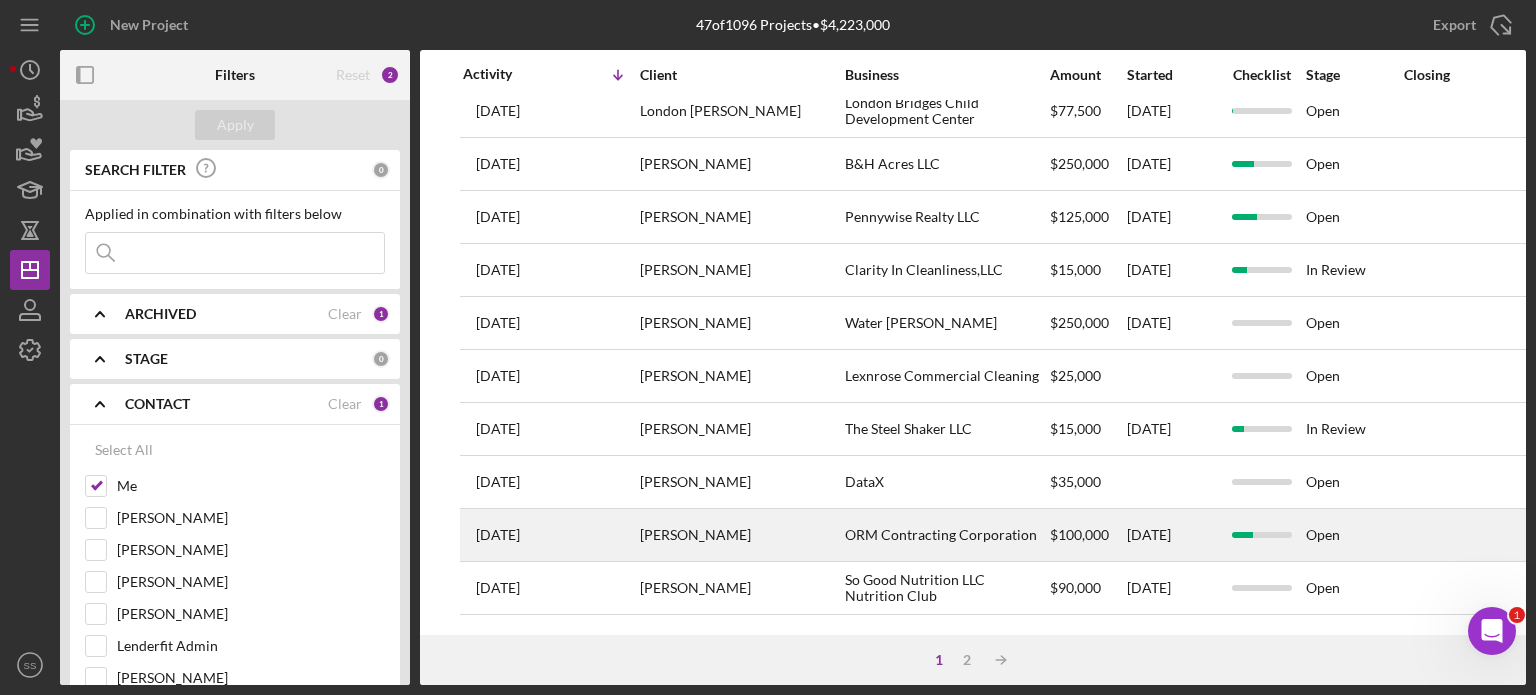 click on "[DATE] [PERSON_NAME]" at bounding box center (550, 535) 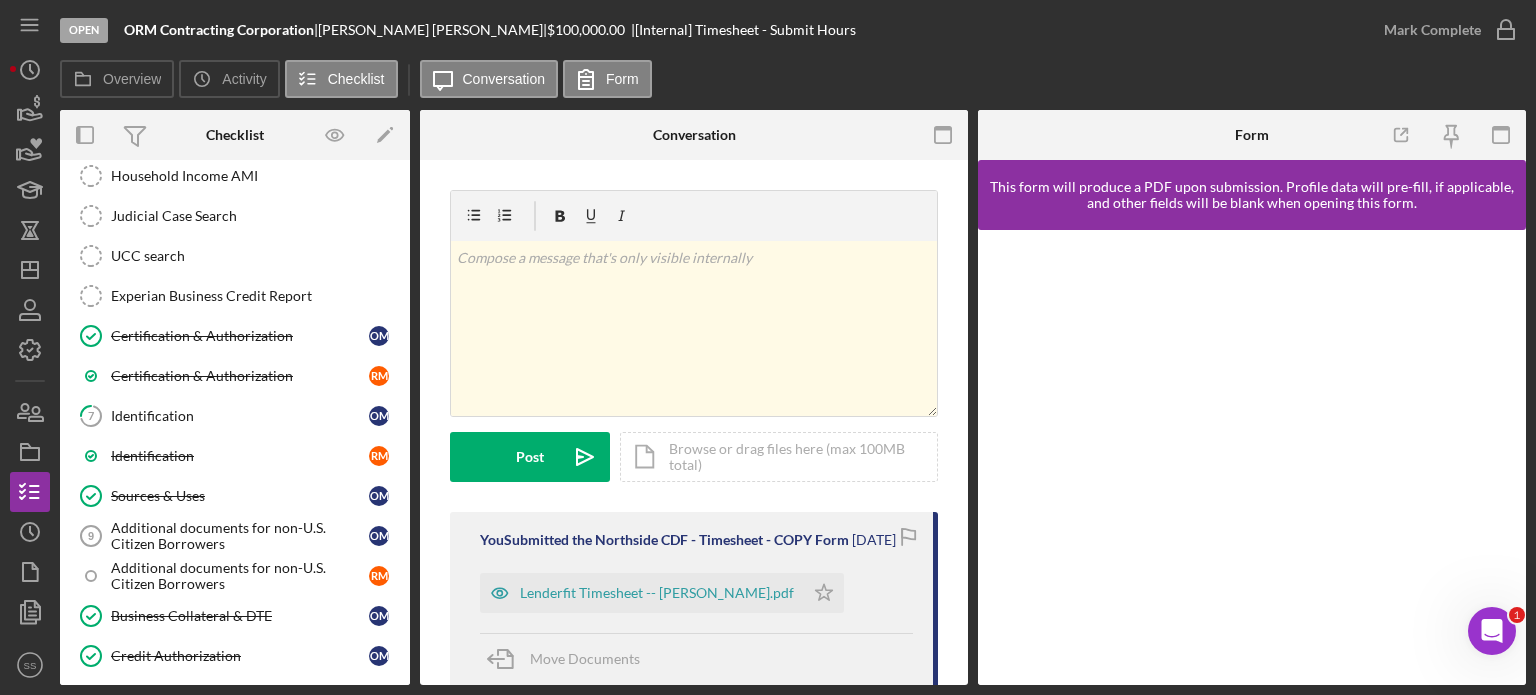 scroll, scrollTop: 628, scrollLeft: 0, axis: vertical 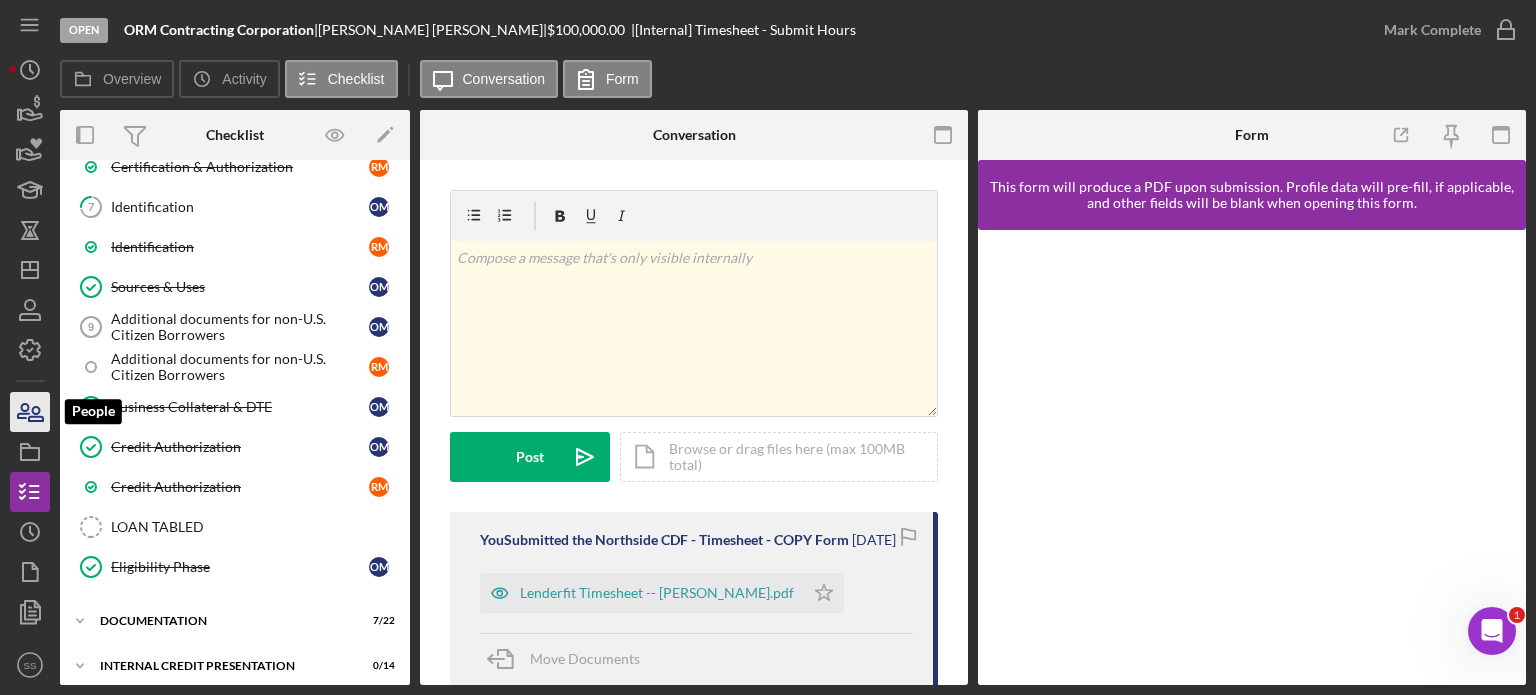 click 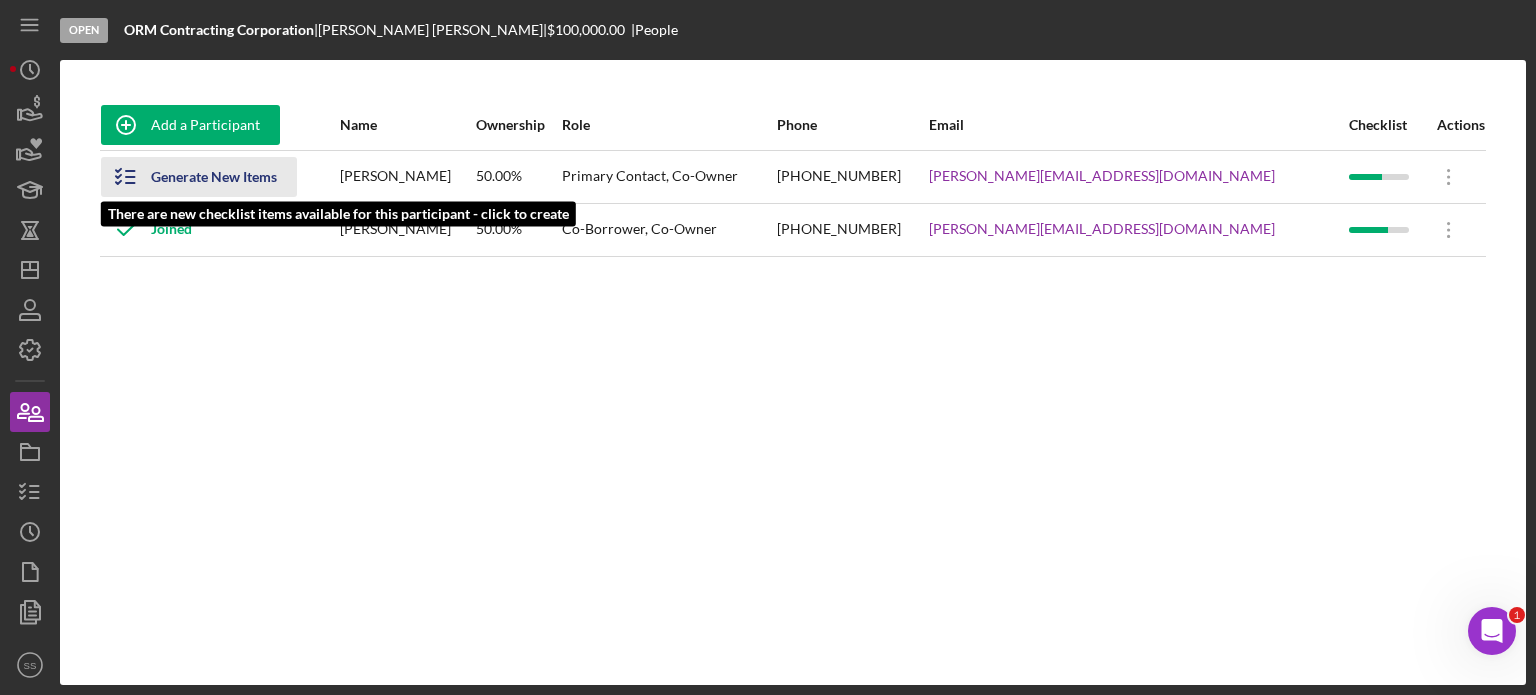click 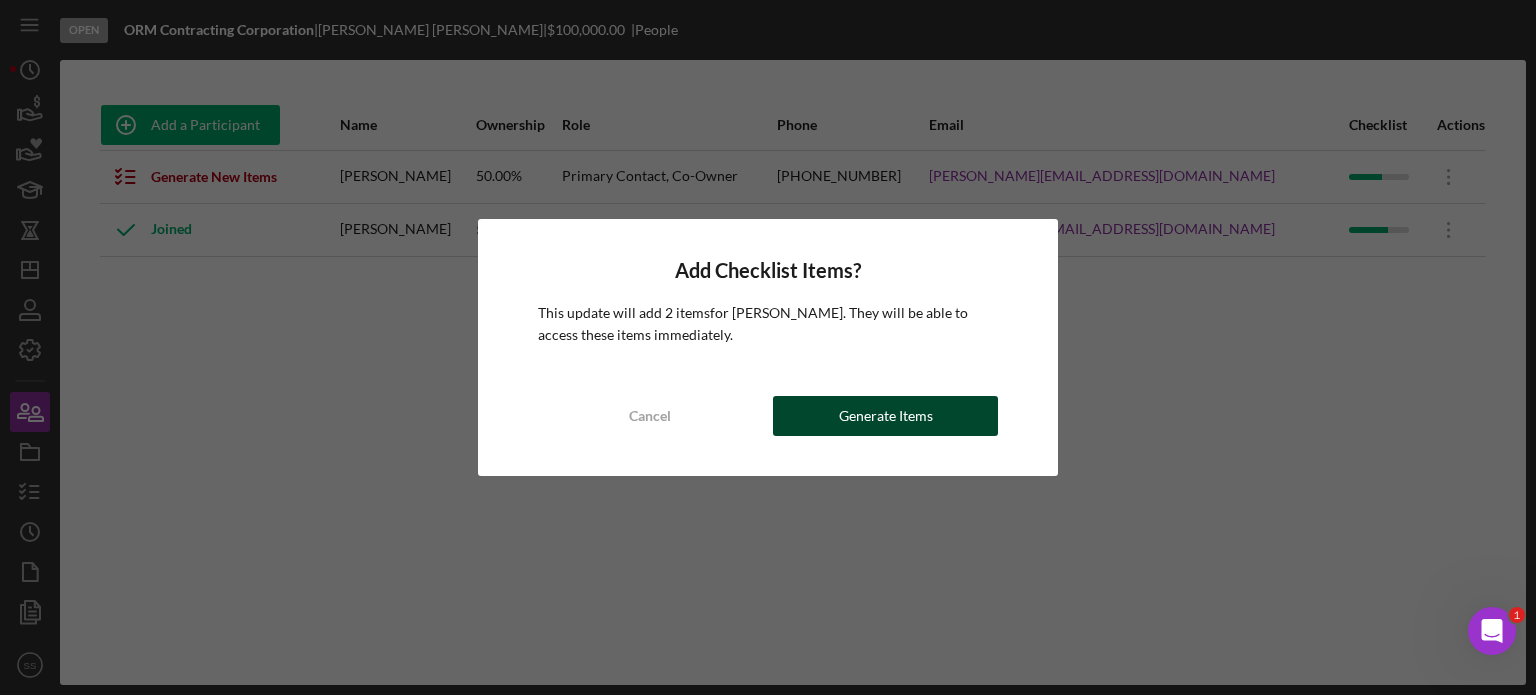 click on "Generate Items" at bounding box center [886, 416] 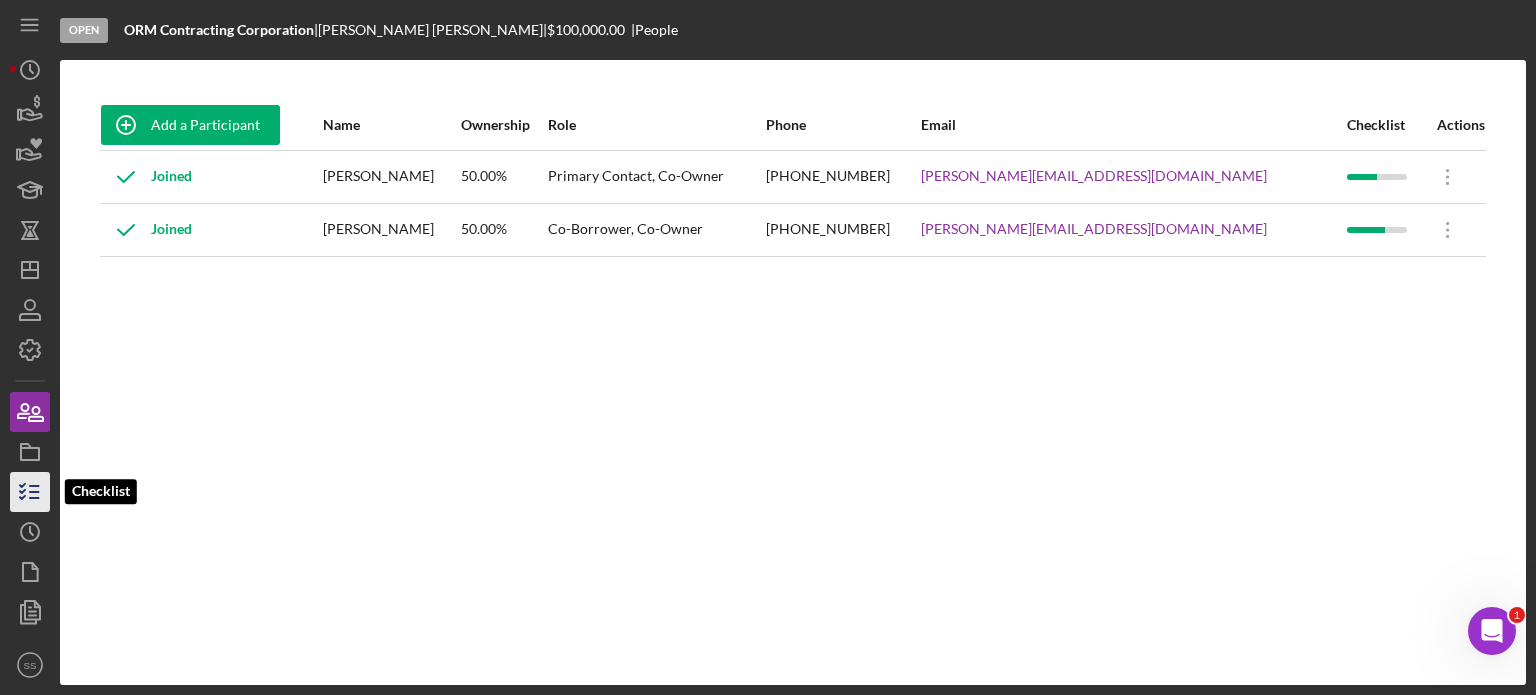 click 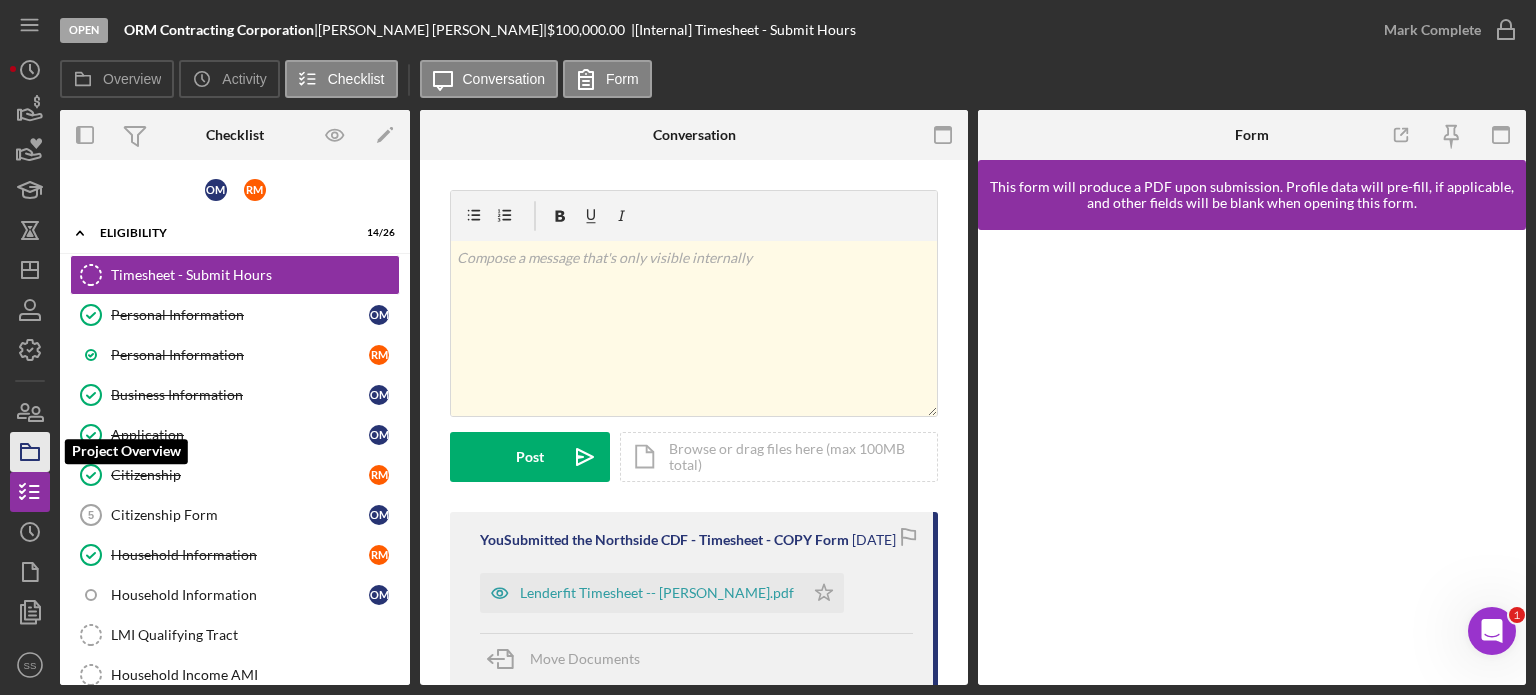 click 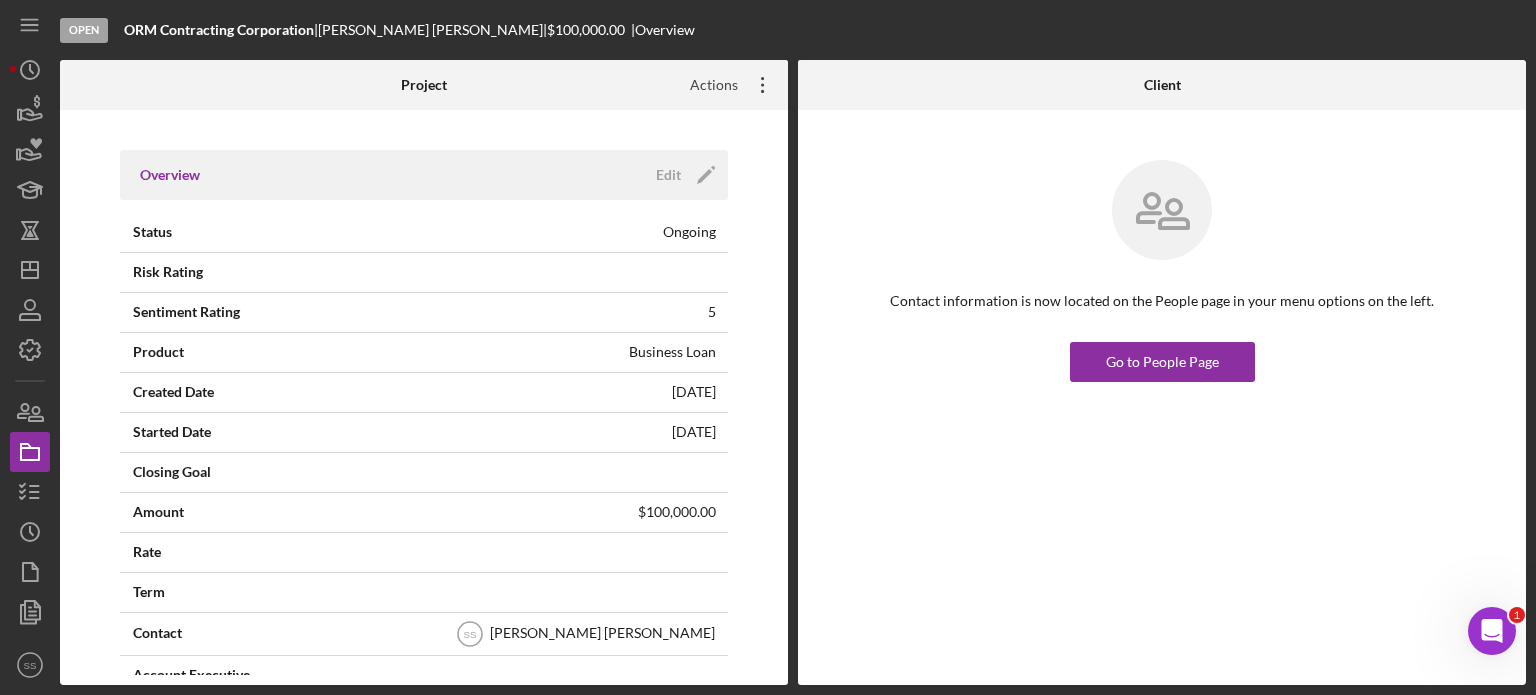 click 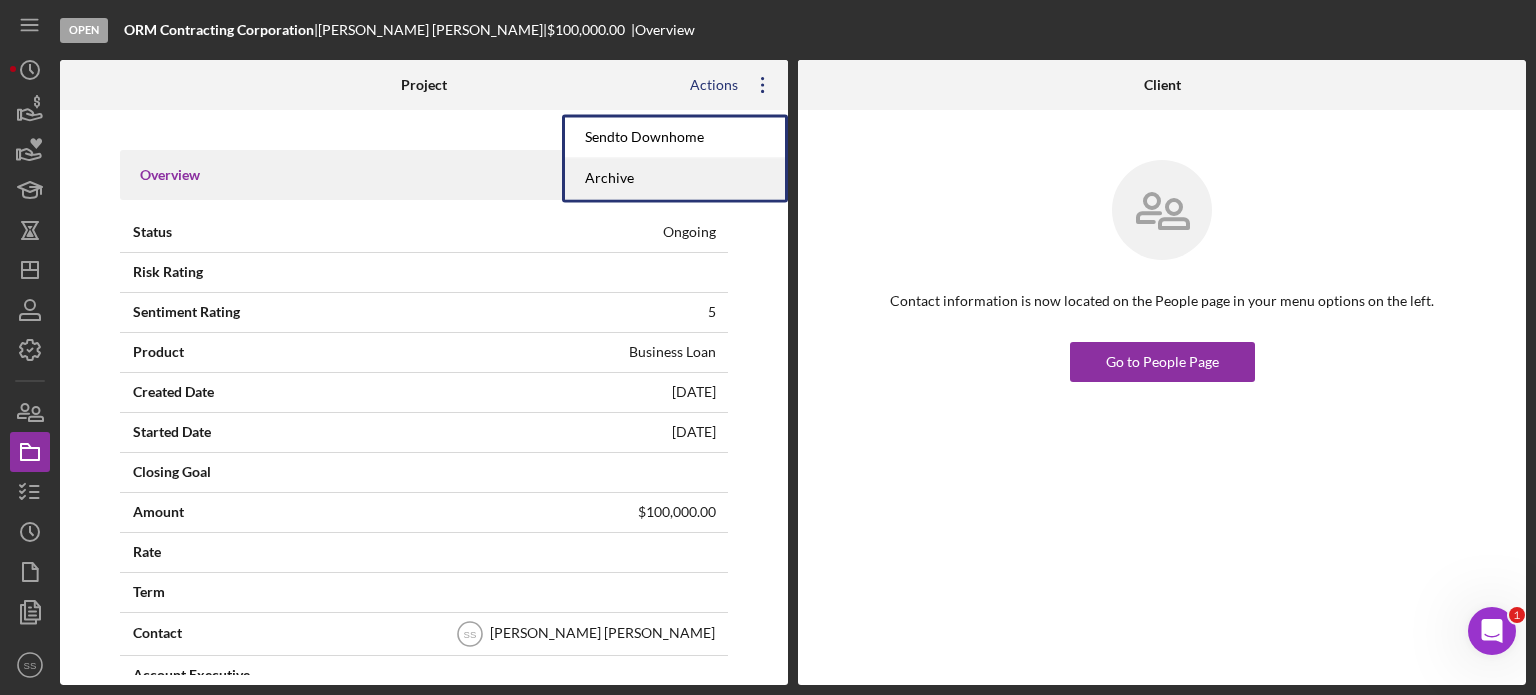 click on "Archive" at bounding box center [675, 178] 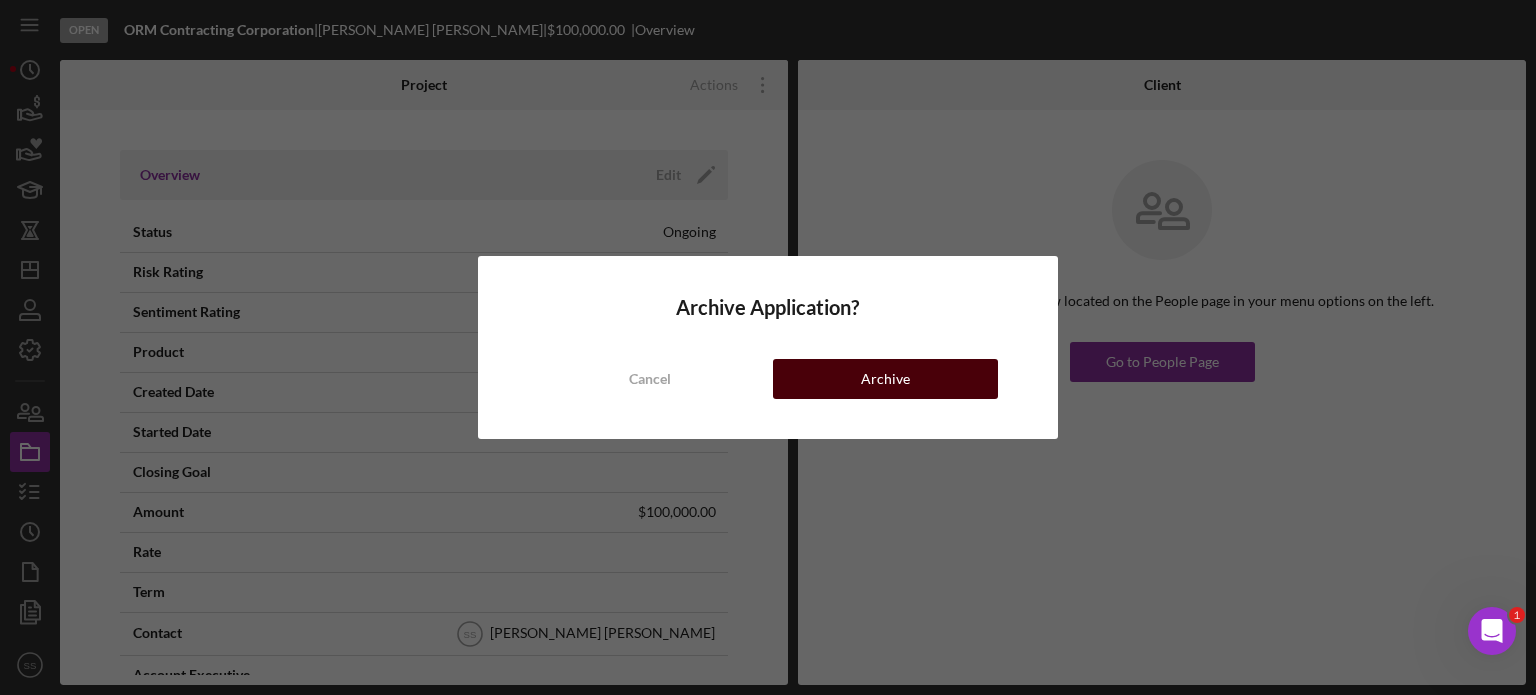 click on "Archive" at bounding box center (885, 379) 